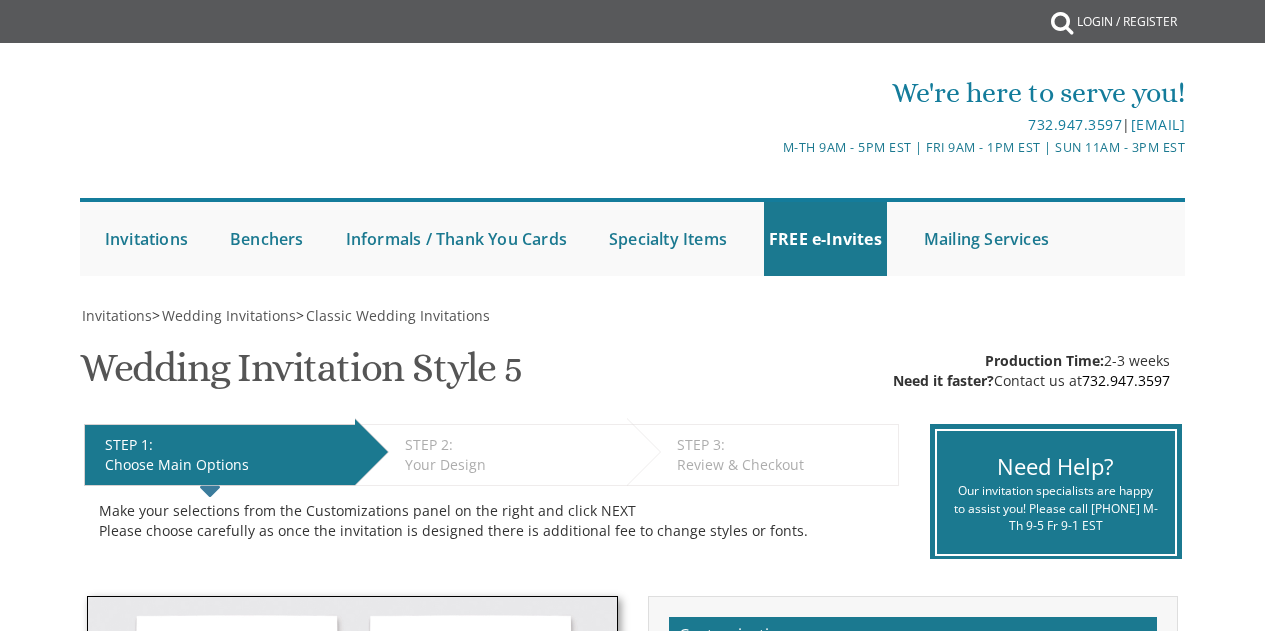 scroll, scrollTop: 1050, scrollLeft: 0, axis: vertical 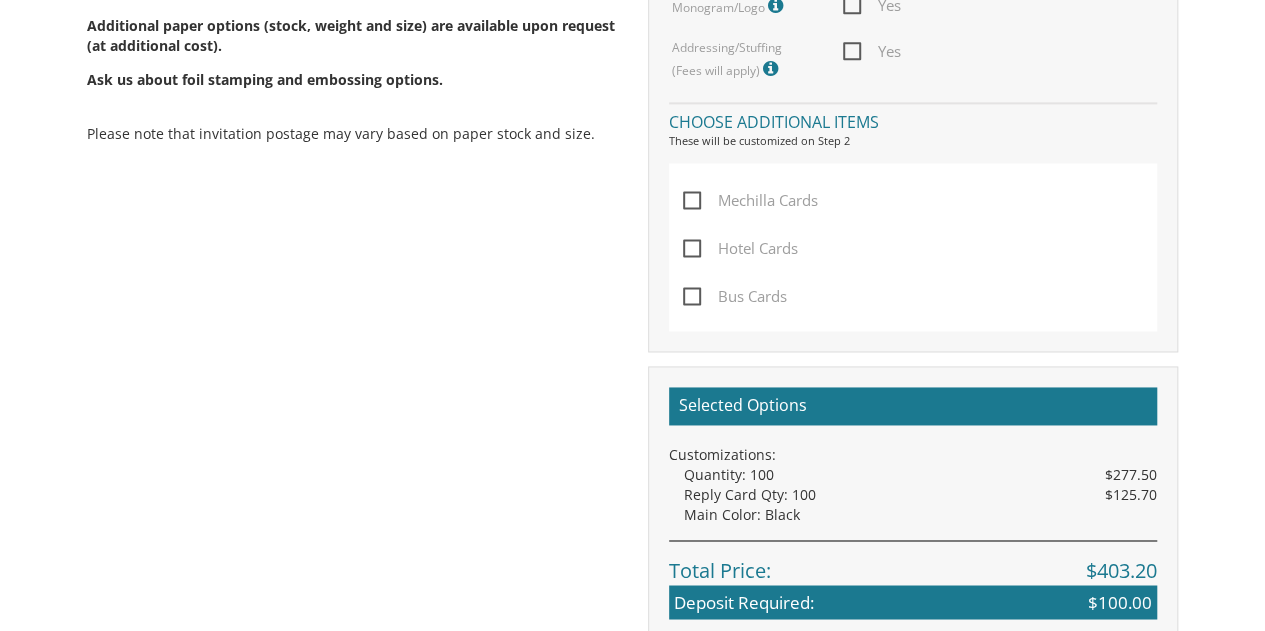 click on "Mechilla Cards" at bounding box center [750, 200] 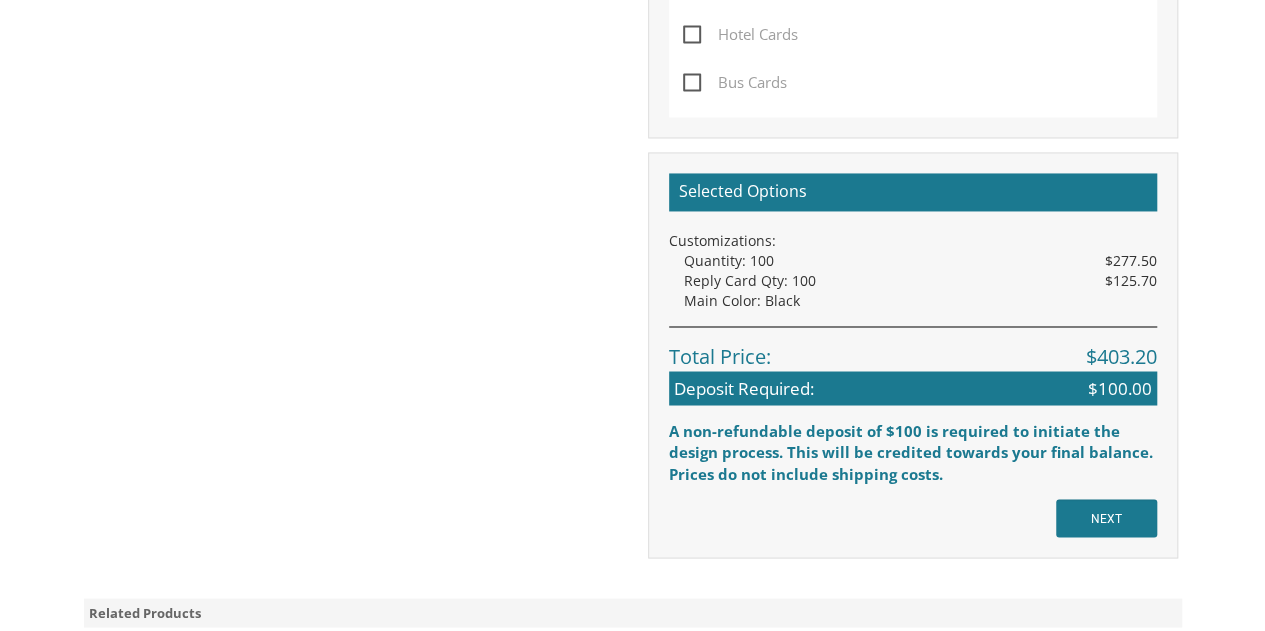 scroll, scrollTop: 1550, scrollLeft: 0, axis: vertical 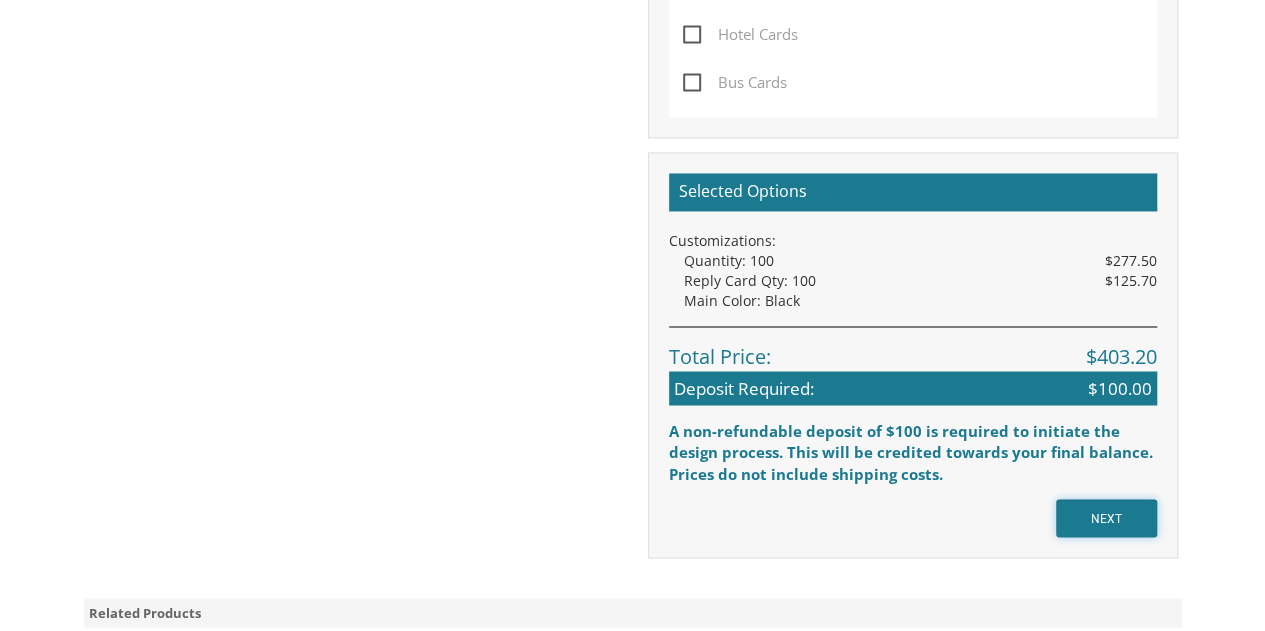 click on "NEXT" at bounding box center [1106, 518] 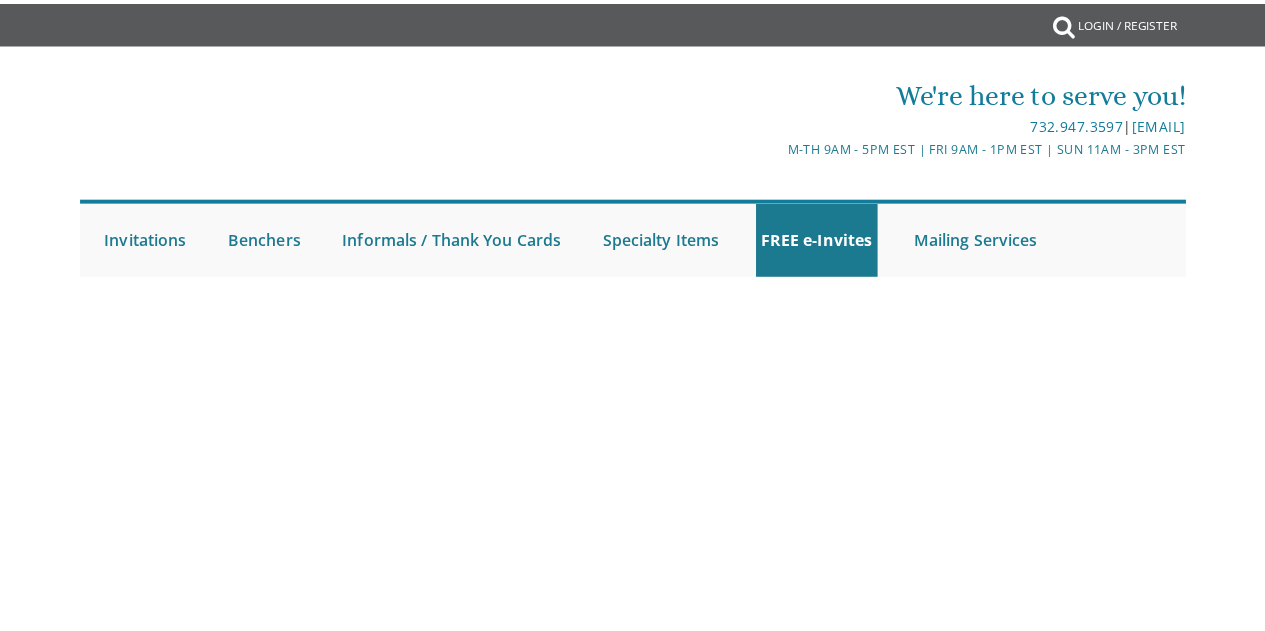 scroll, scrollTop: 0, scrollLeft: 0, axis: both 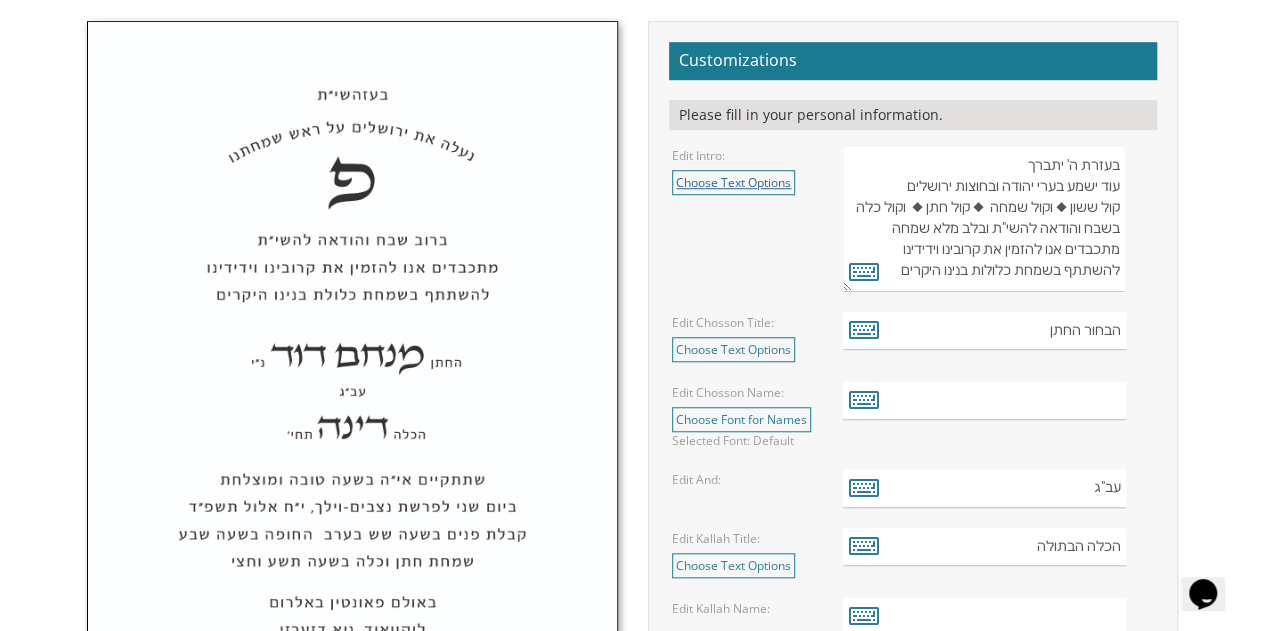 click on "Choose Text Options" at bounding box center [733, 182] 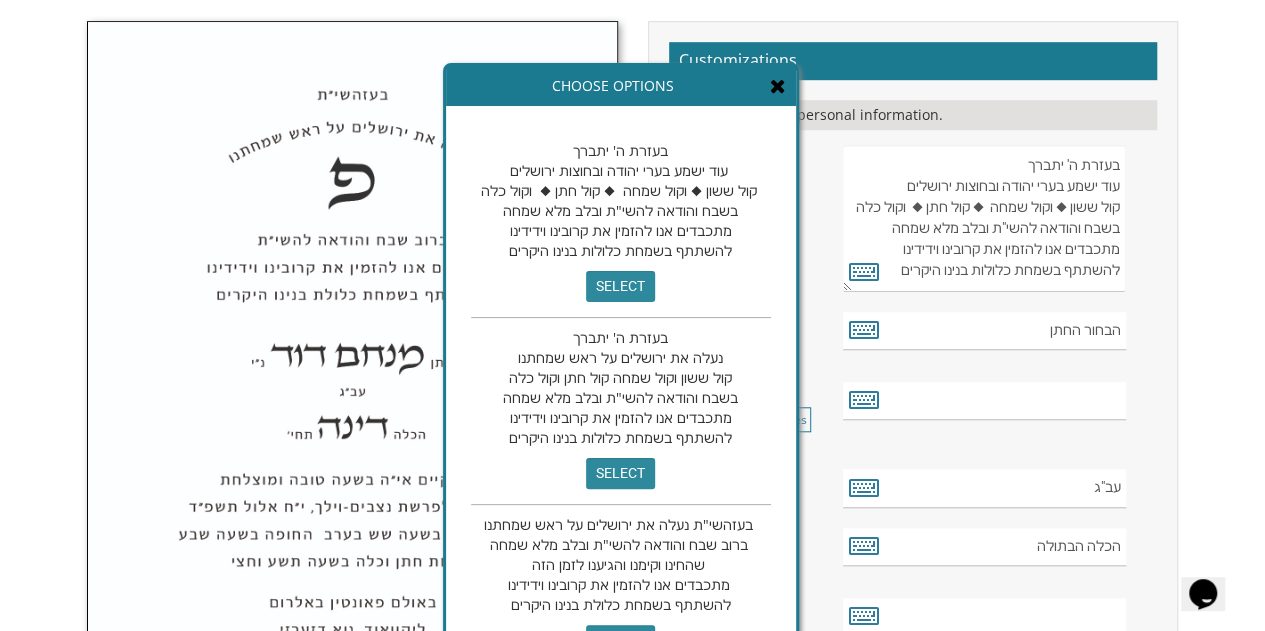 scroll, scrollTop: 40, scrollLeft: 0, axis: vertical 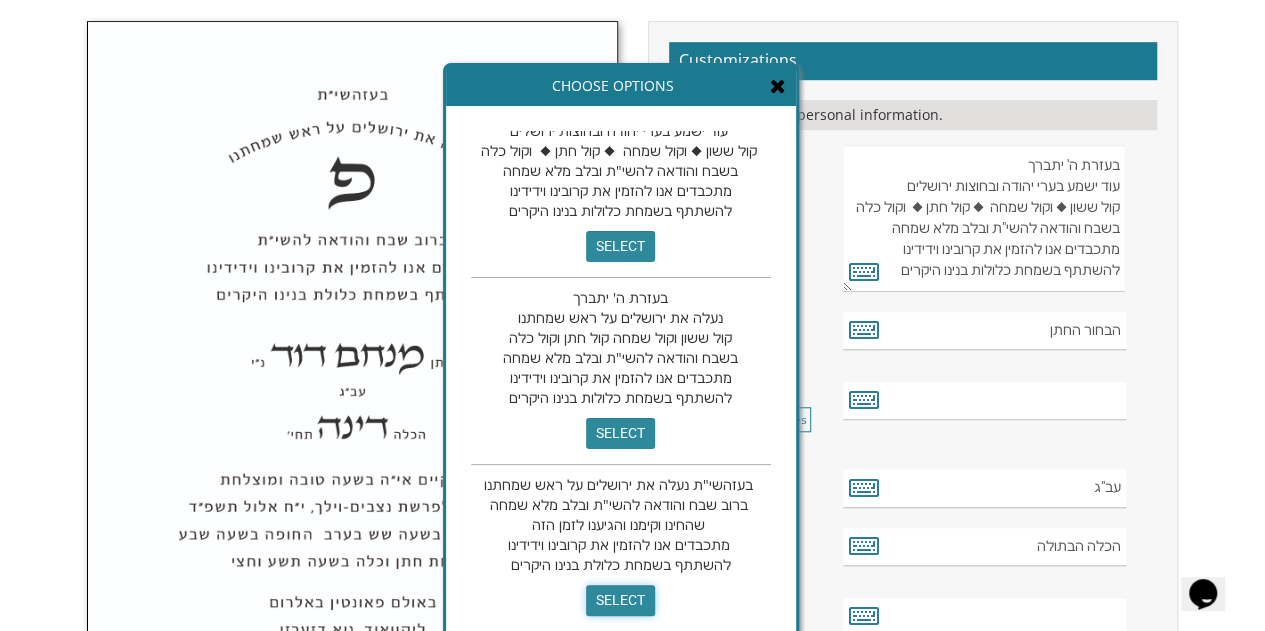 click on "select" at bounding box center [620, 600] 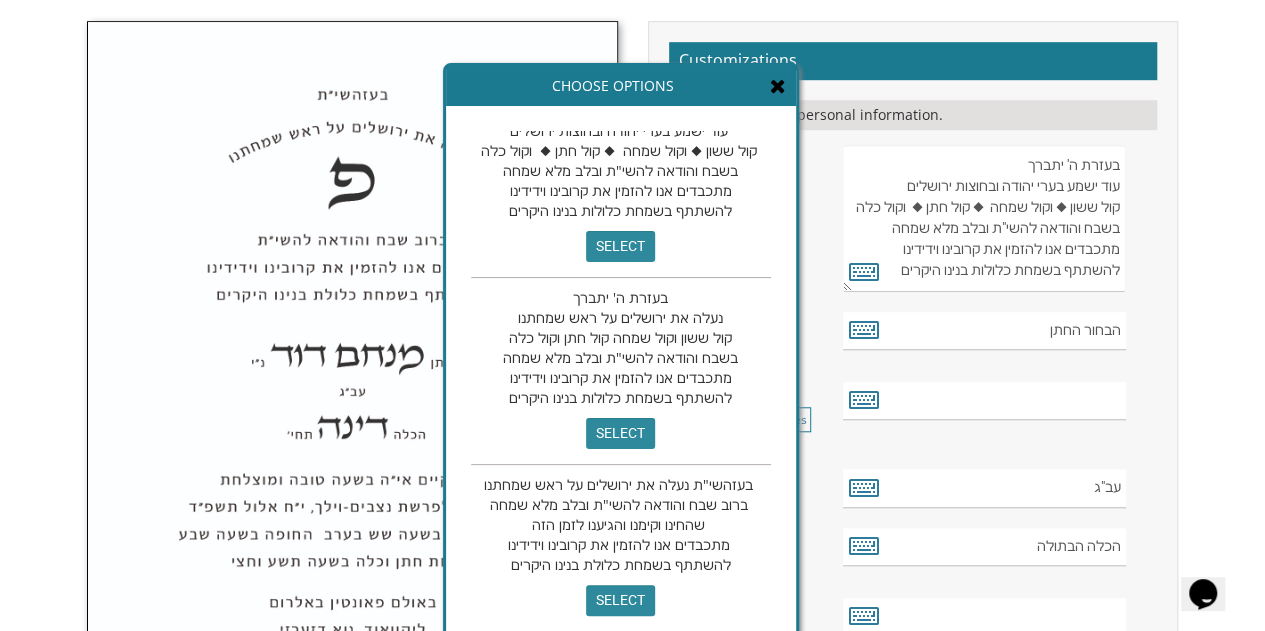 type on "בעזהשי"ת נעלה את ירושלים על ראש שמחתנו
ברוב שבח והודאה להשי"ת ובלב מלא שמחה
שהחינו וקימנו והגיענו לזמן הזה
מתכבדים אנו להזמין את קרובינו וידידינו
להשתתף בשמחת כלולת בנינו היקרים" 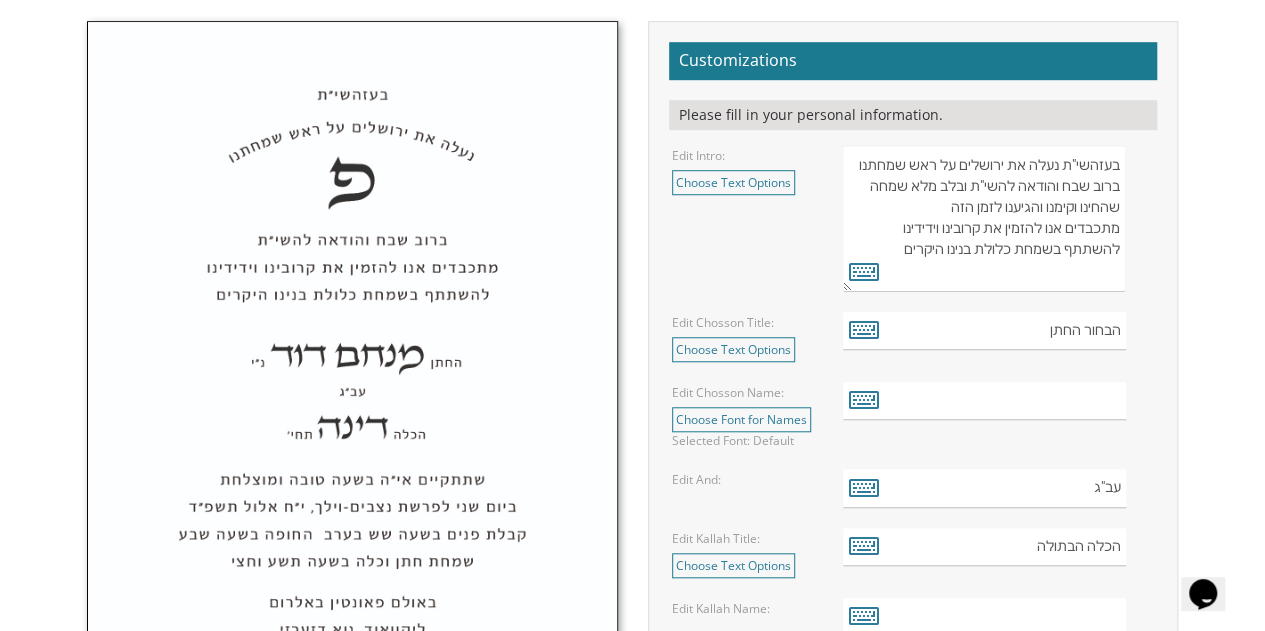 scroll, scrollTop: 20, scrollLeft: 0, axis: vertical 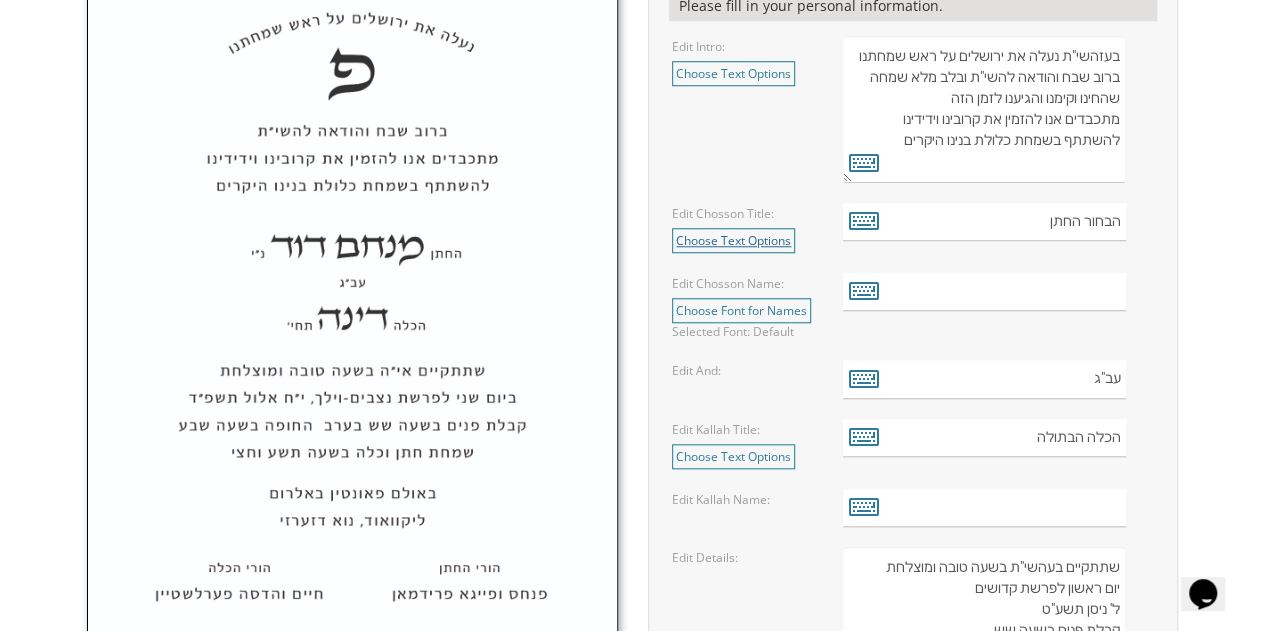 click on "Choose Text Options" at bounding box center [733, 240] 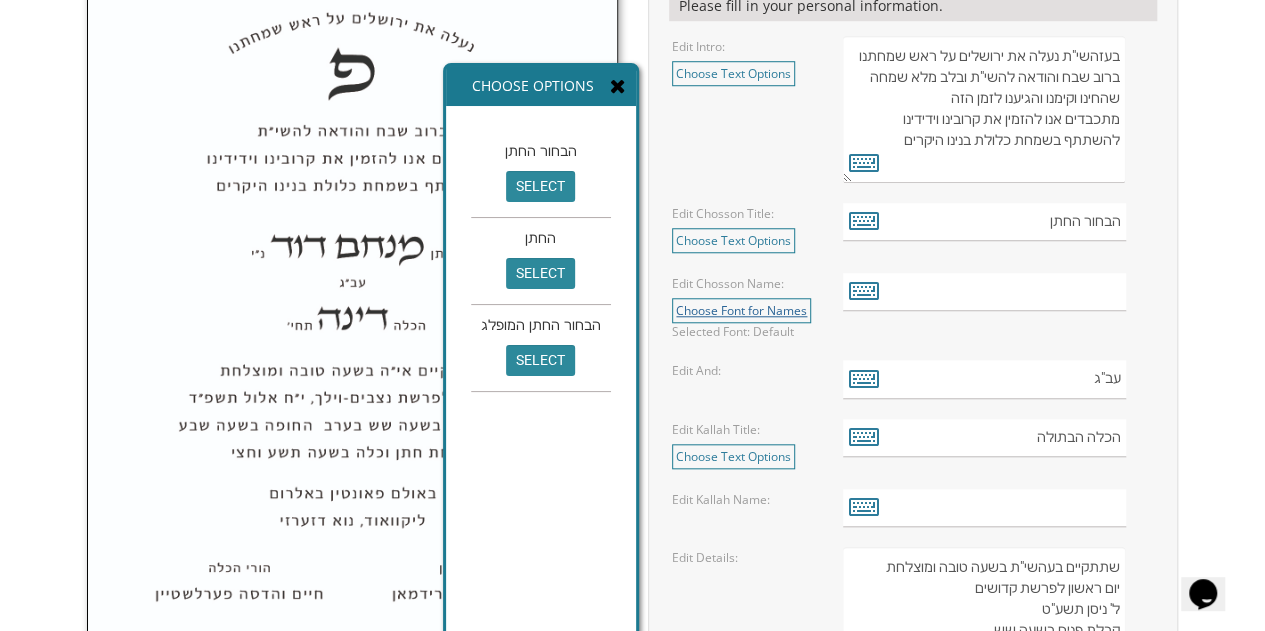 click on "Choose Font for Names" at bounding box center (741, 310) 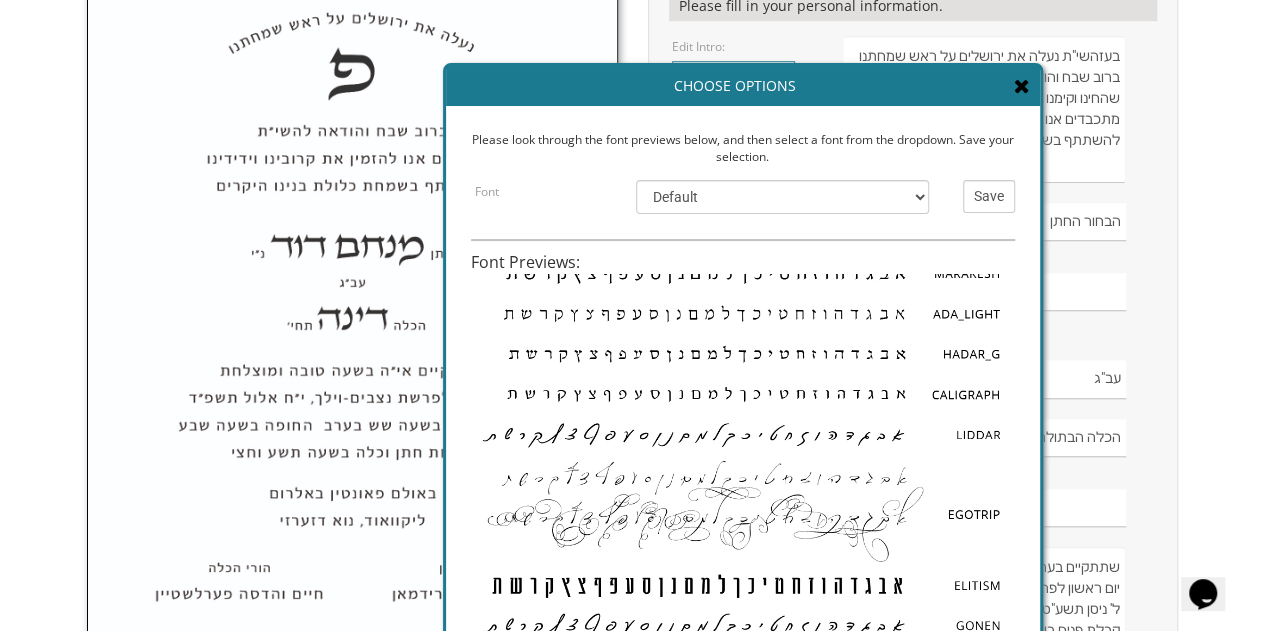 scroll, scrollTop: 161, scrollLeft: 0, axis: vertical 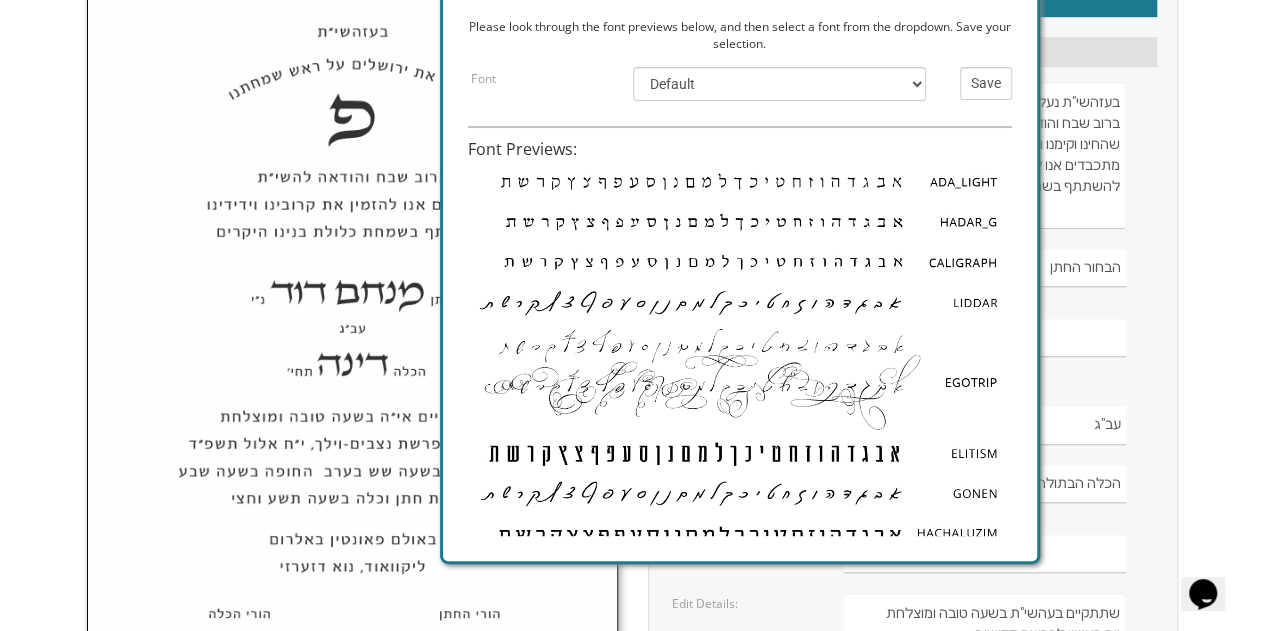 drag, startPoint x: 926, startPoint y: 82, endPoint x: 923, endPoint y: 369, distance: 287.0157 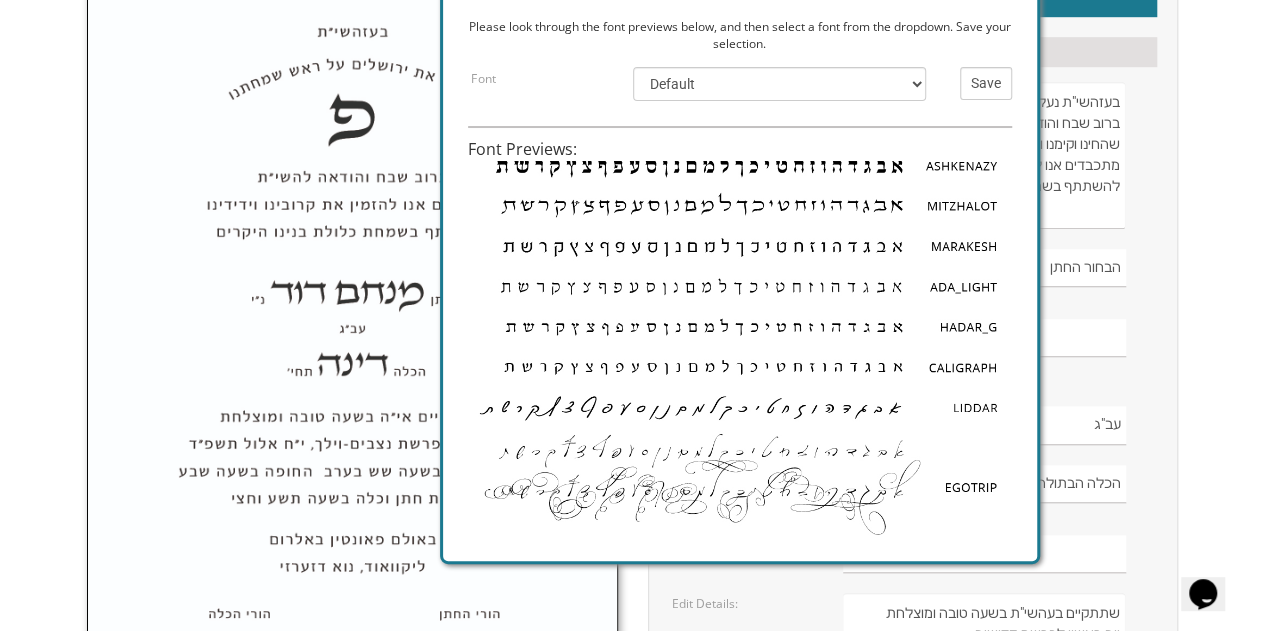 scroll, scrollTop: 161, scrollLeft: 0, axis: vertical 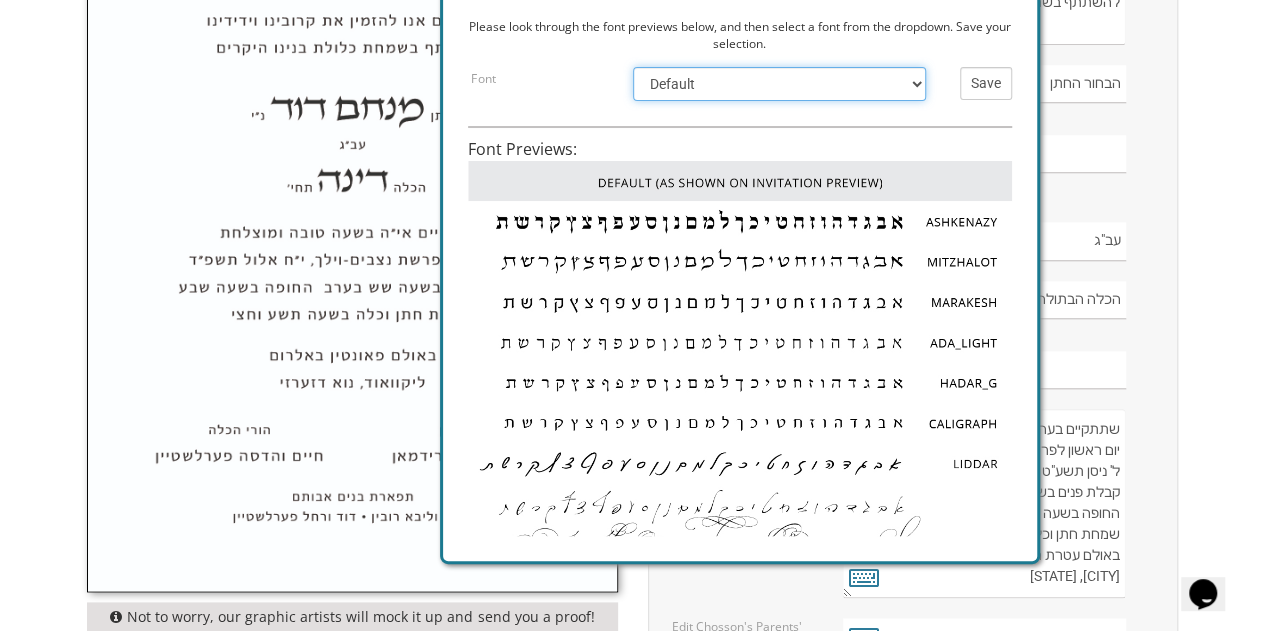 click on "Default Ashkenazy Mitzhalot Marakesh Ada_Light Hadar_G Caligraph Liddar EgoTrip Elitism Gonen Hachaluzim" at bounding box center [779, 84] 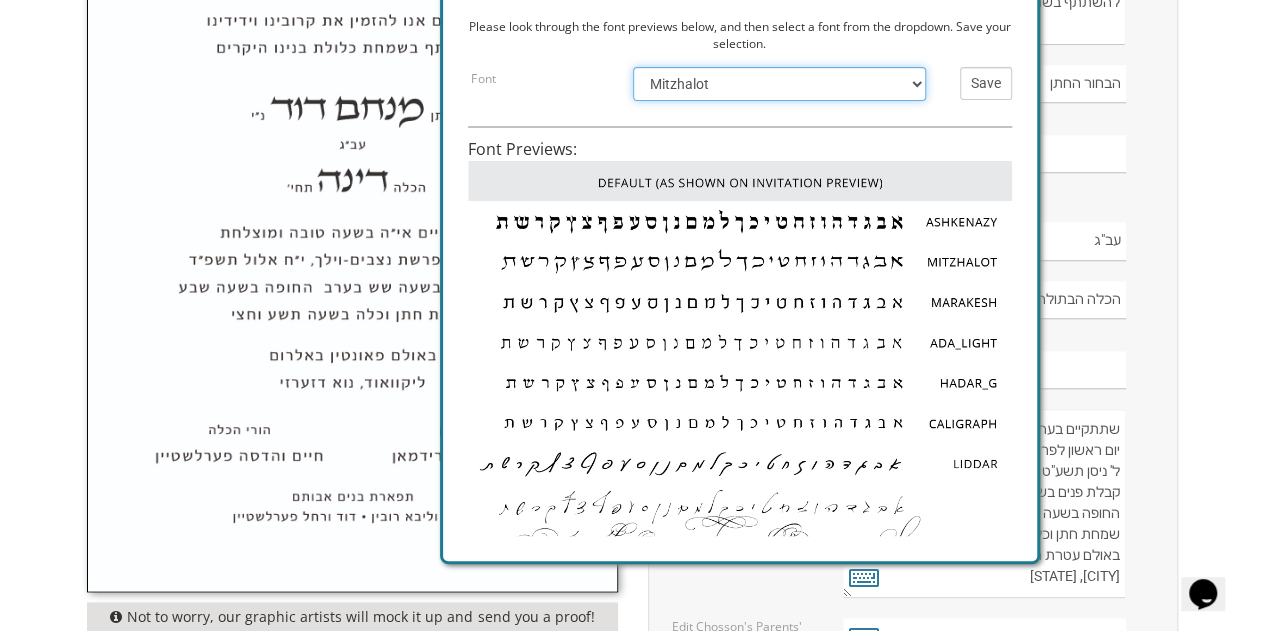 click on "Default Ashkenazy Mitzhalot Marakesh Ada_Light Hadar_G Caligraph Liddar EgoTrip Elitism Gonen Hachaluzim" at bounding box center (779, 84) 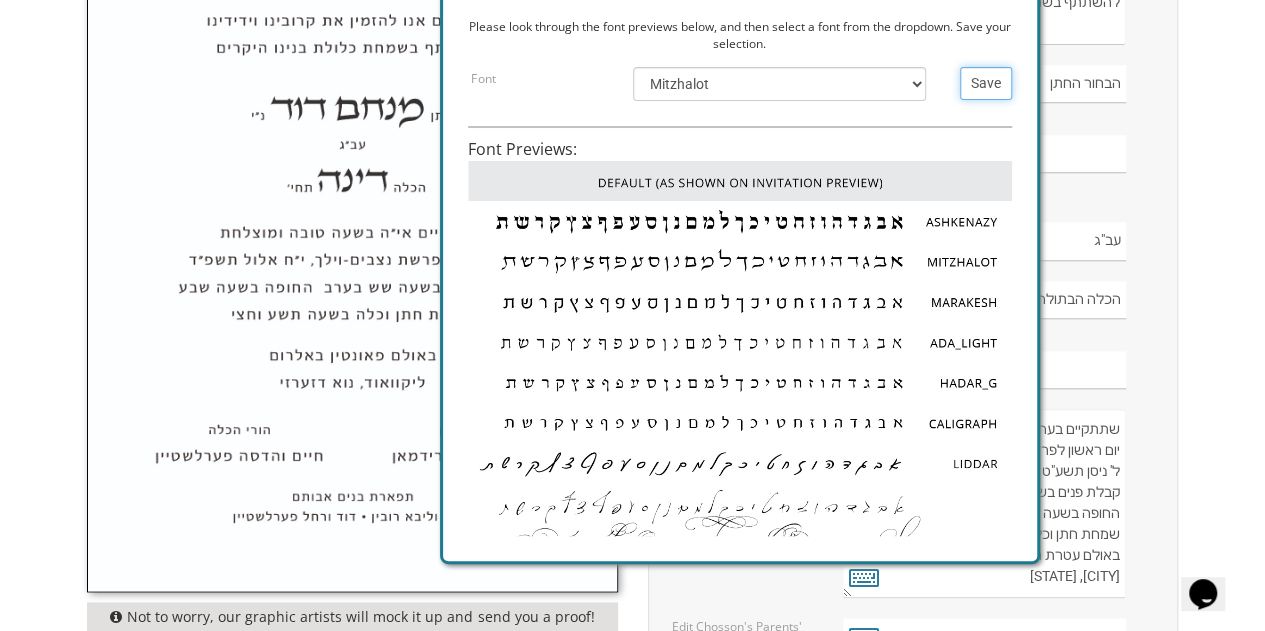 click on "Save" at bounding box center (986, 83) 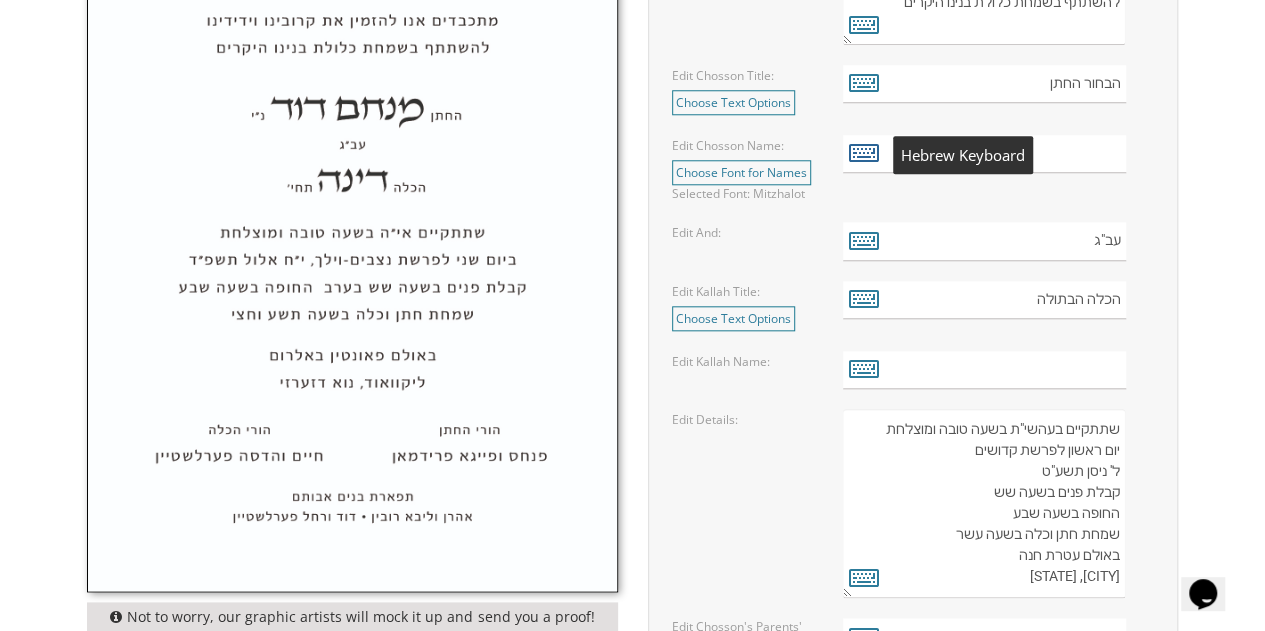 click at bounding box center (864, 152) 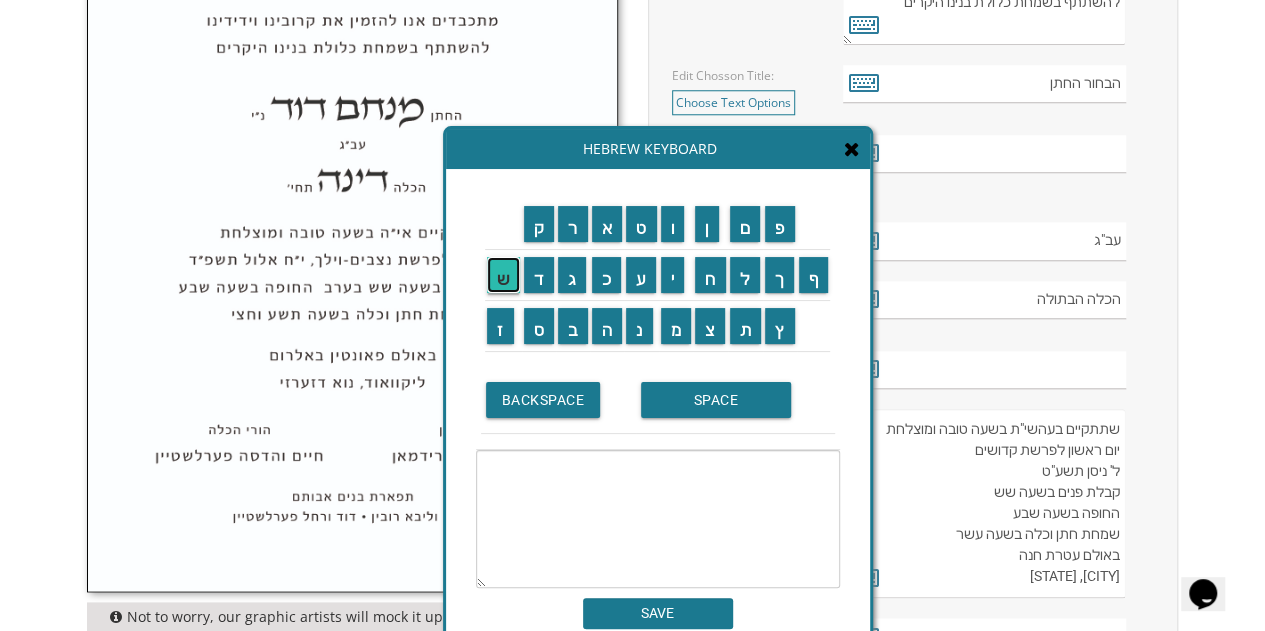 click on "ש" at bounding box center [503, 275] 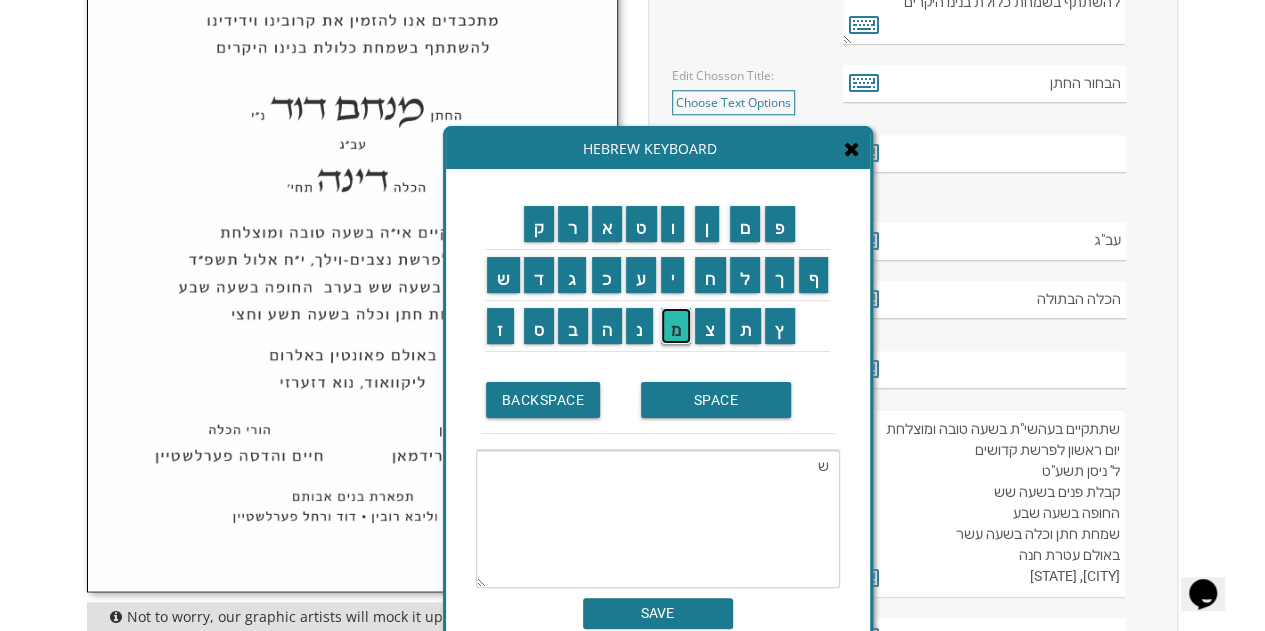 click on "מ" at bounding box center (676, 326) 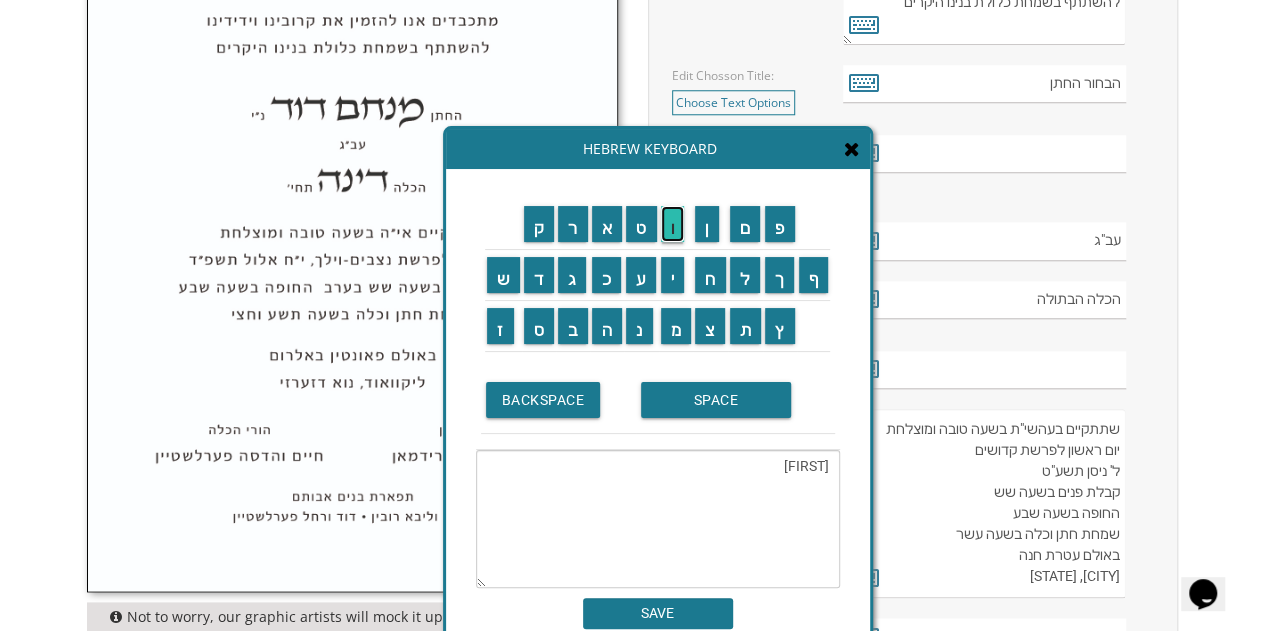 click on "ו" at bounding box center (673, 224) 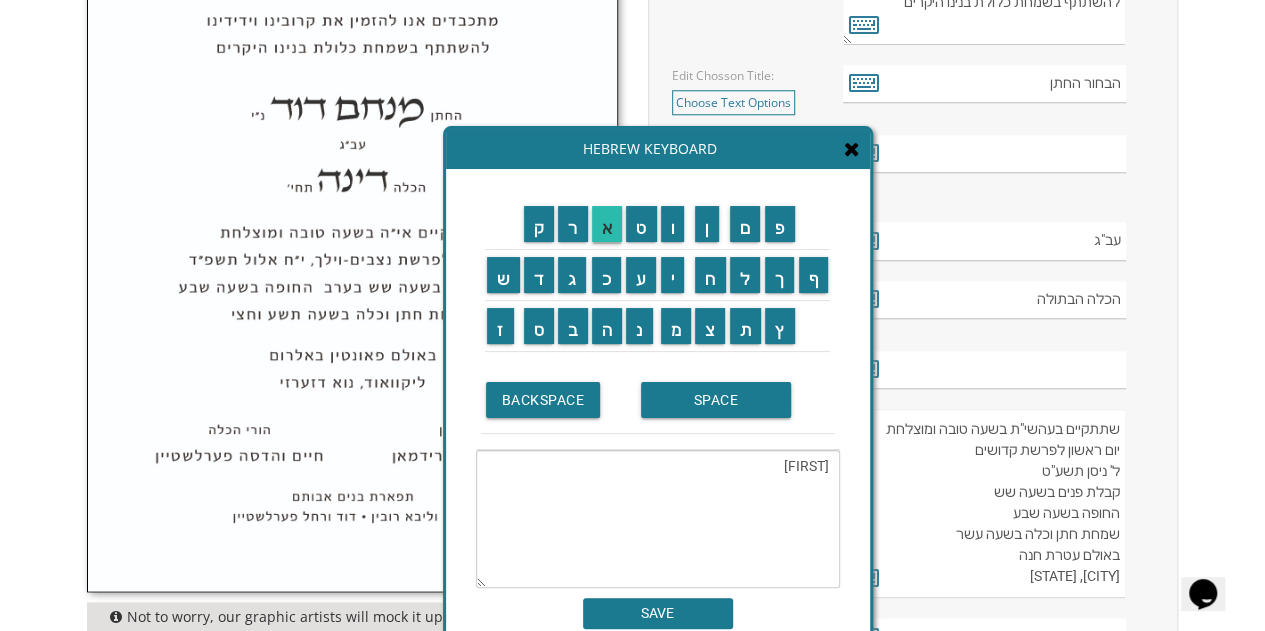 click on "א" at bounding box center [607, 224] 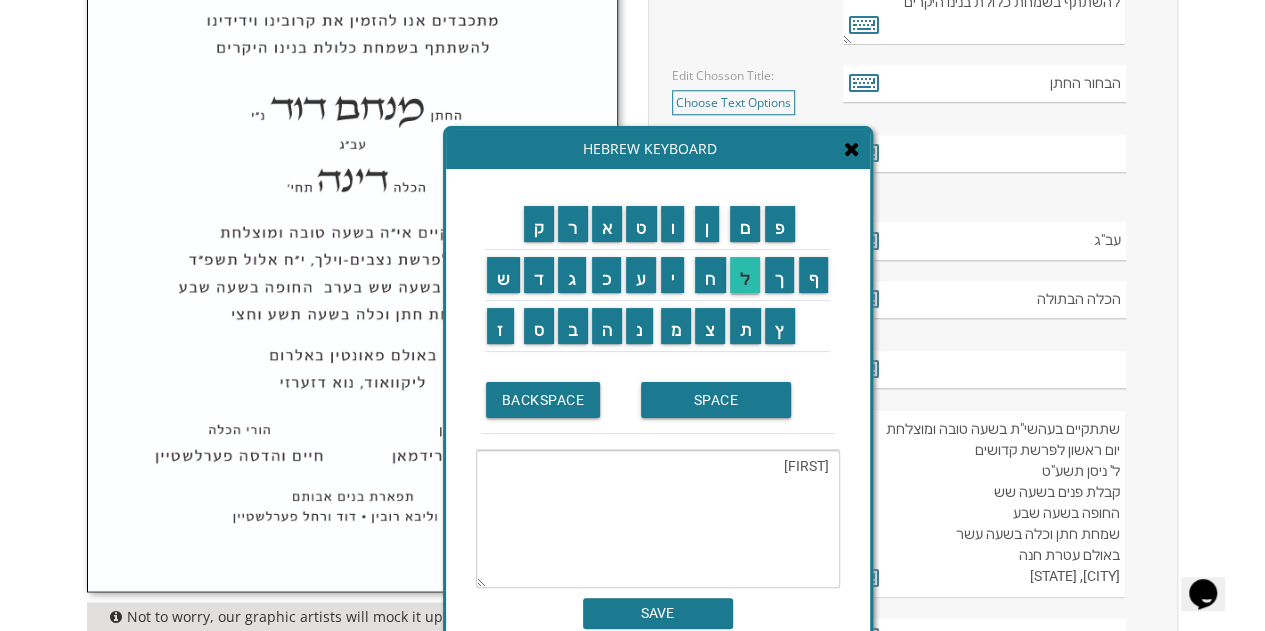 click on "ל" at bounding box center [745, 275] 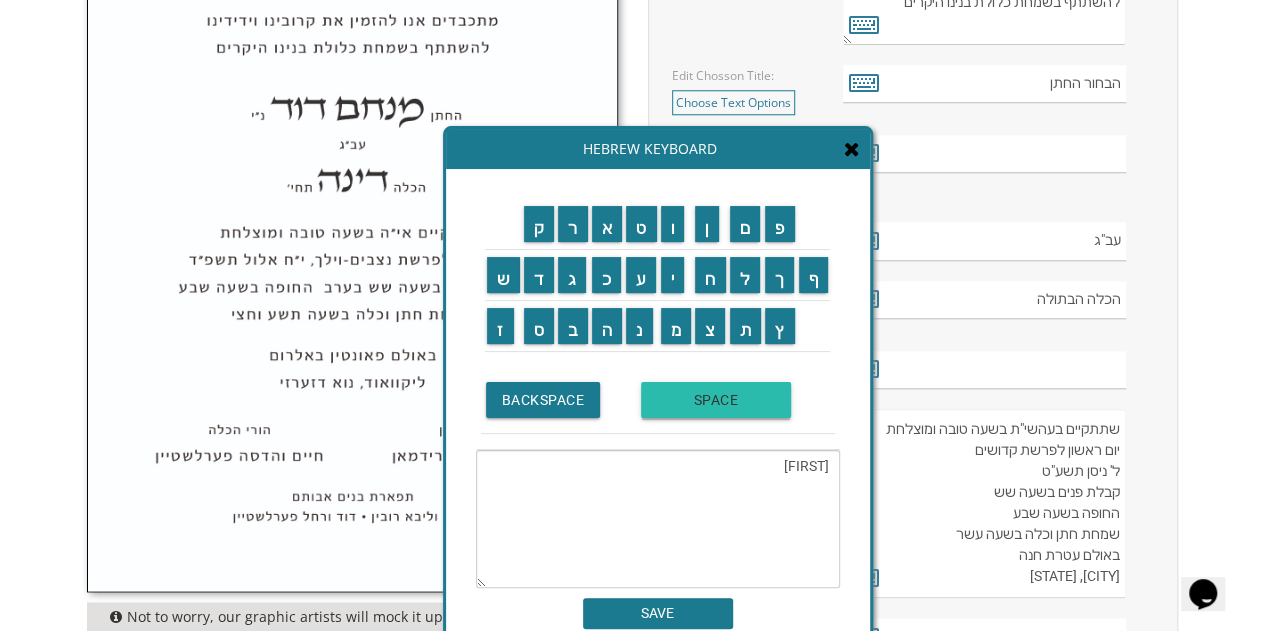 click on "SPACE" at bounding box center (716, 400) 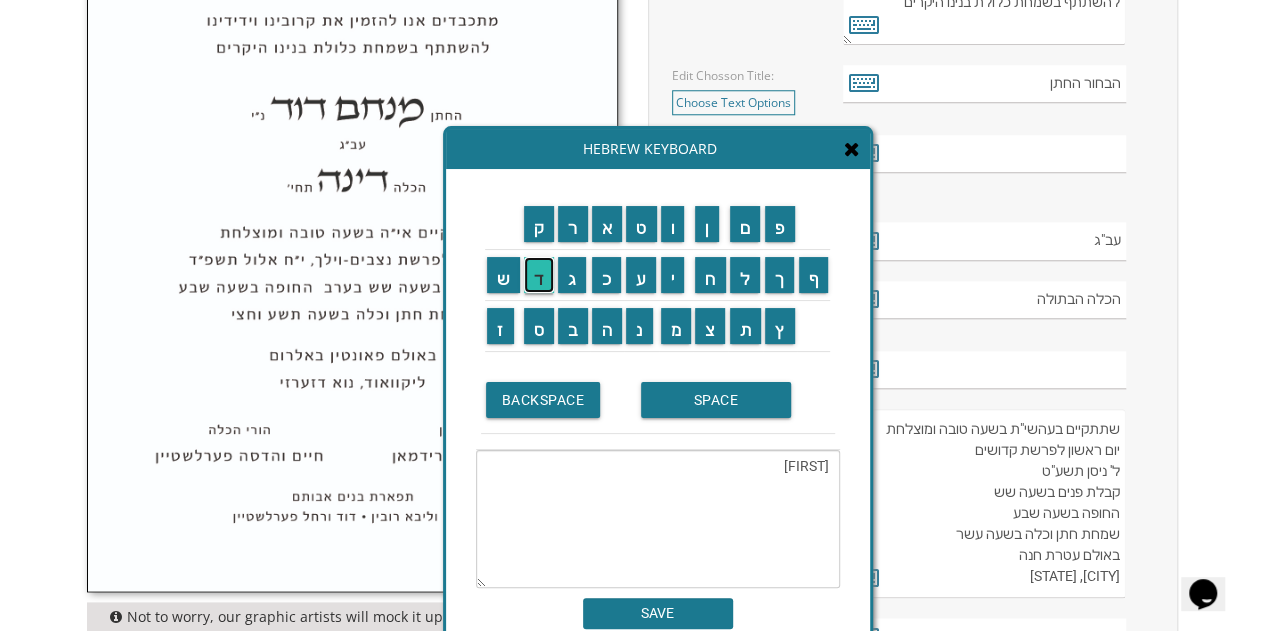 click on "ד" at bounding box center (539, 275) 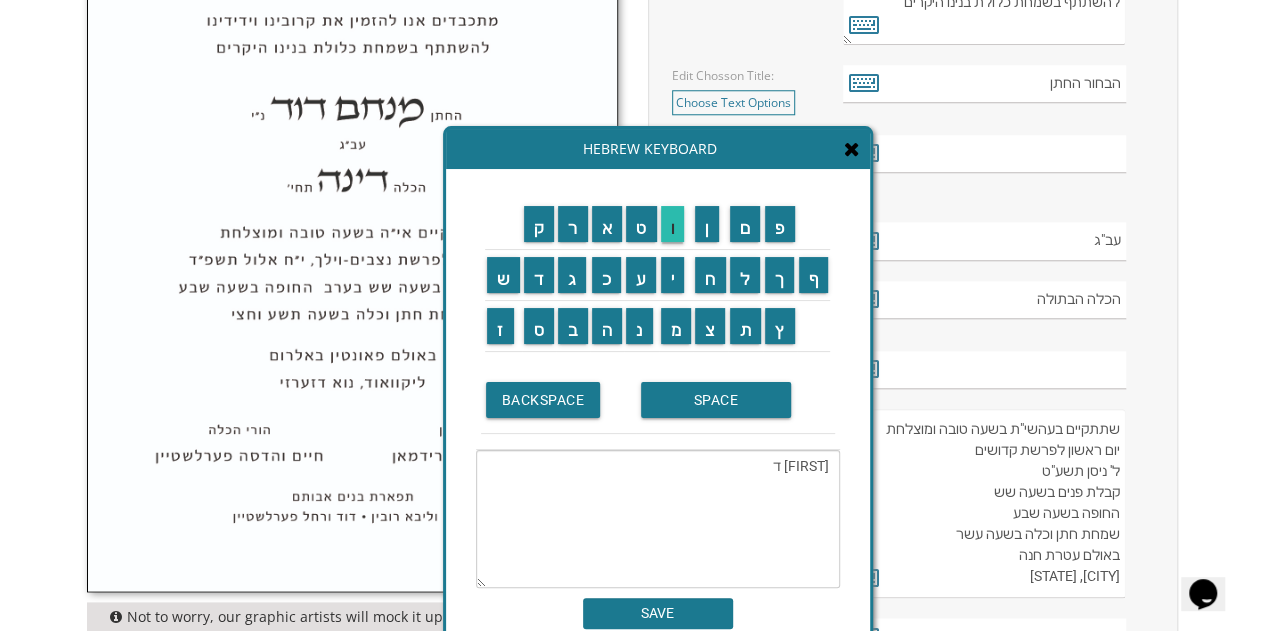 click on "ו" at bounding box center (673, 224) 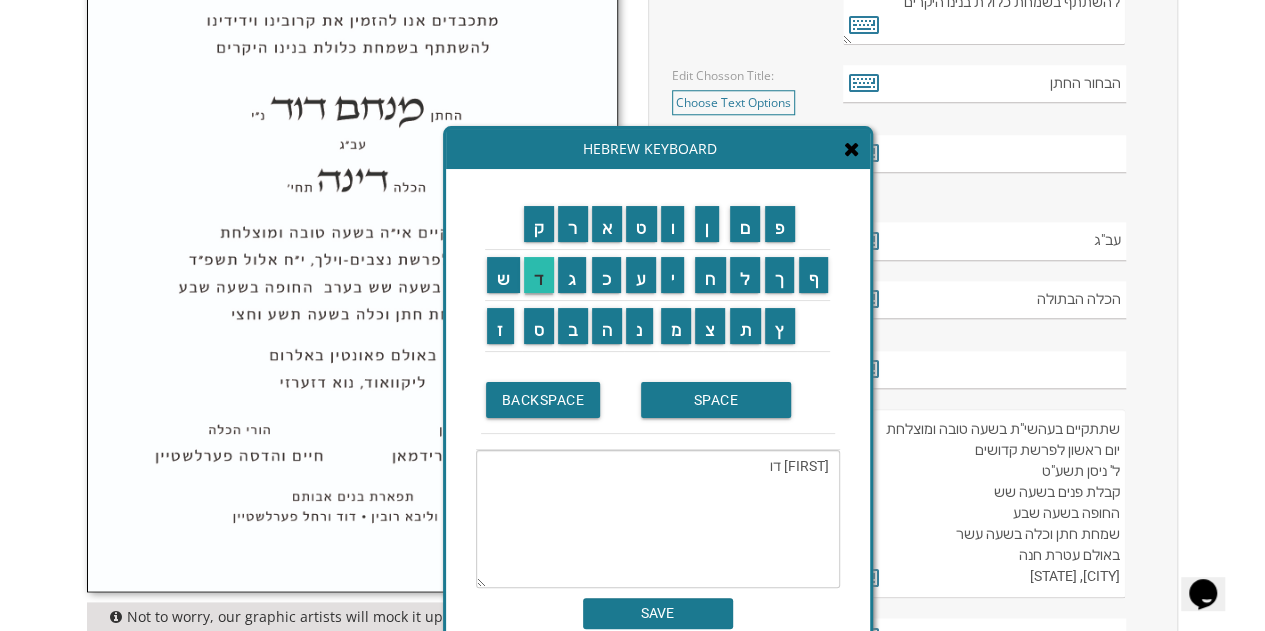 click on "ד" at bounding box center [539, 275] 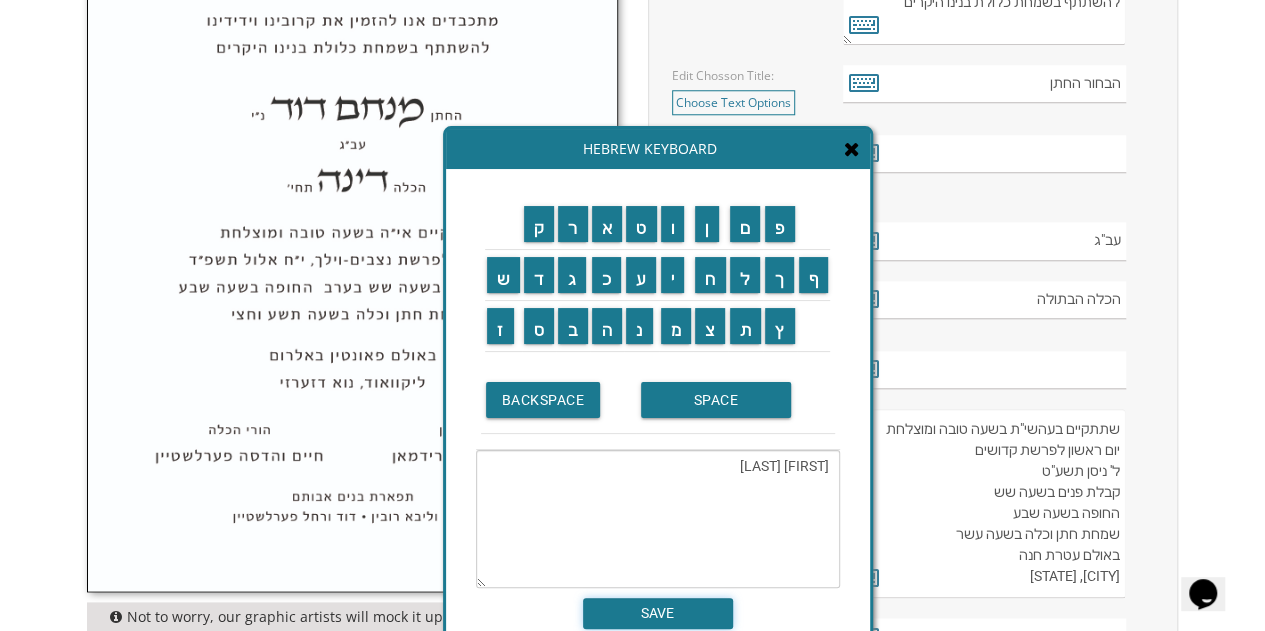 click on "SAVE" at bounding box center [658, 613] 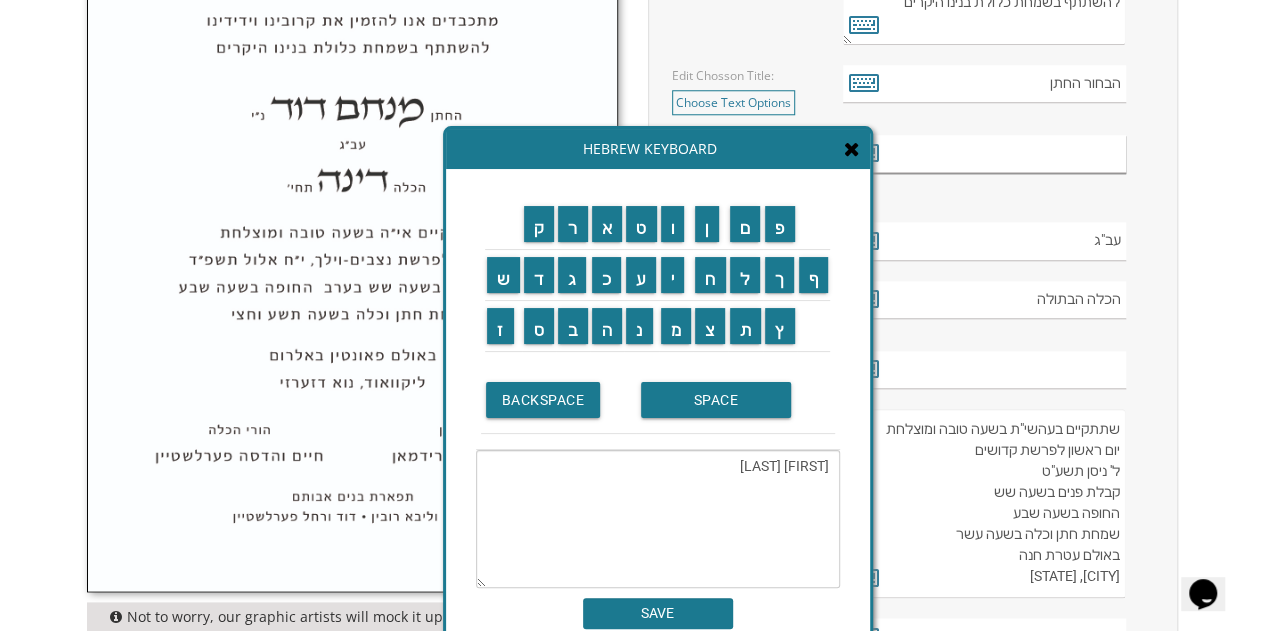 type on "[FIRST] [LAST]" 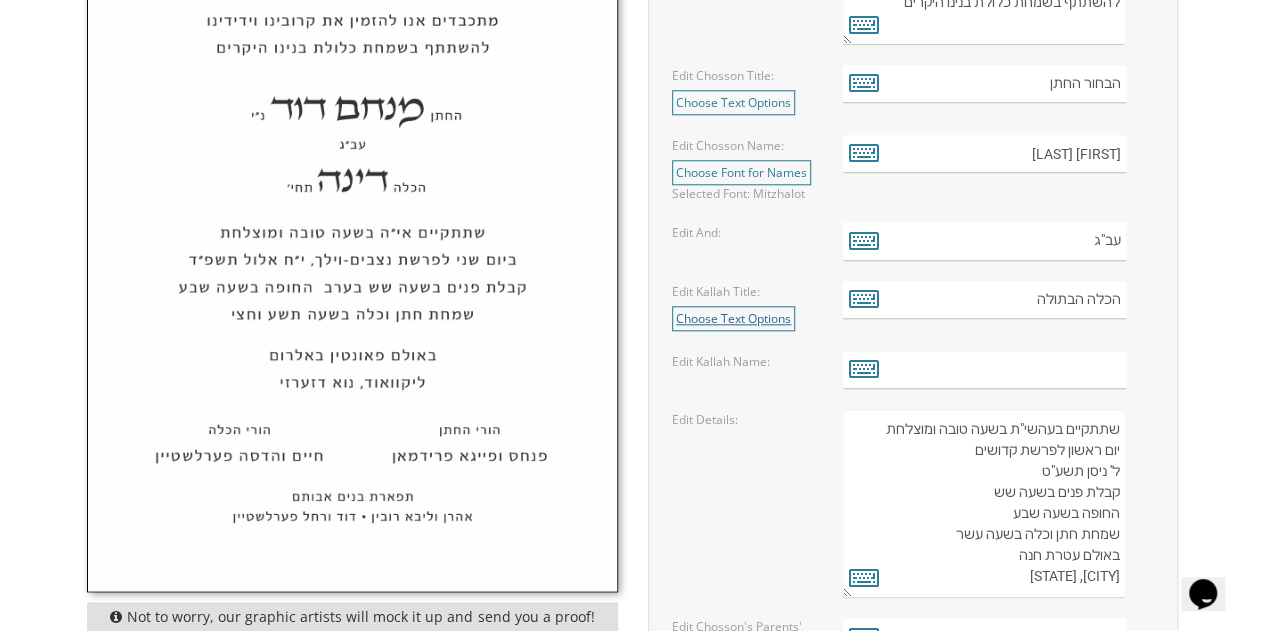 click on "Choose Text Options" at bounding box center (733, 318) 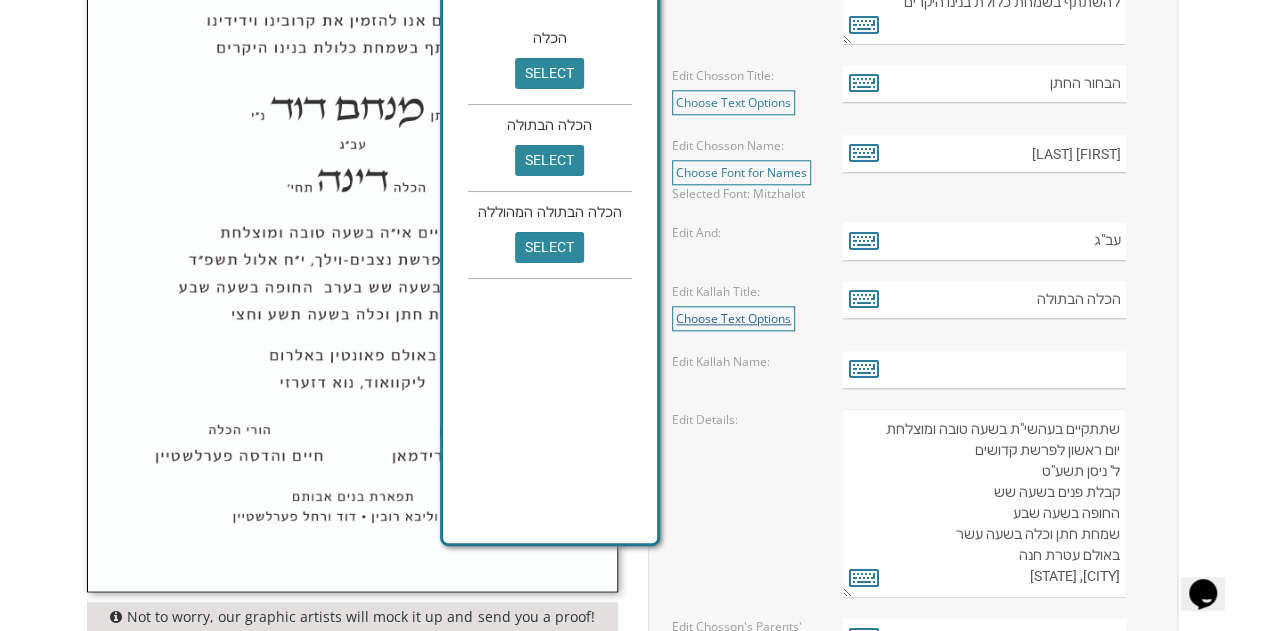 click on "Choose Text Options" at bounding box center (733, 318) 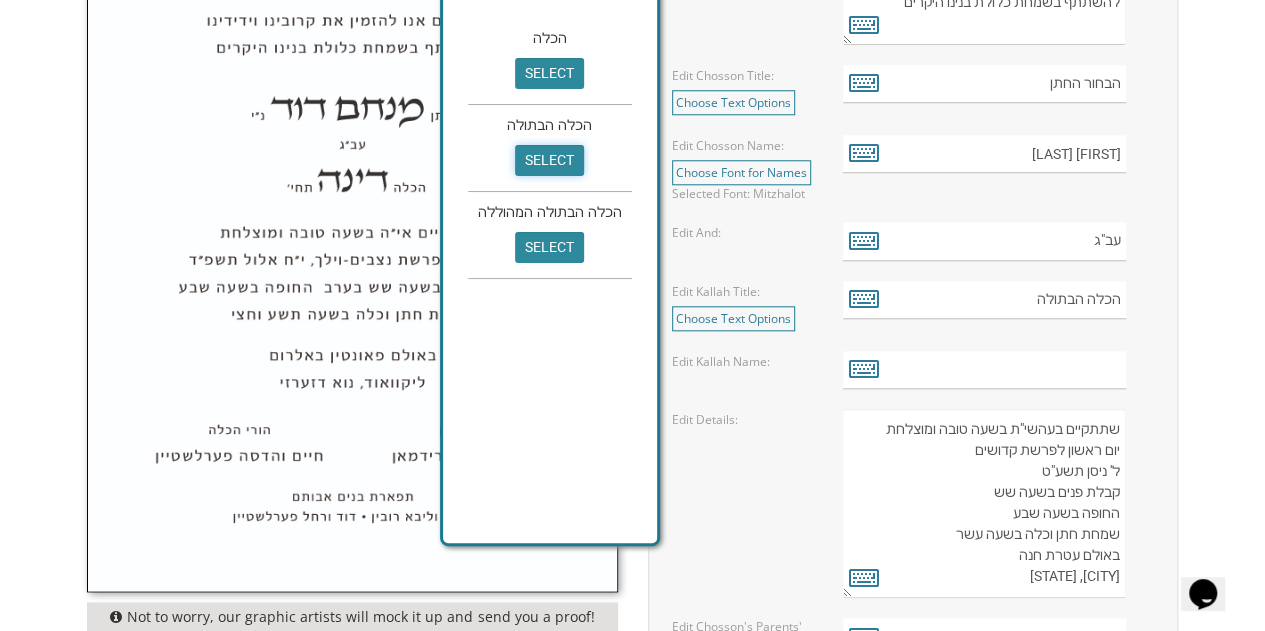 click on "select" at bounding box center [549, 160] 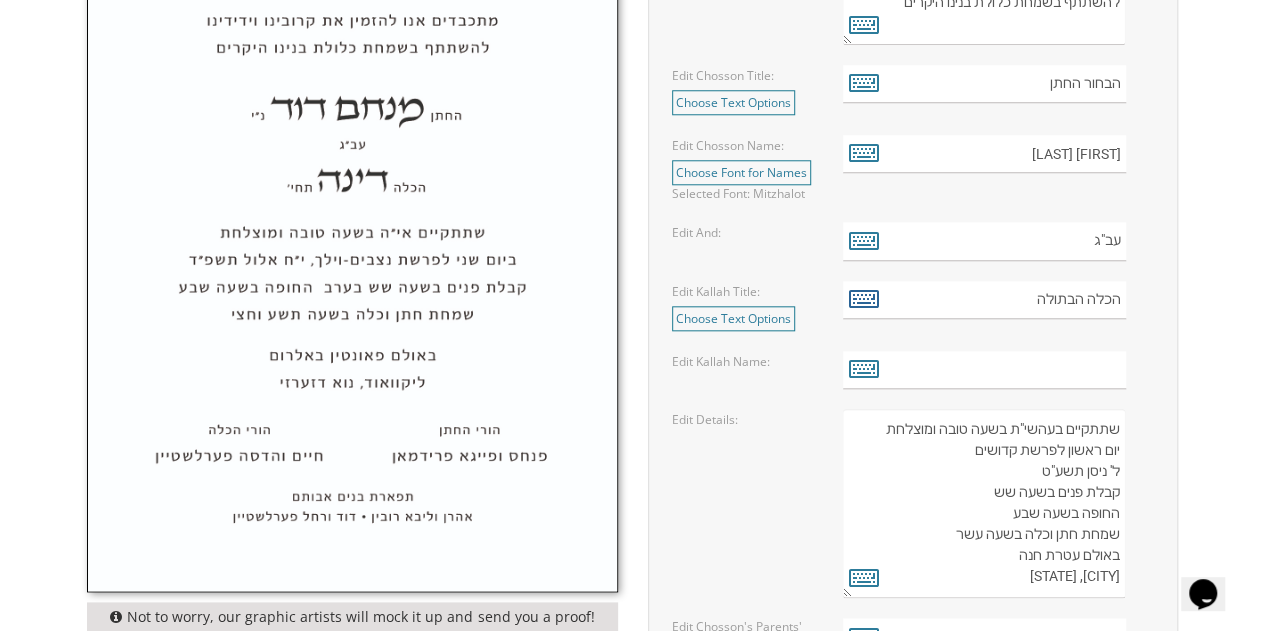 click at bounding box center [864, 298] 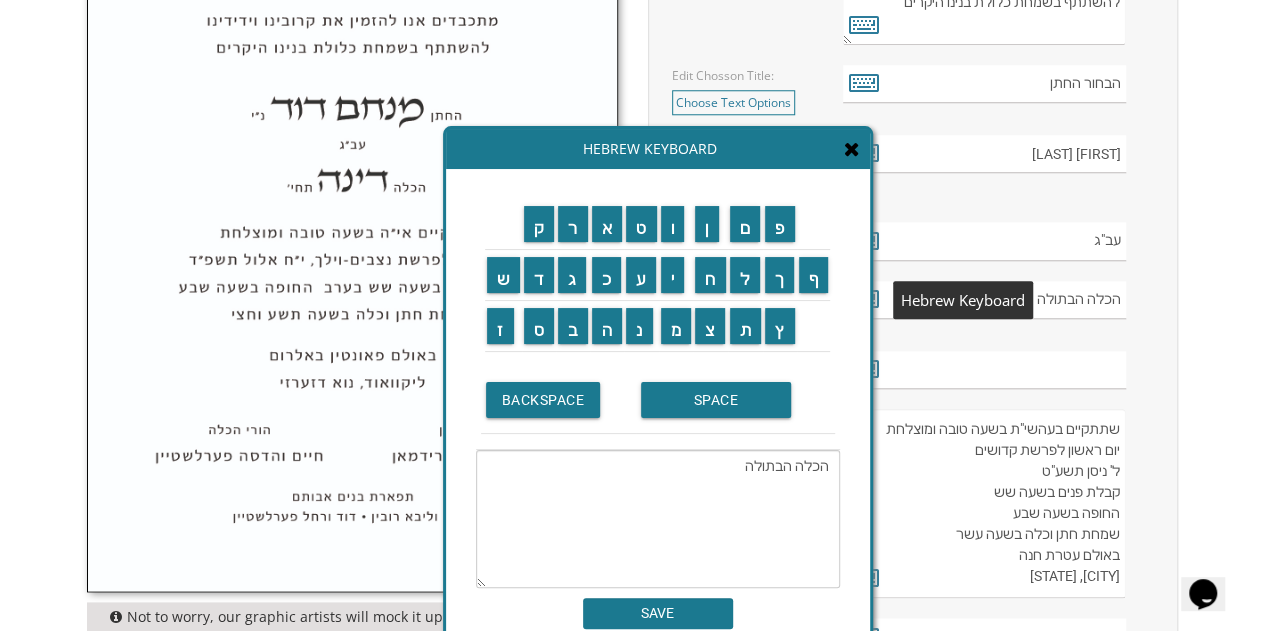 click at bounding box center (852, 149) 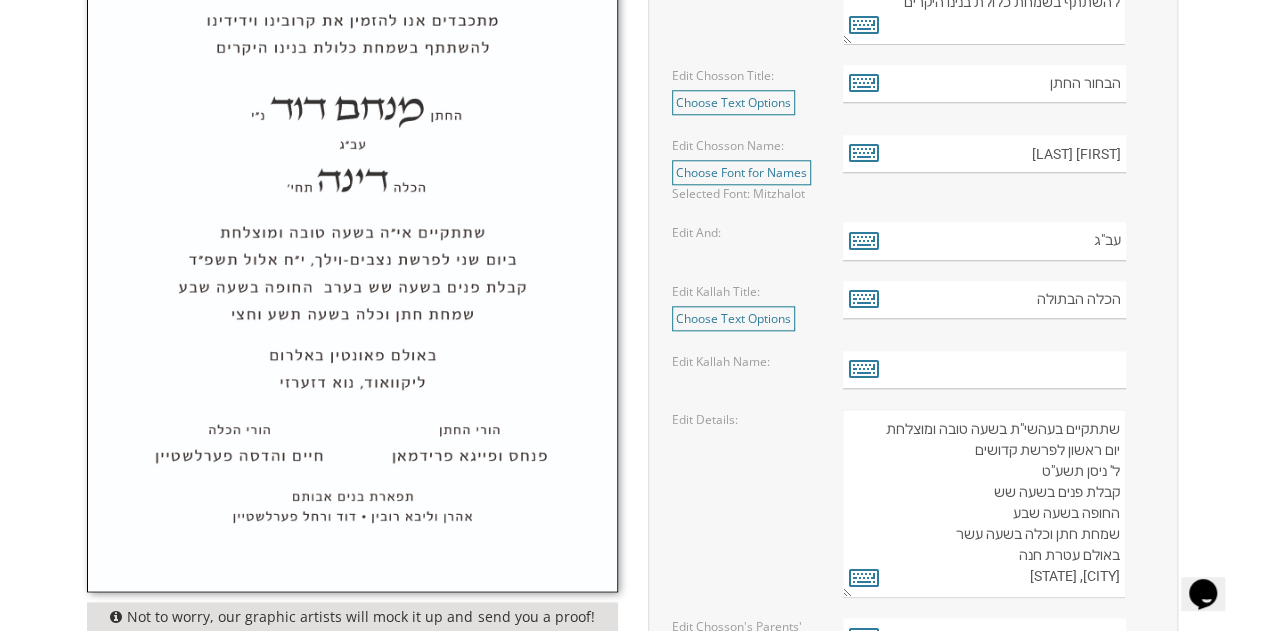 click at bounding box center [864, 298] 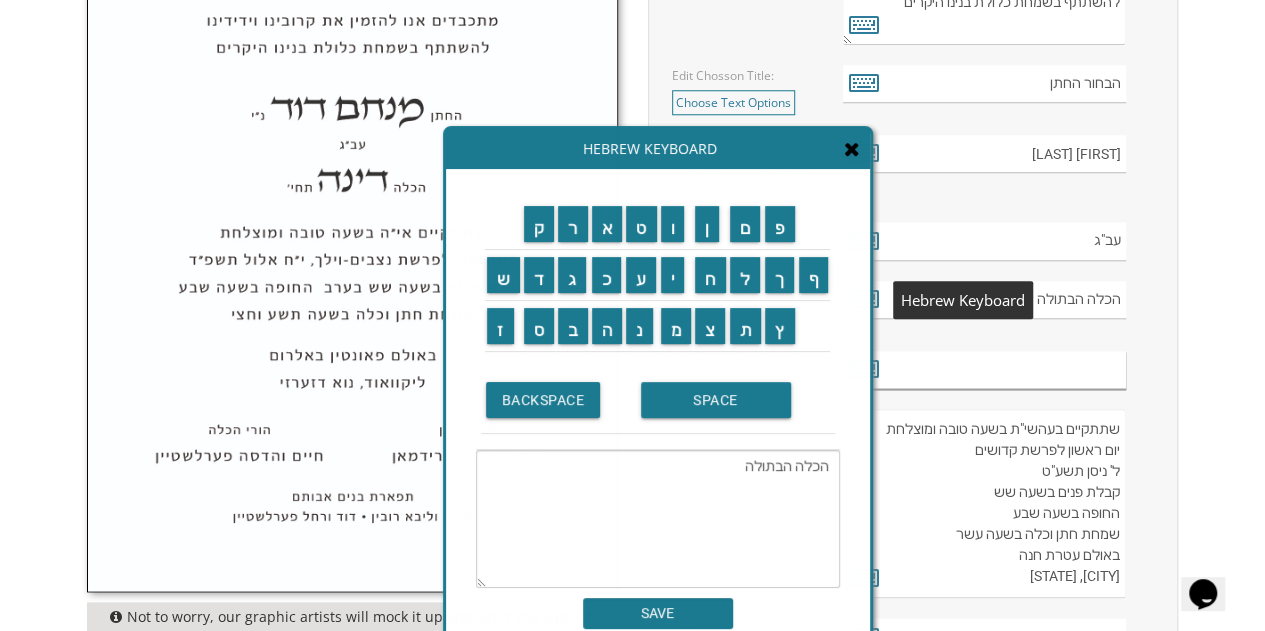 click at bounding box center [984, 370] 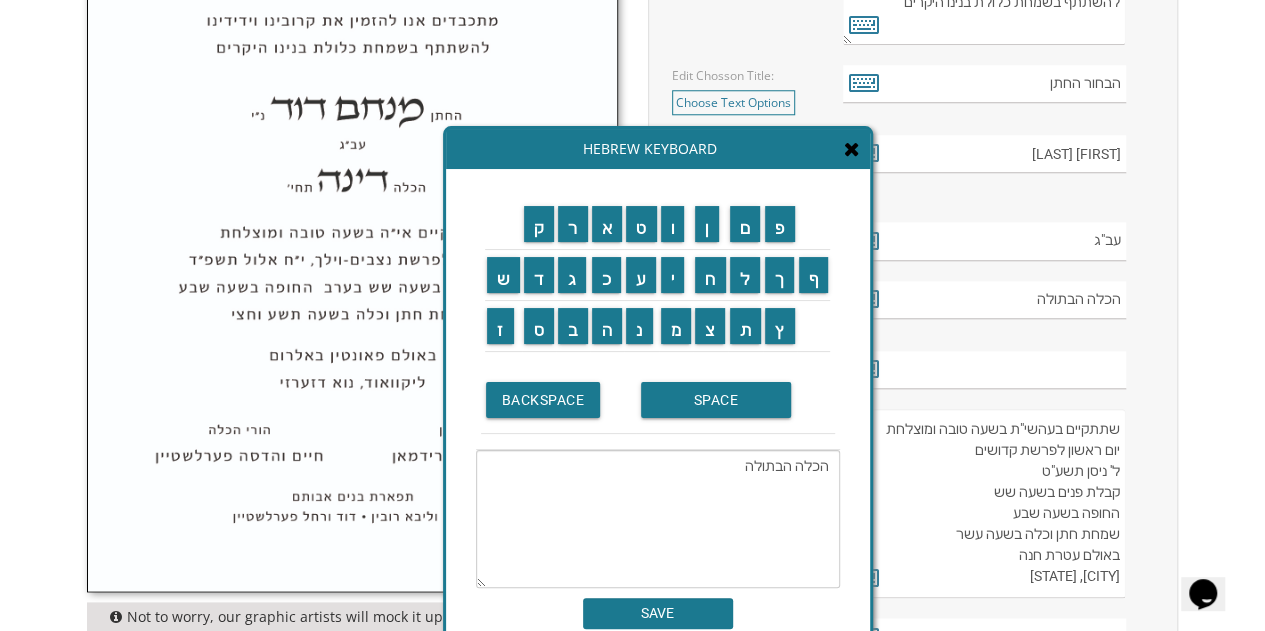 click at bounding box center [852, 149] 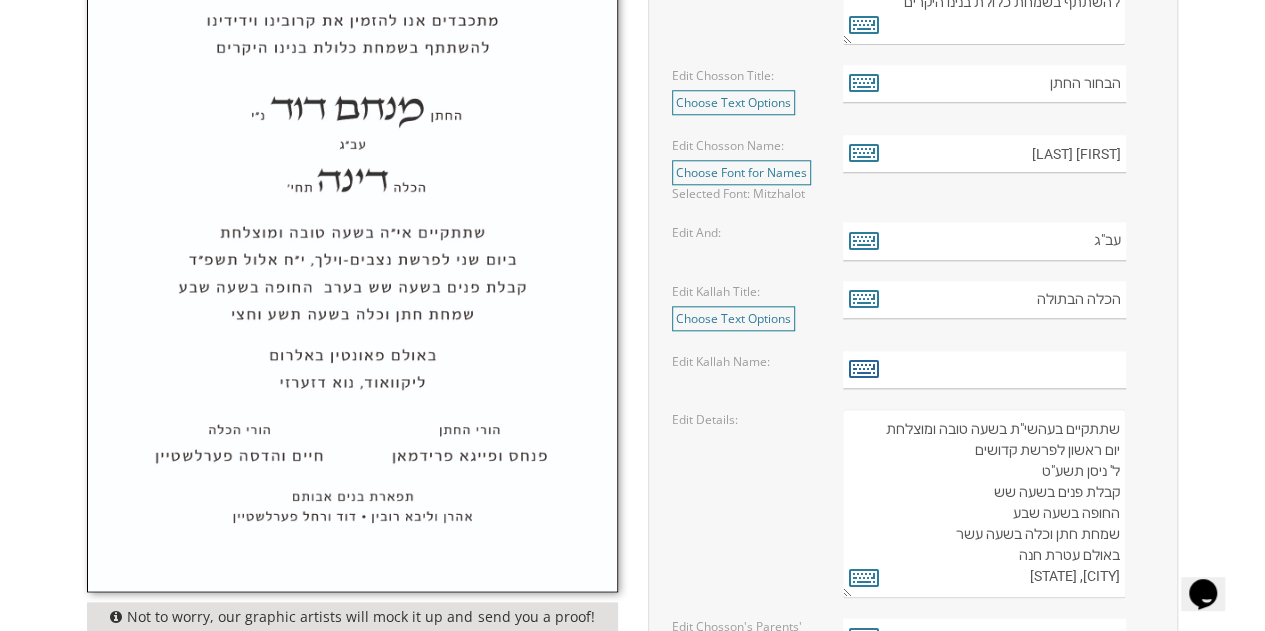 click at bounding box center [864, 368] 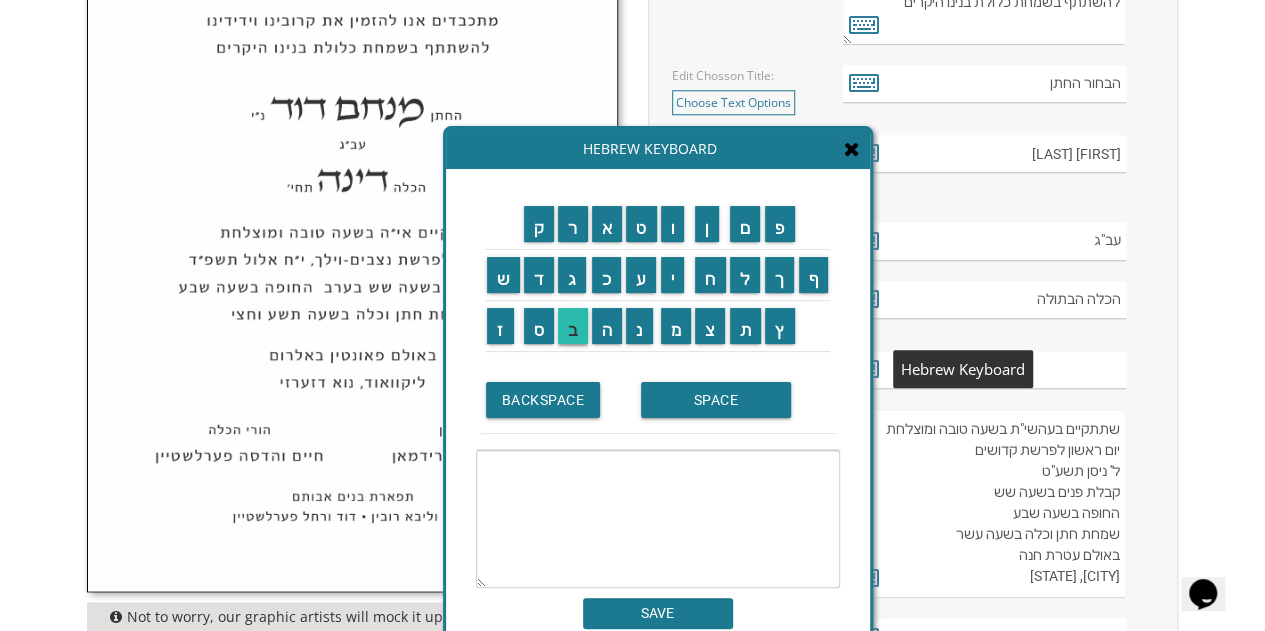 click on "ב" at bounding box center (573, 326) 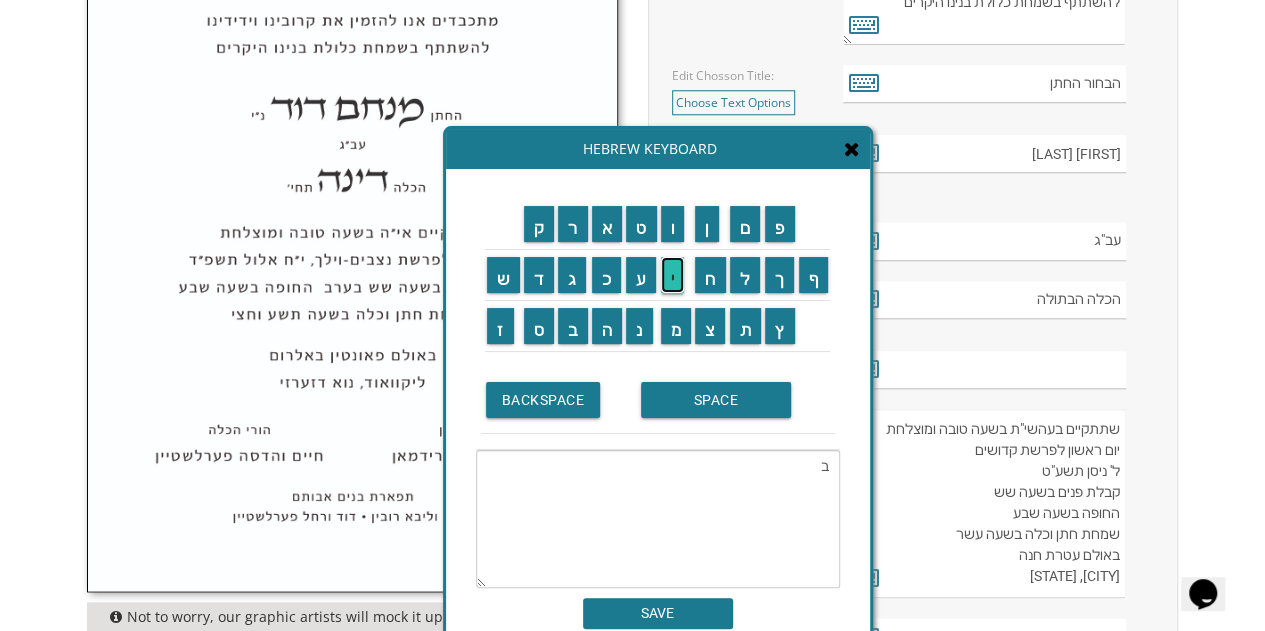 click on "י" at bounding box center [673, 275] 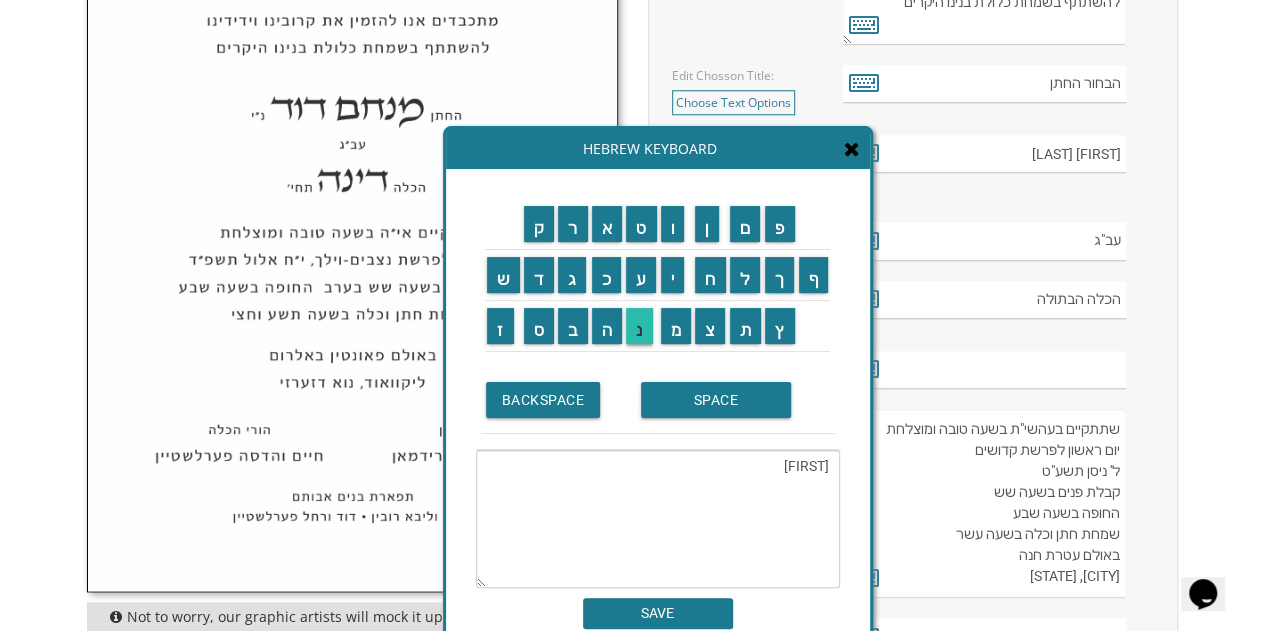 click on "נ" at bounding box center (639, 326) 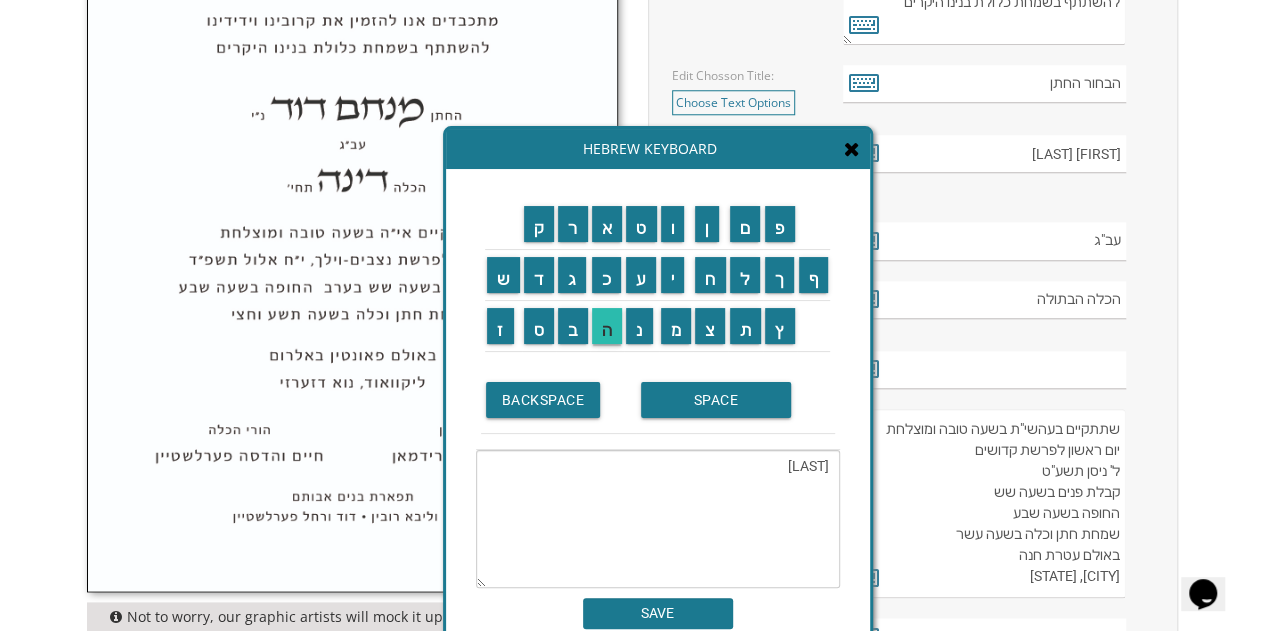 click on "ה" at bounding box center [607, 326] 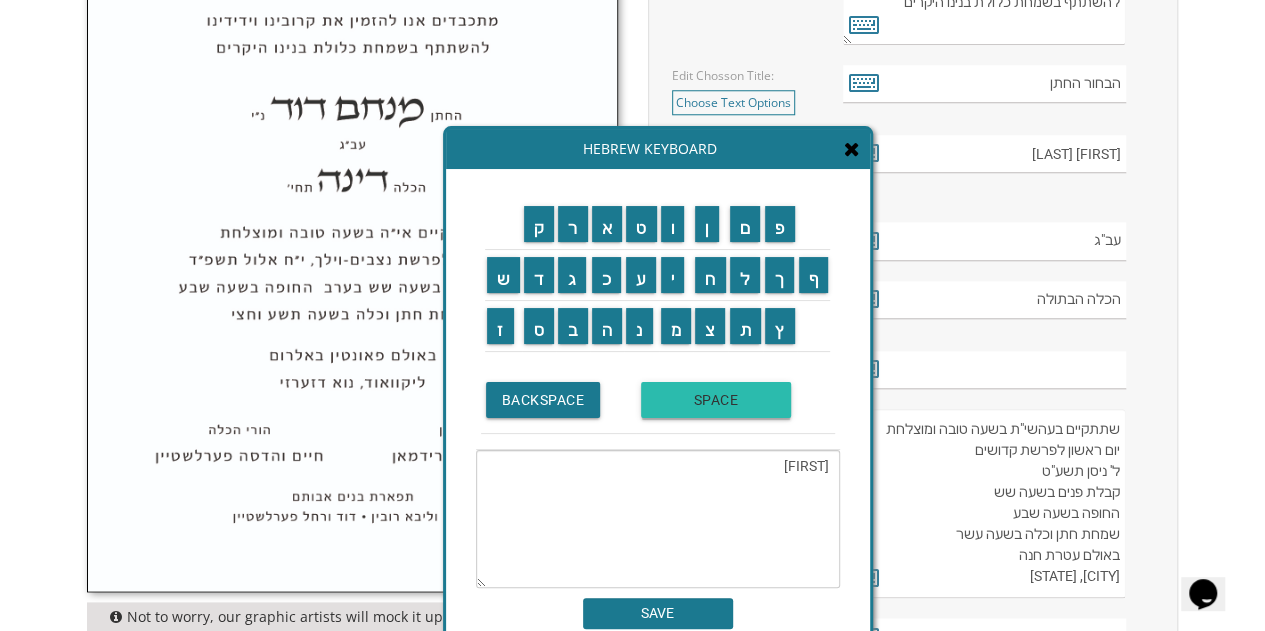 click on "SPACE" at bounding box center (716, 400) 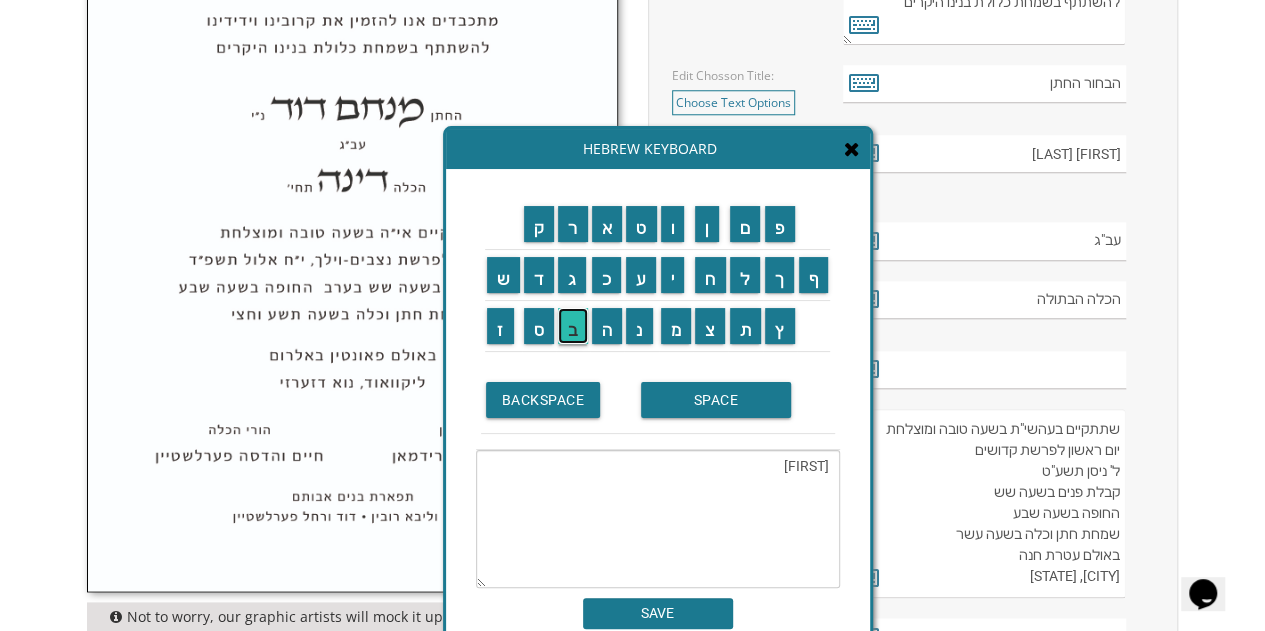 click on "ב" at bounding box center [573, 326] 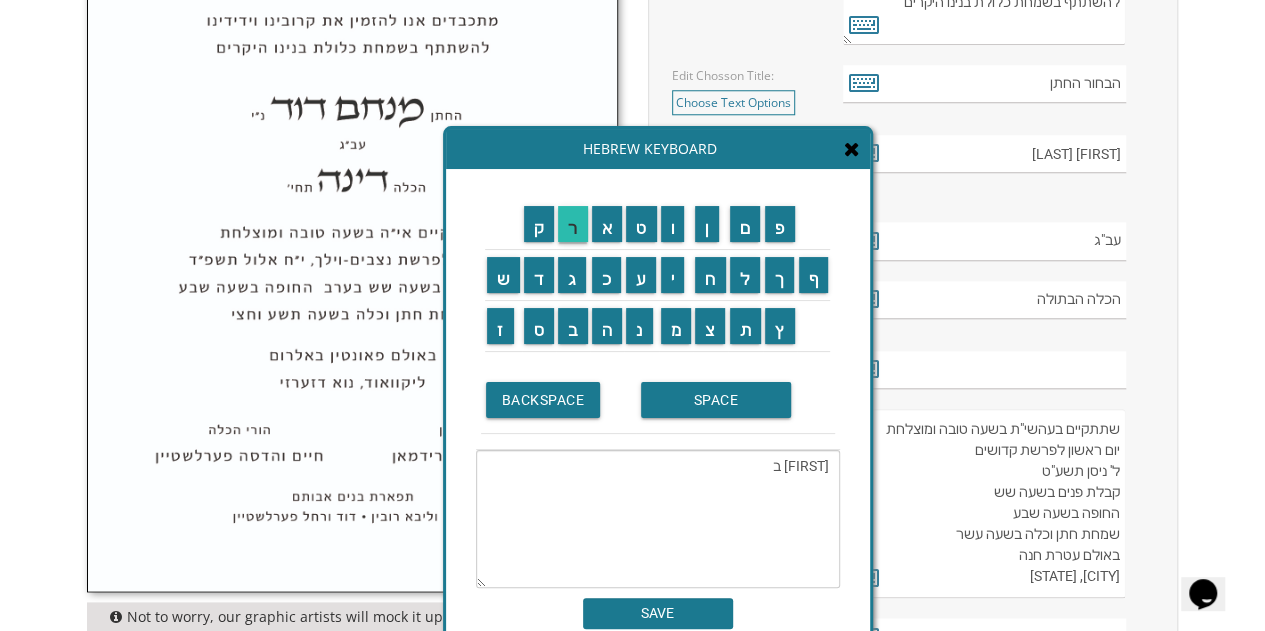 click on "ר" at bounding box center (573, 224) 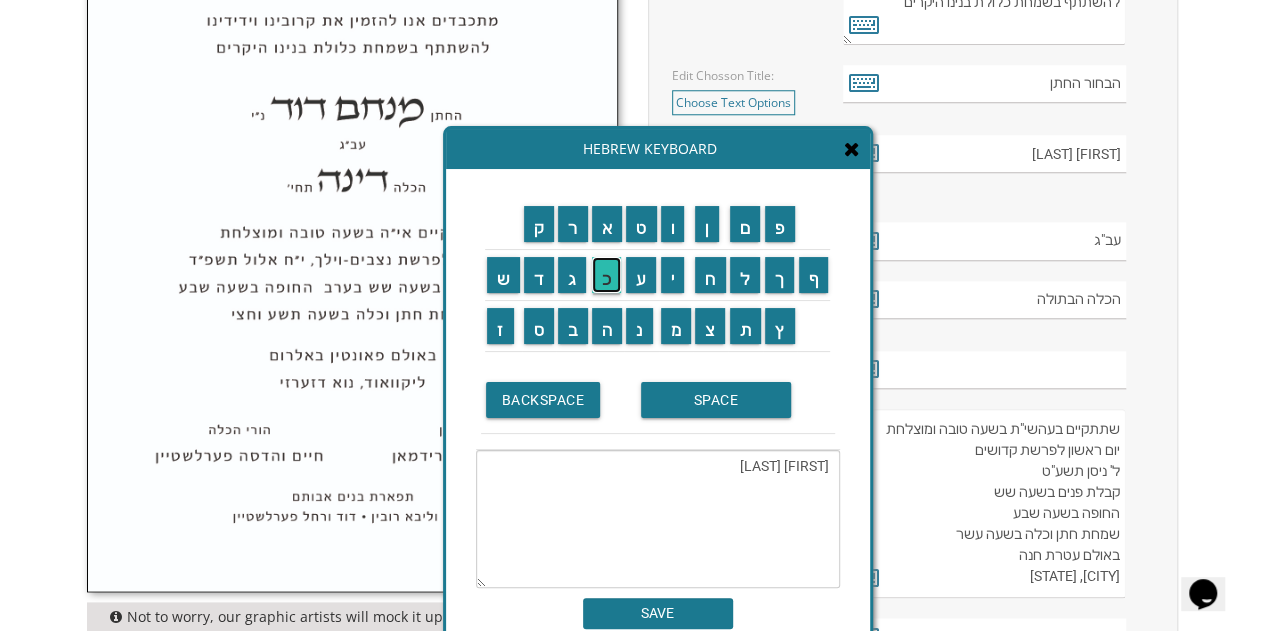 click on "כ" at bounding box center [607, 275] 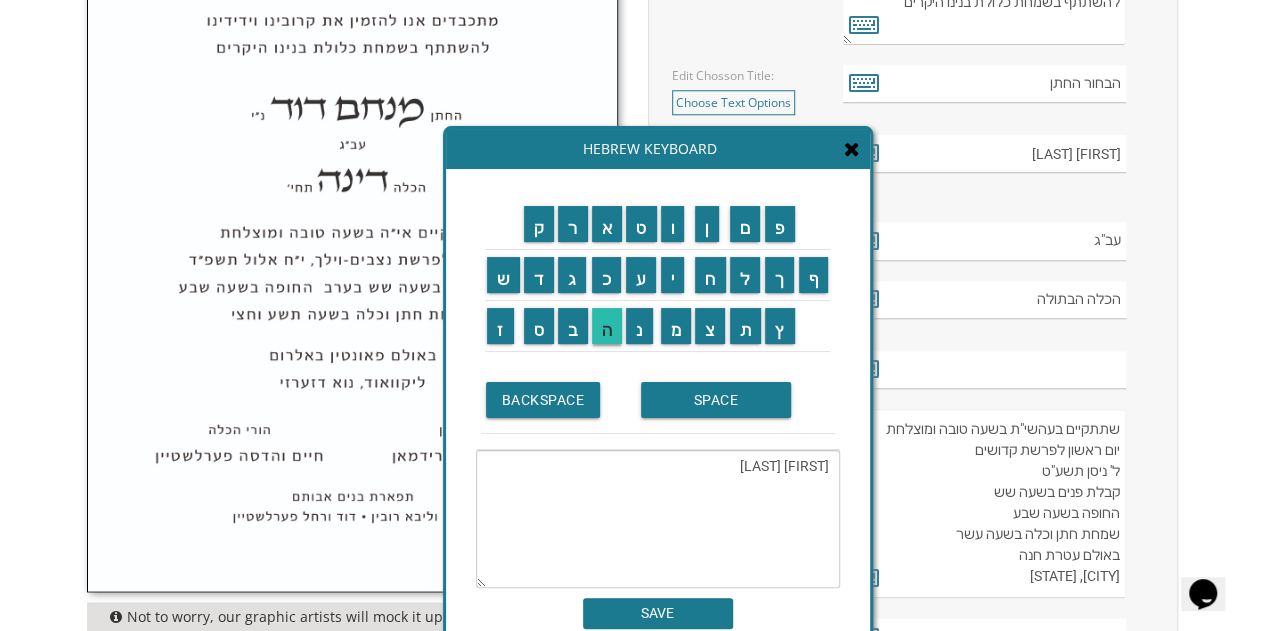 click on "ה" at bounding box center (607, 326) 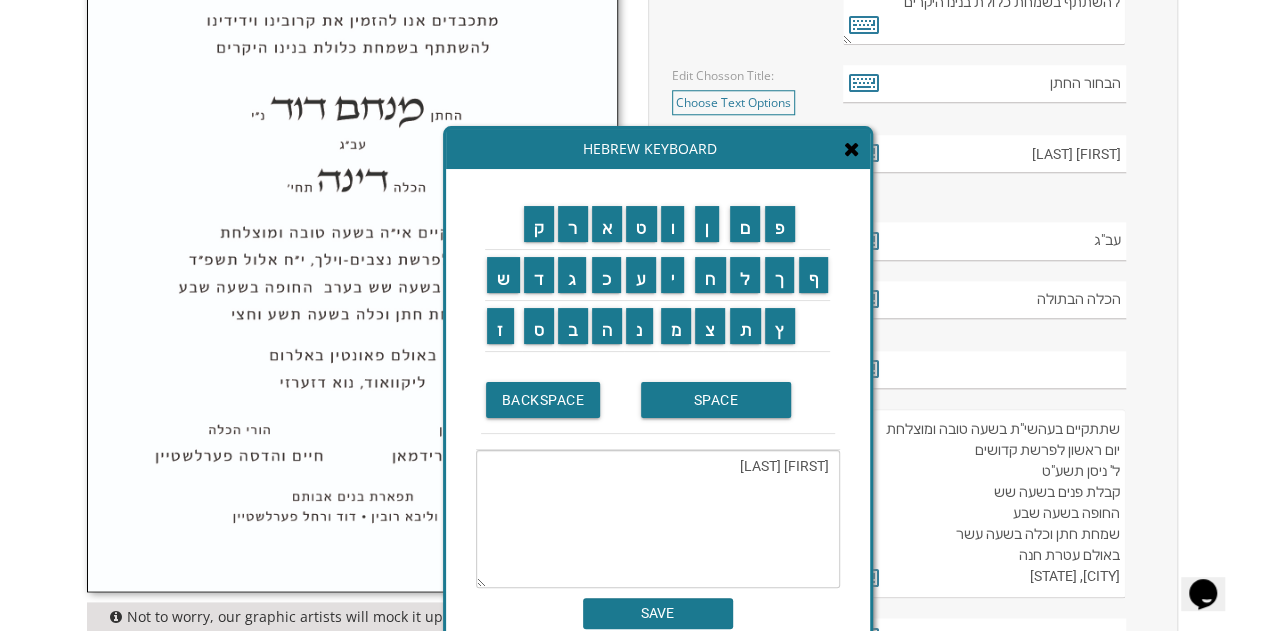 click on "SAVE" at bounding box center (658, 613) 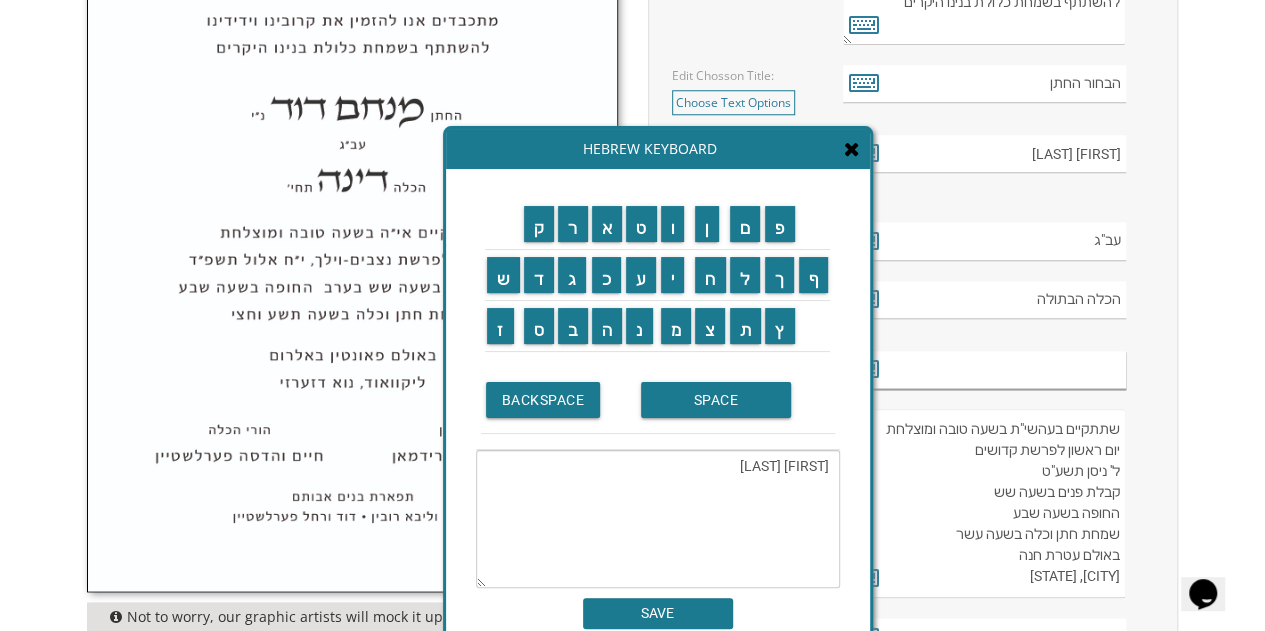 type on "[FIRST] [LAST]" 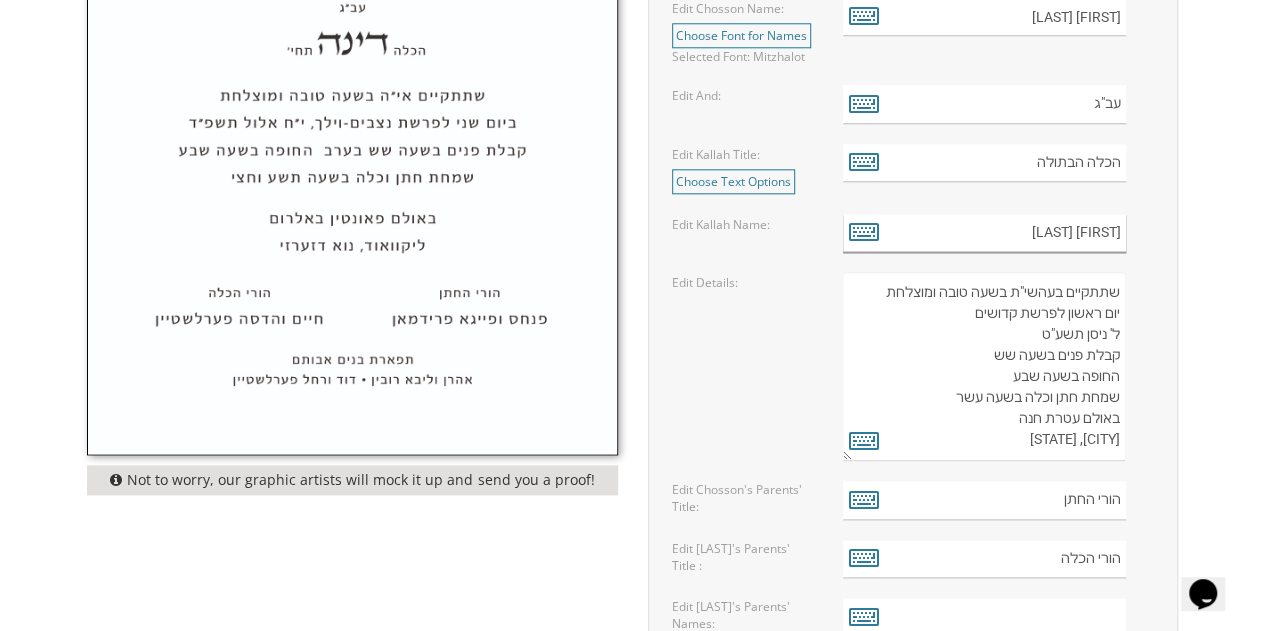 scroll, scrollTop: 1051, scrollLeft: 0, axis: vertical 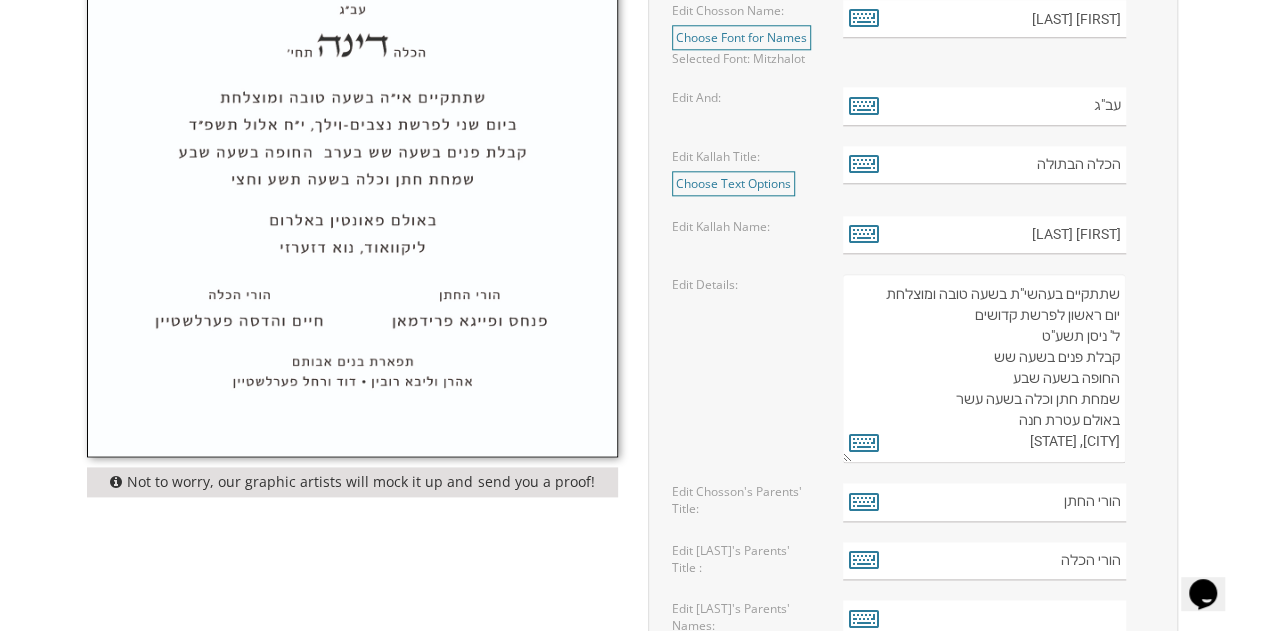 click on "שתתקיים בעהשי"ת בשעה טובה ומוצלחת
יום ראשון לפרשת קדושים
ל' ניסן תשע"ט
קבלת פנים בשעה שש
החופה בשעה שבע
שמחת חתן וכלה בשעה עשר
באולם עטרת חנה
[CITY], [STATE]" at bounding box center (984, 368) 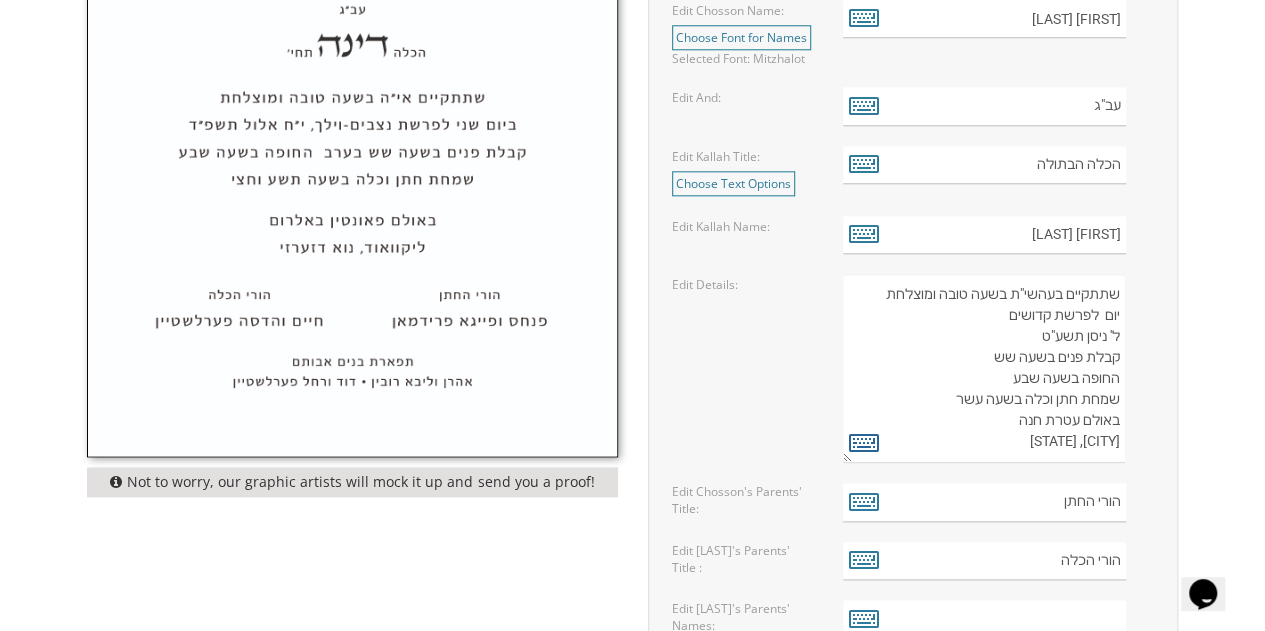 type on "שתתקיים בעהשי"ת בשעה טובה ומוצלחת
יום  לפרשת קדושים
ל' ניסן תשע"ט
קבלת פנים בשעה שש
החופה בשעה שבע
שמחת חתן וכלה בשעה עשר
באולם עטרת חנה
[CITY], [STATE]" 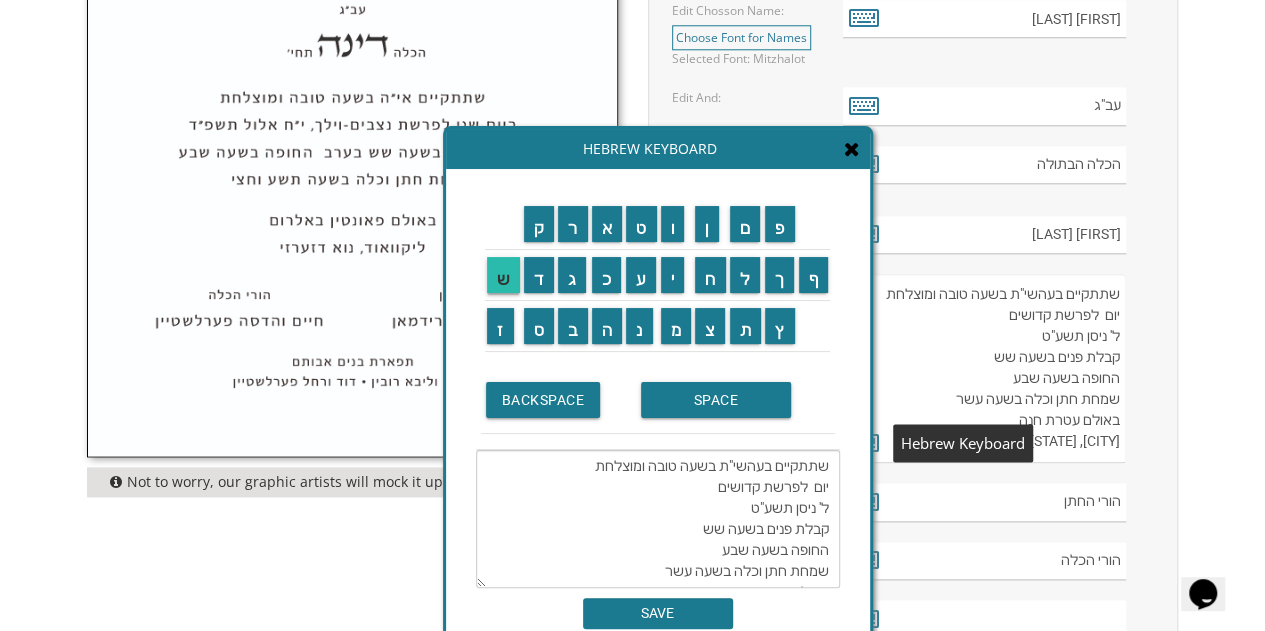 click on "ש" at bounding box center (503, 275) 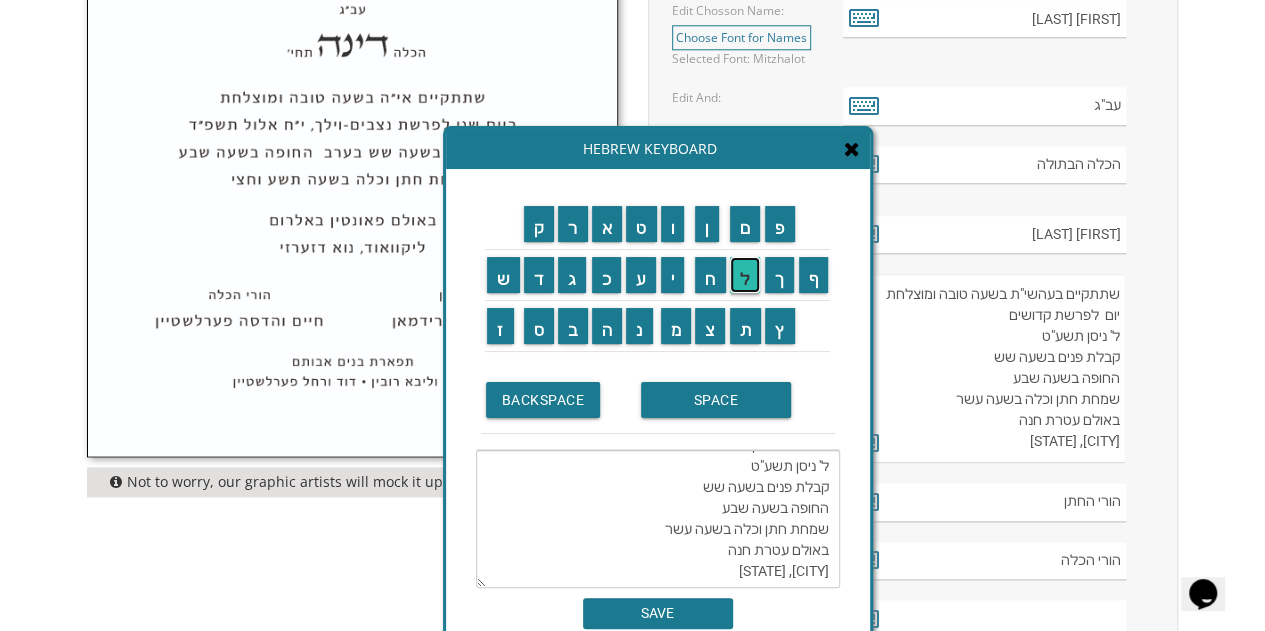 click on "ל" at bounding box center (745, 275) 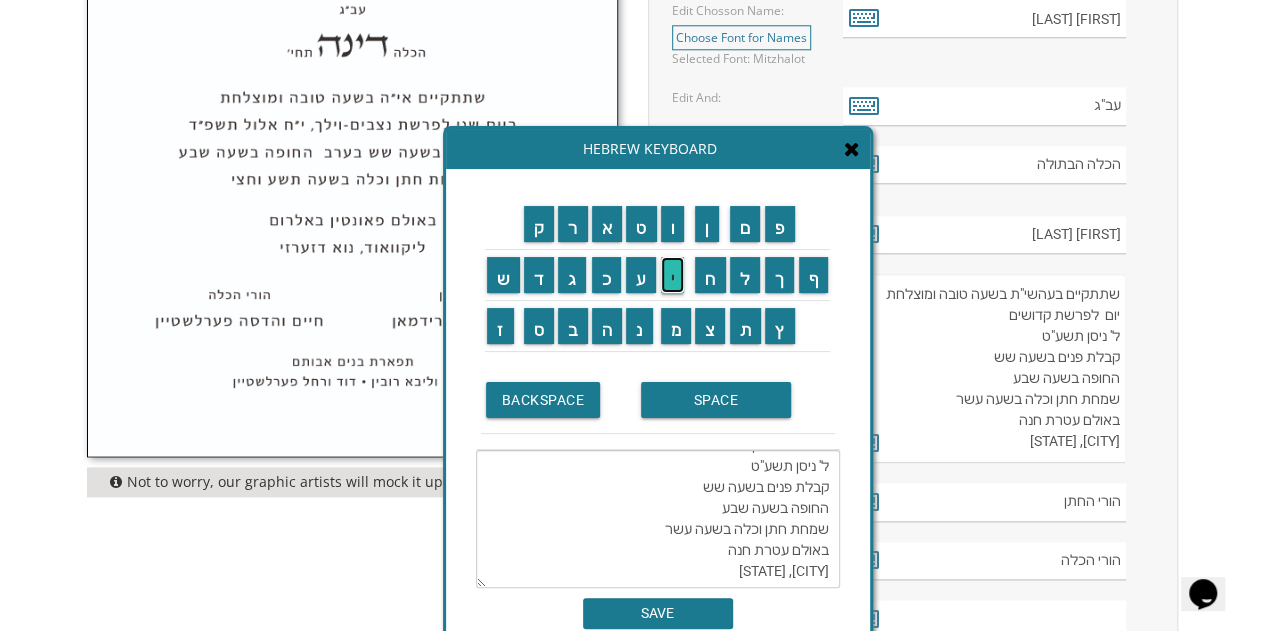 click on "י" at bounding box center (673, 275) 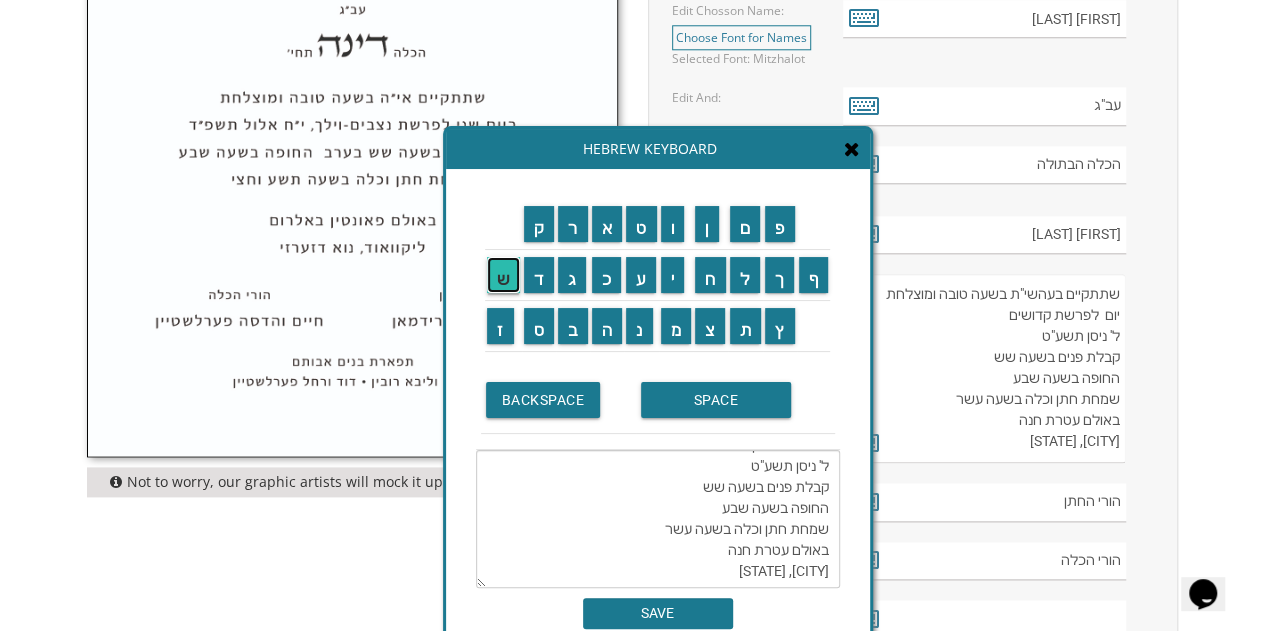 click on "ש" at bounding box center (503, 275) 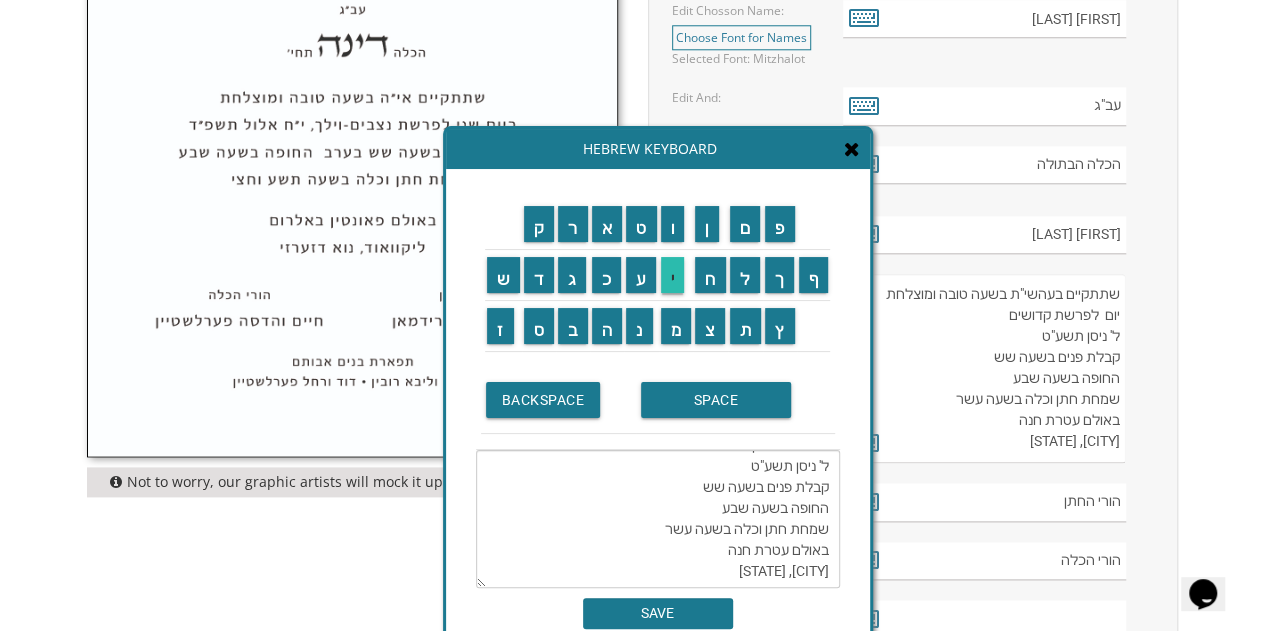click on "י" at bounding box center [673, 275] 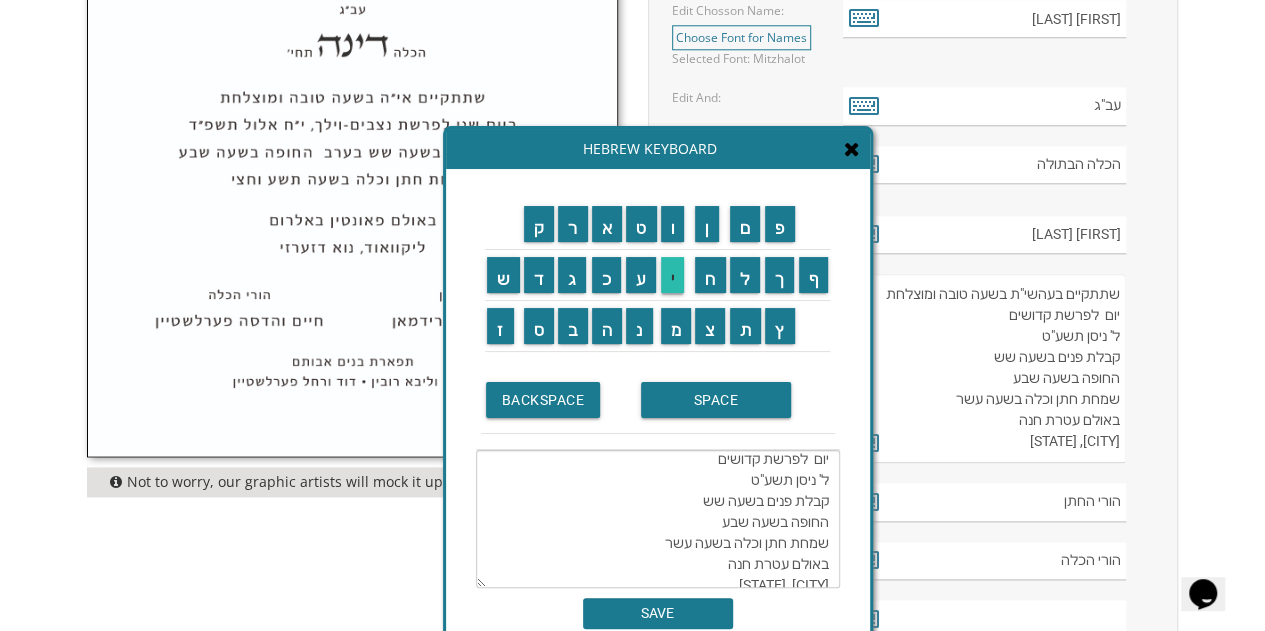 scroll, scrollTop: 0, scrollLeft: 0, axis: both 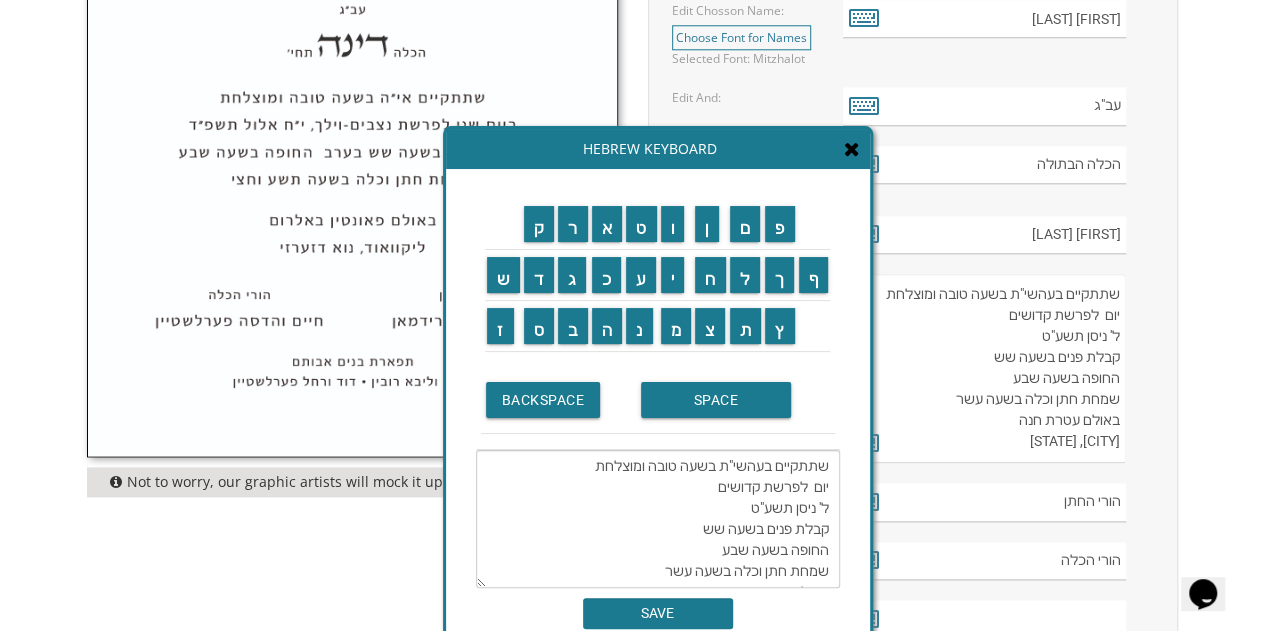 click on "שתתקיים בעהשי"ת בשעה טובה ומוצלחת
יום  לפרשת קדושים
ל' ניסן תשע"ט
קבלת פנים בשעה שש
החופה בשעה שבע
שמחת חתן וכלה בשעה עשר
באולם עטרת חנה
[CITY], [STATE]" at bounding box center (658, 519) 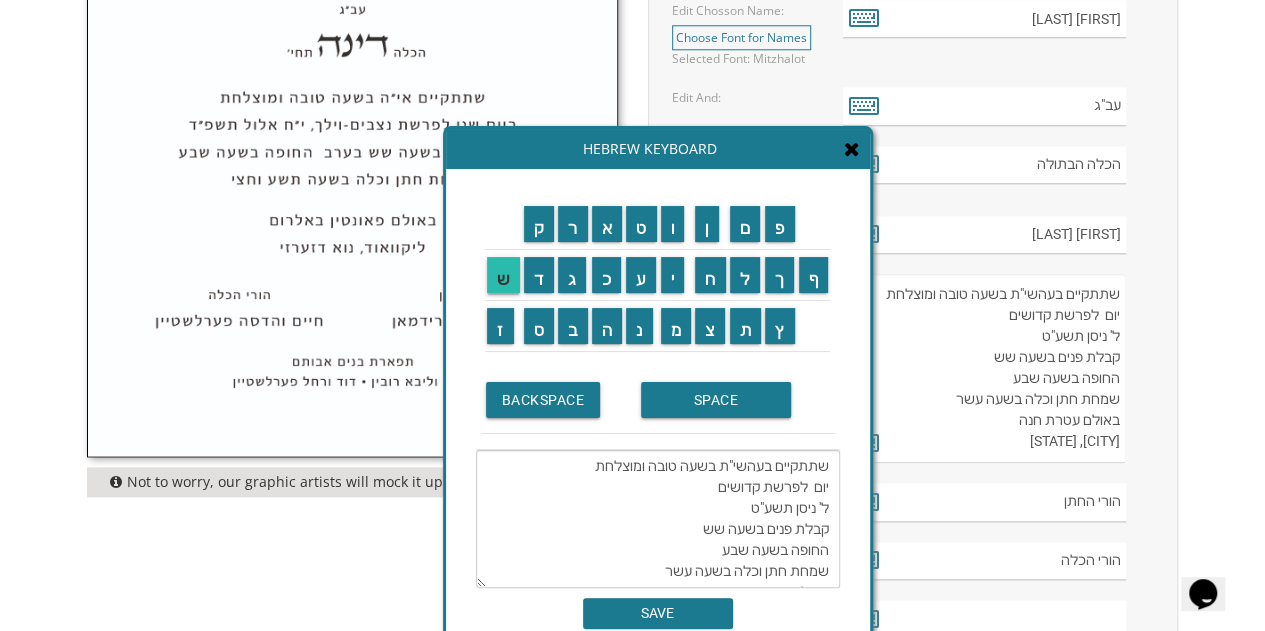 click on "ש" at bounding box center (503, 275) 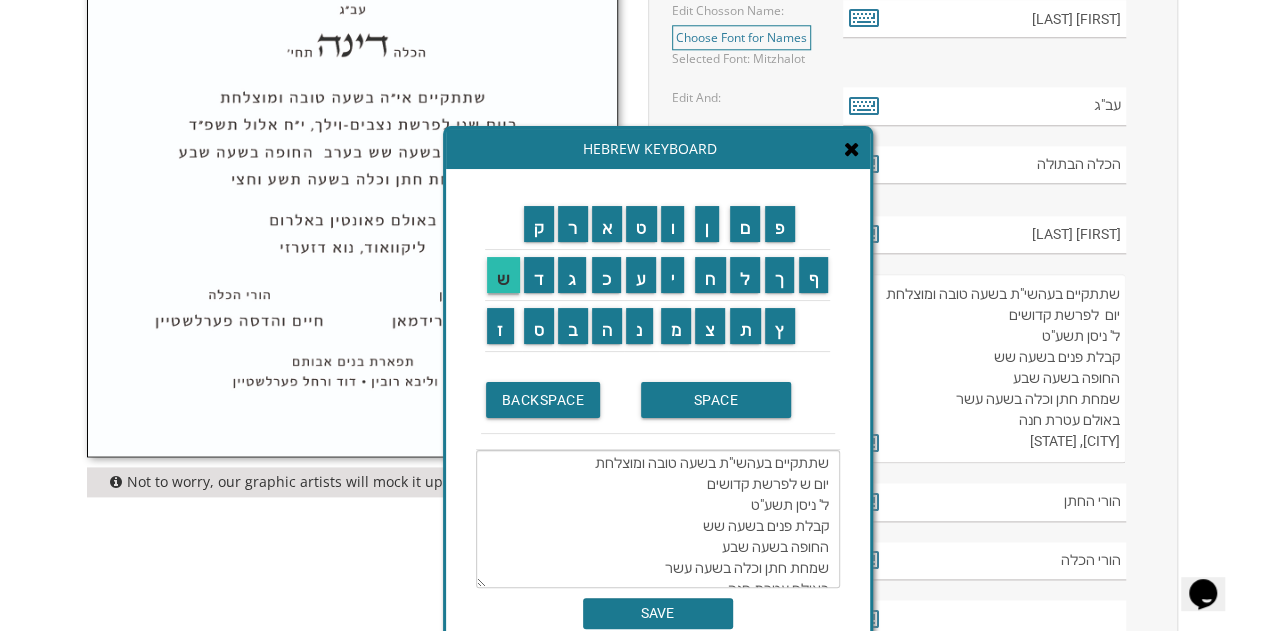 scroll, scrollTop: 0, scrollLeft: 0, axis: both 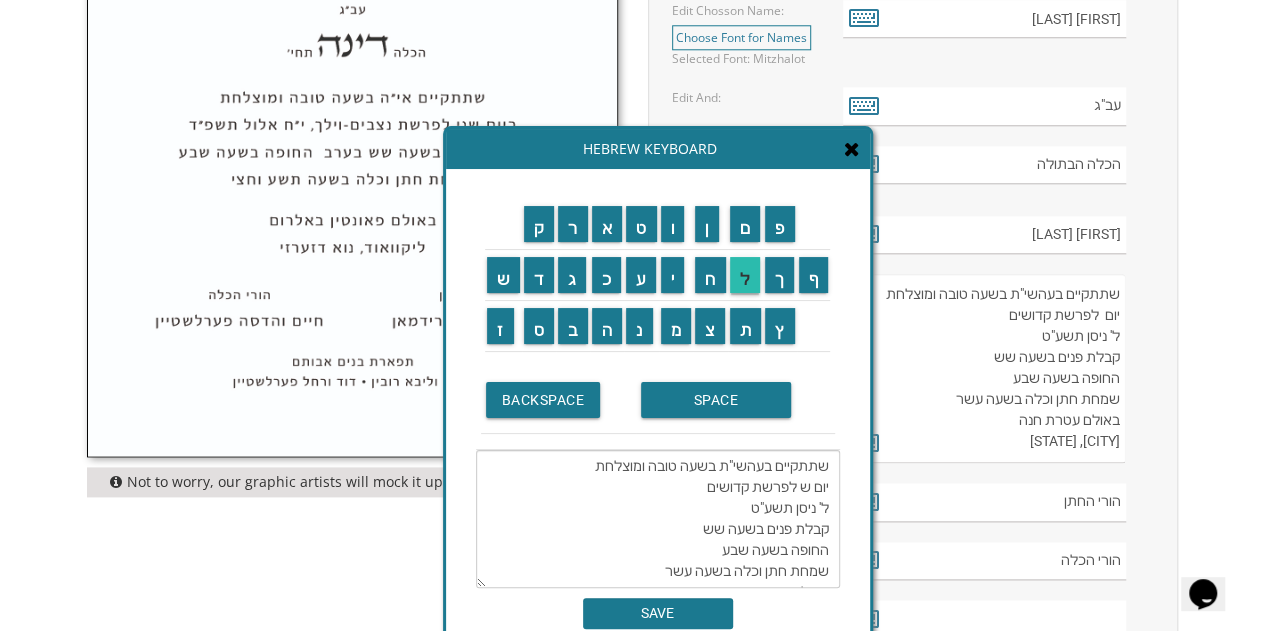 click on "ל" at bounding box center [745, 275] 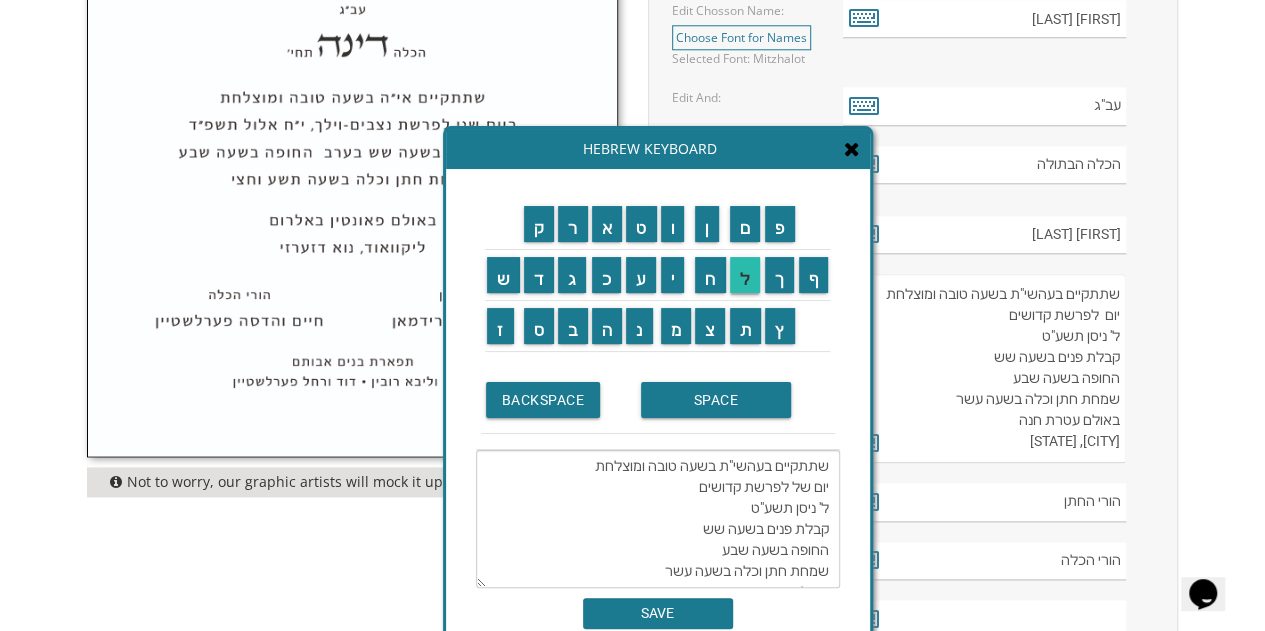 scroll, scrollTop: 42, scrollLeft: 0, axis: vertical 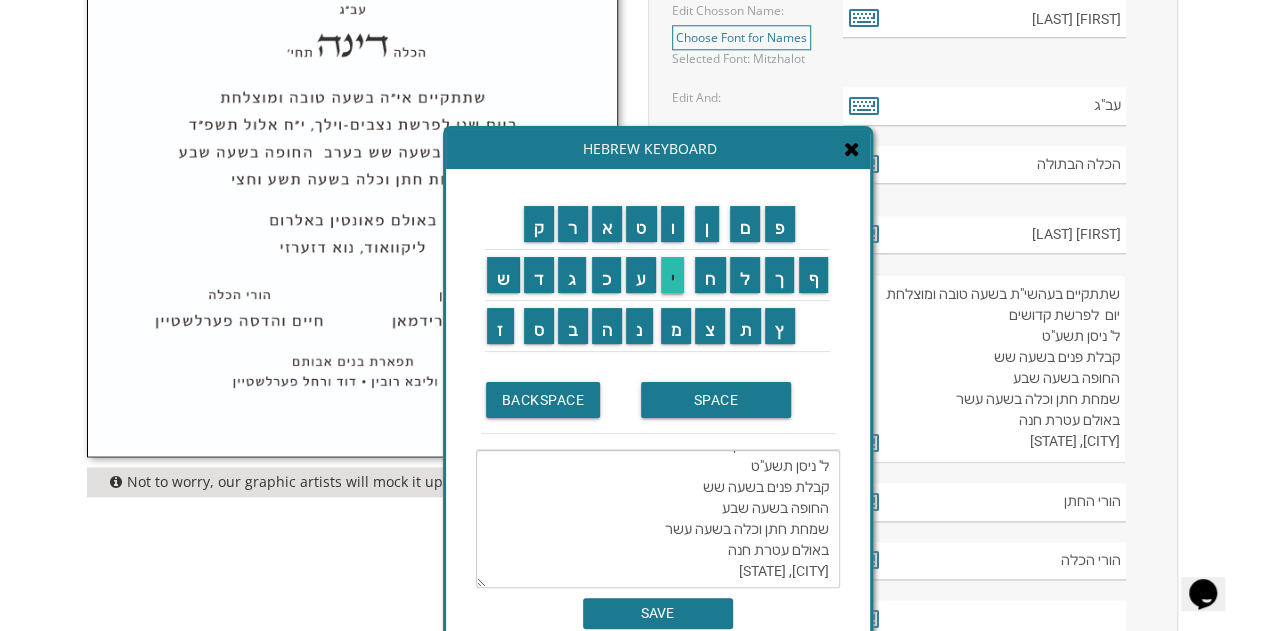 click on "י" at bounding box center [673, 275] 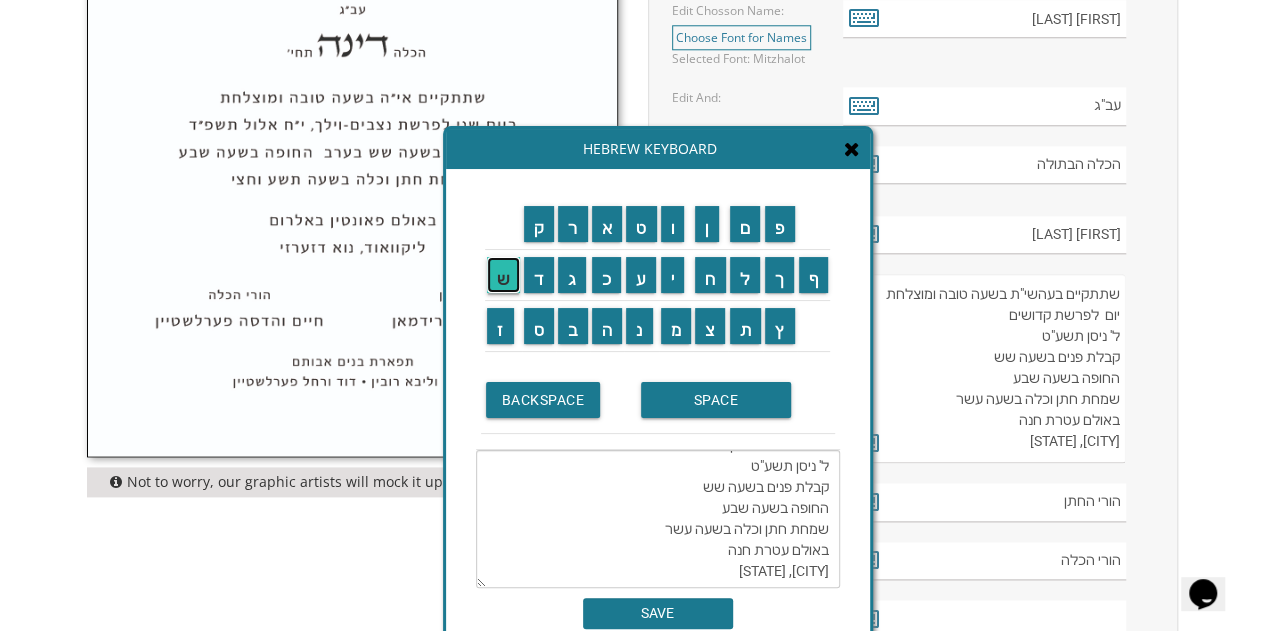 click on "ש" at bounding box center [503, 275] 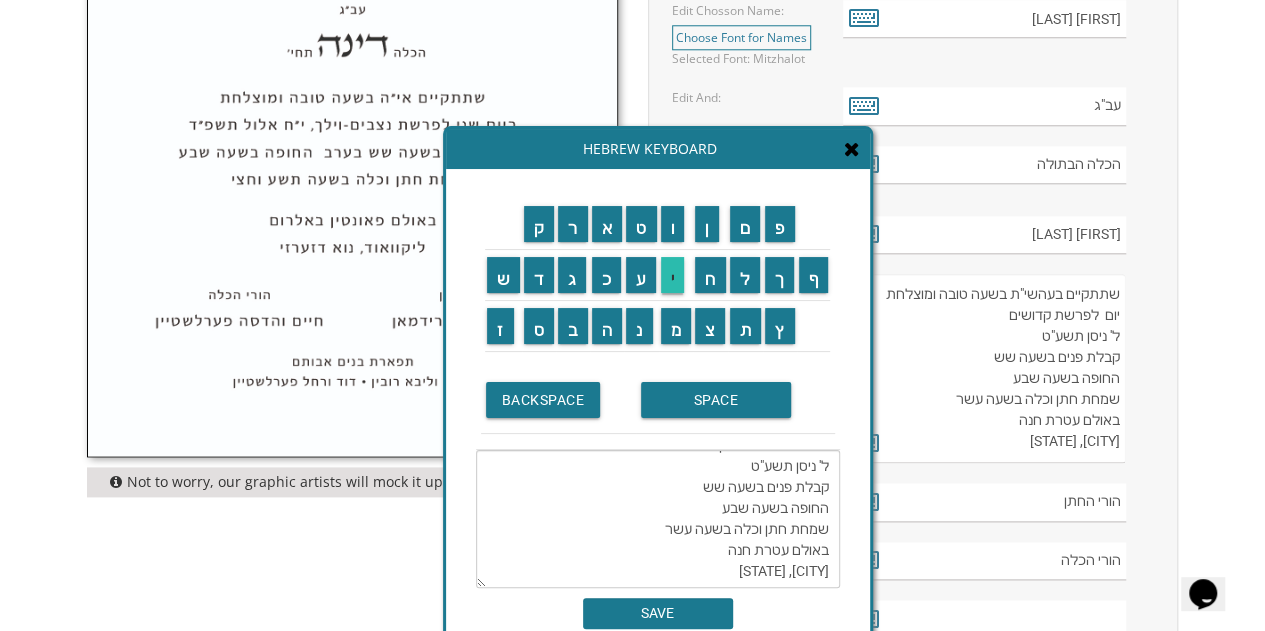 click on "י" at bounding box center (673, 275) 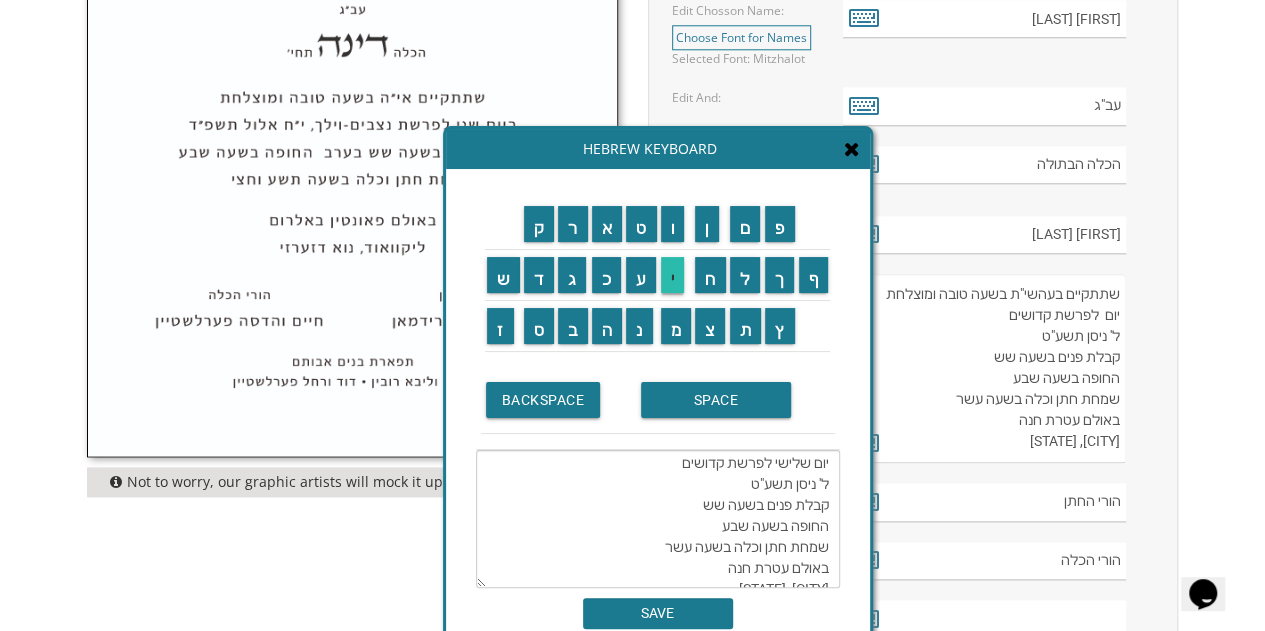 scroll, scrollTop: 0, scrollLeft: 0, axis: both 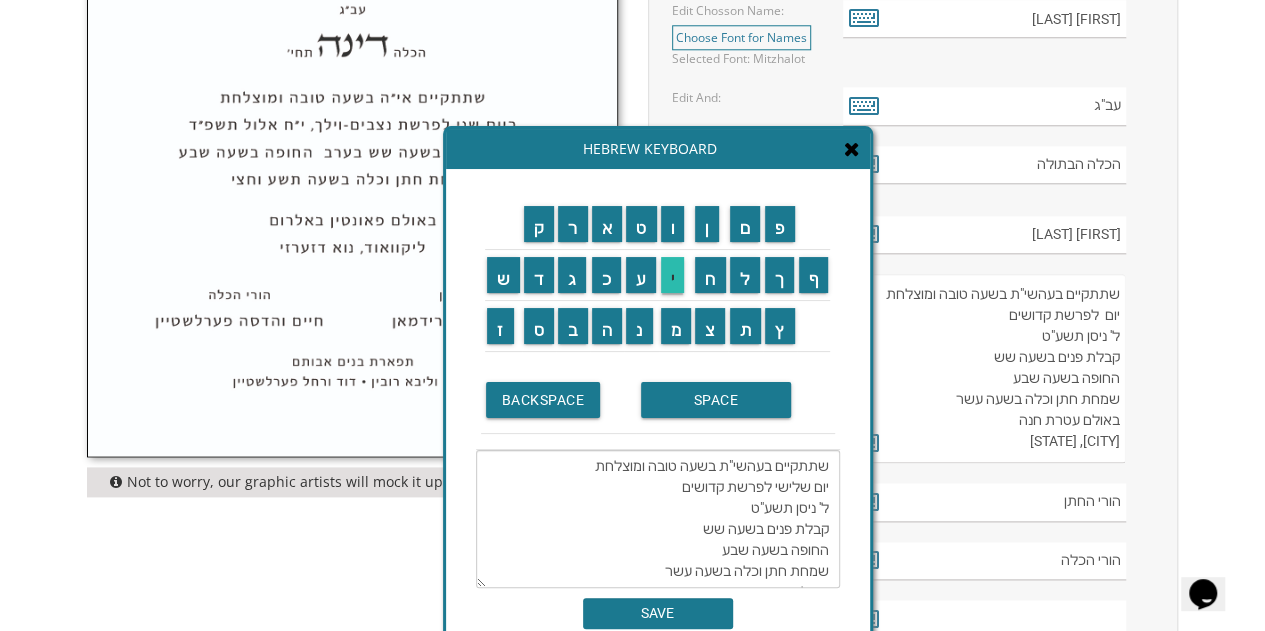 click on "שתתקיים בעהשי"ת בשעה טובה ומוצלחת
יום שלישי לפרשת קדושים
ל' ניסן תשע"ט
קבלת פנים בשעה שש
החופה בשעה שבע
שמחת חתן וכלה בשעה עשר
באולם עטרת חנה
[CITY], [STATE]" at bounding box center [658, 519] 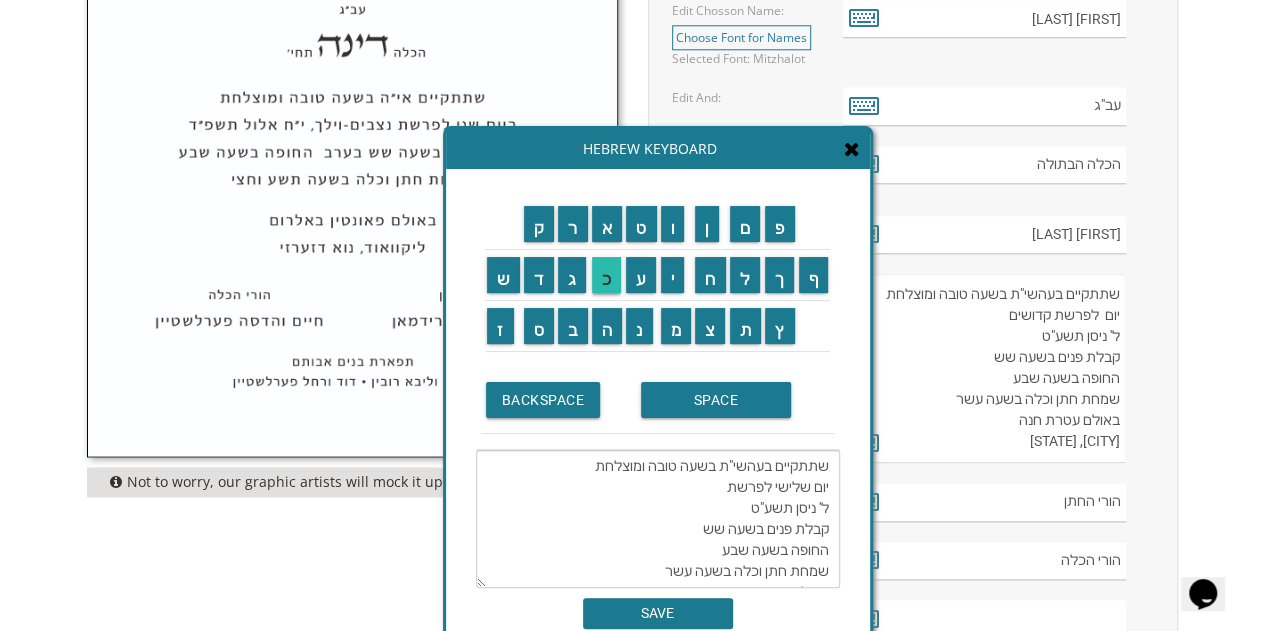 click on "כ" at bounding box center [607, 275] 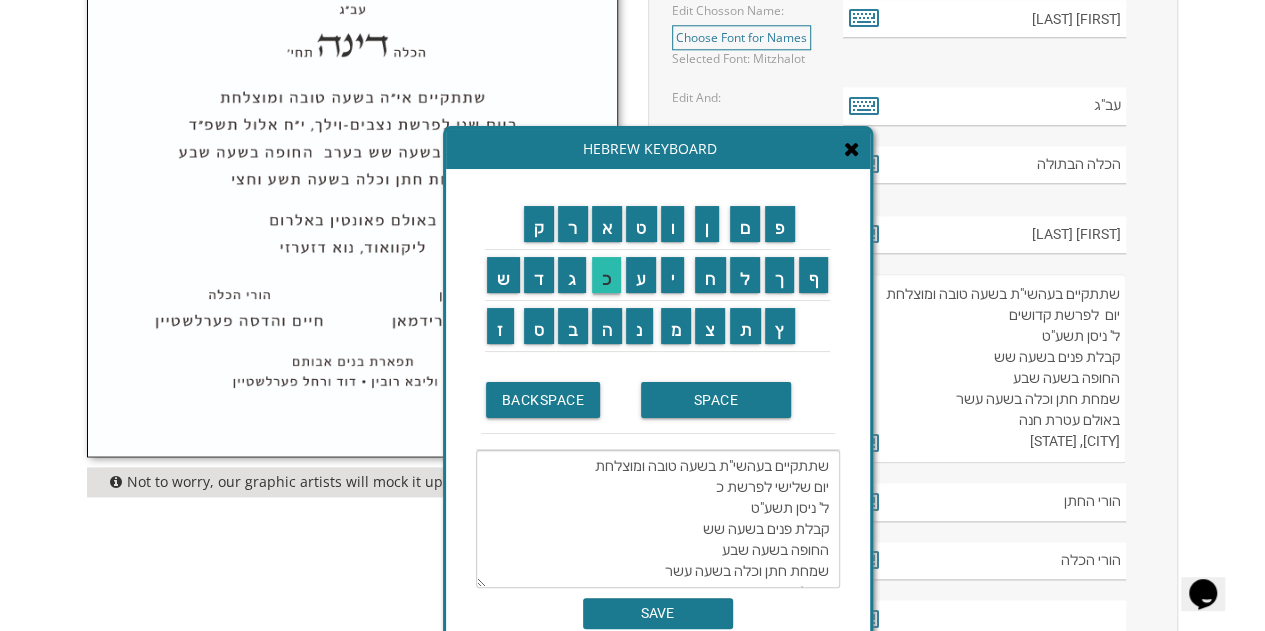 scroll, scrollTop: 42, scrollLeft: 0, axis: vertical 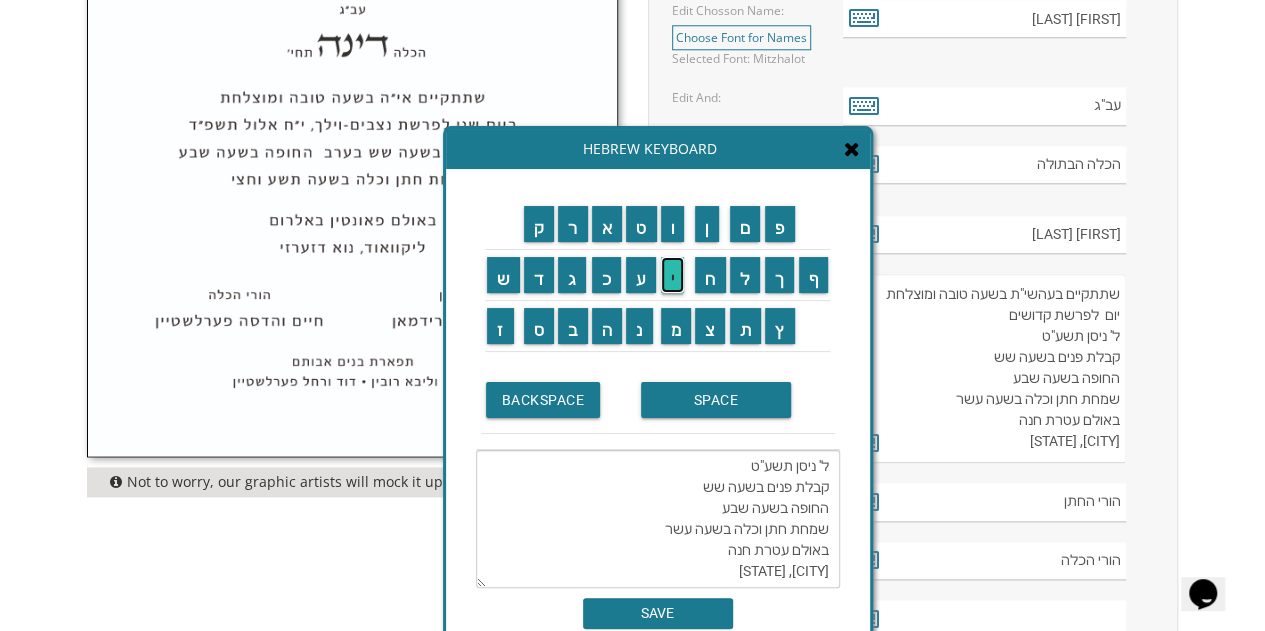 click on "י" at bounding box center [673, 275] 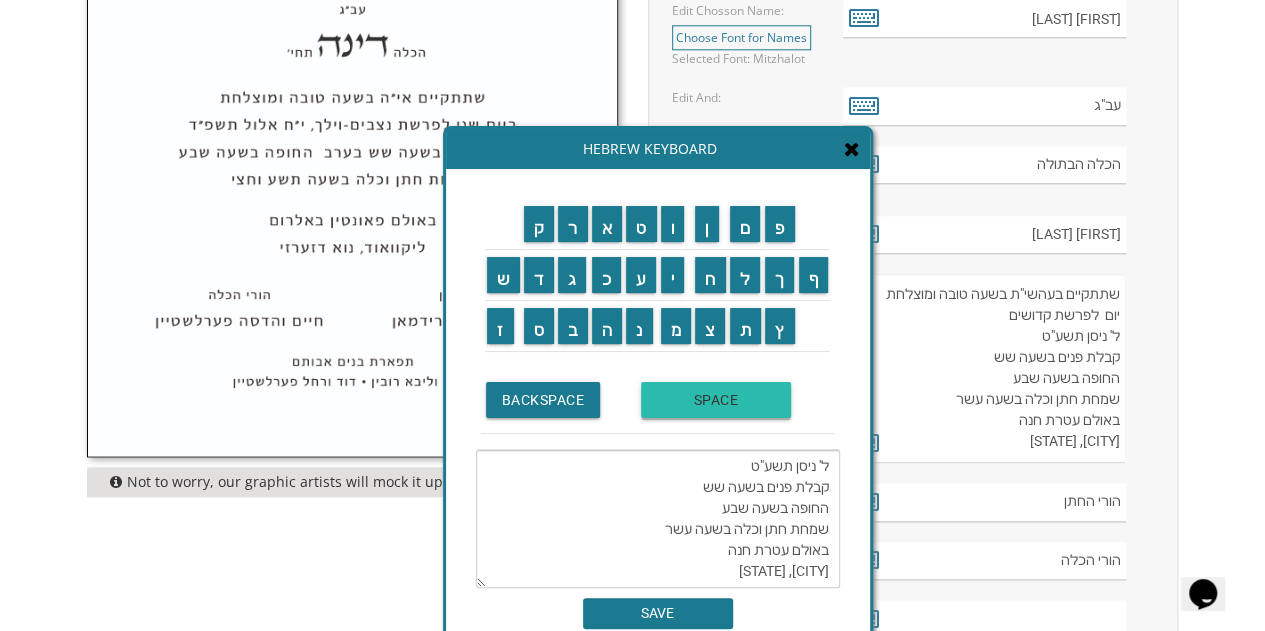 click on "SPACE" at bounding box center (716, 400) 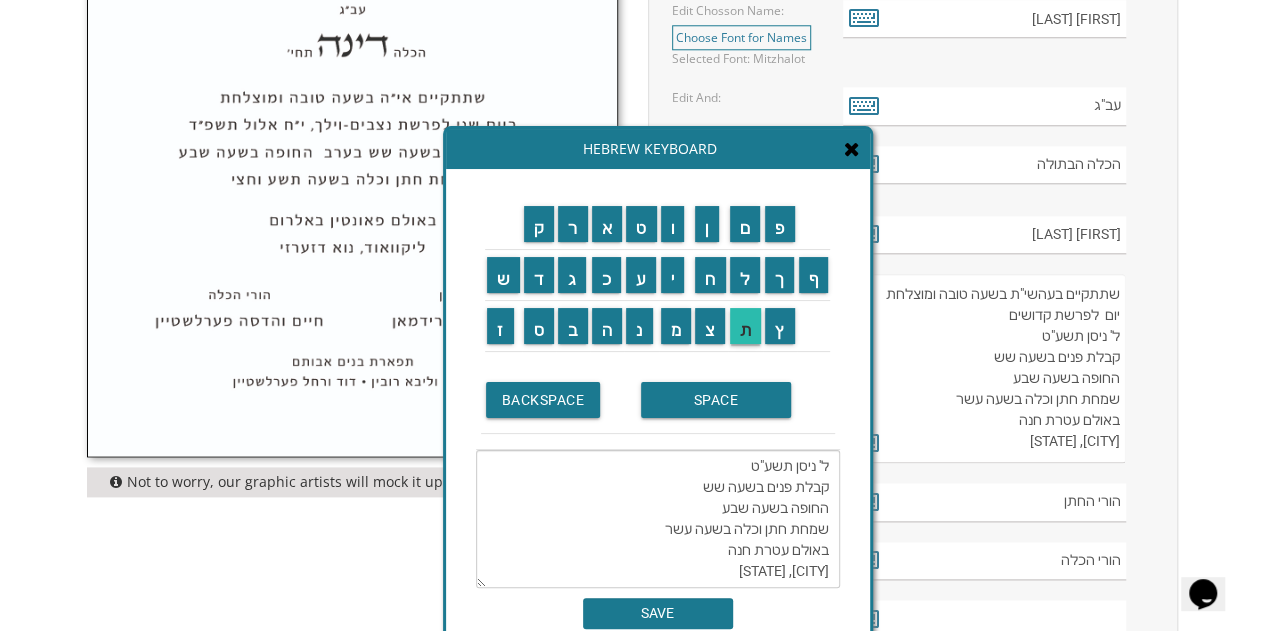 click on "ת" at bounding box center (746, 326) 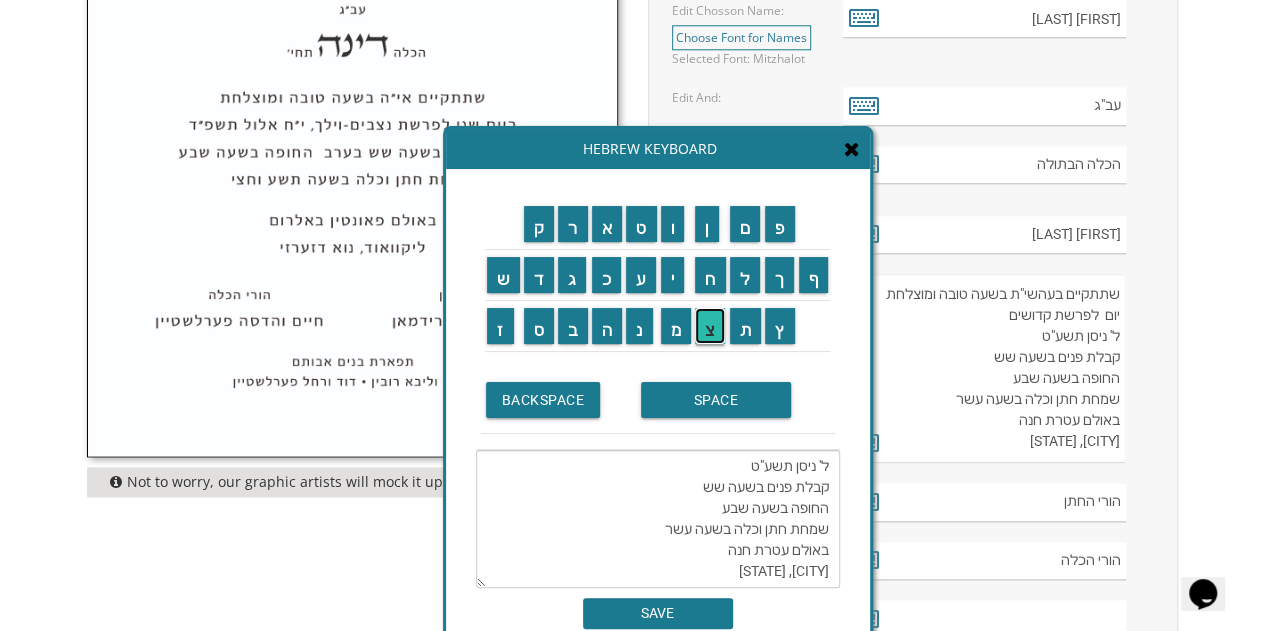 click on "צ" at bounding box center (710, 326) 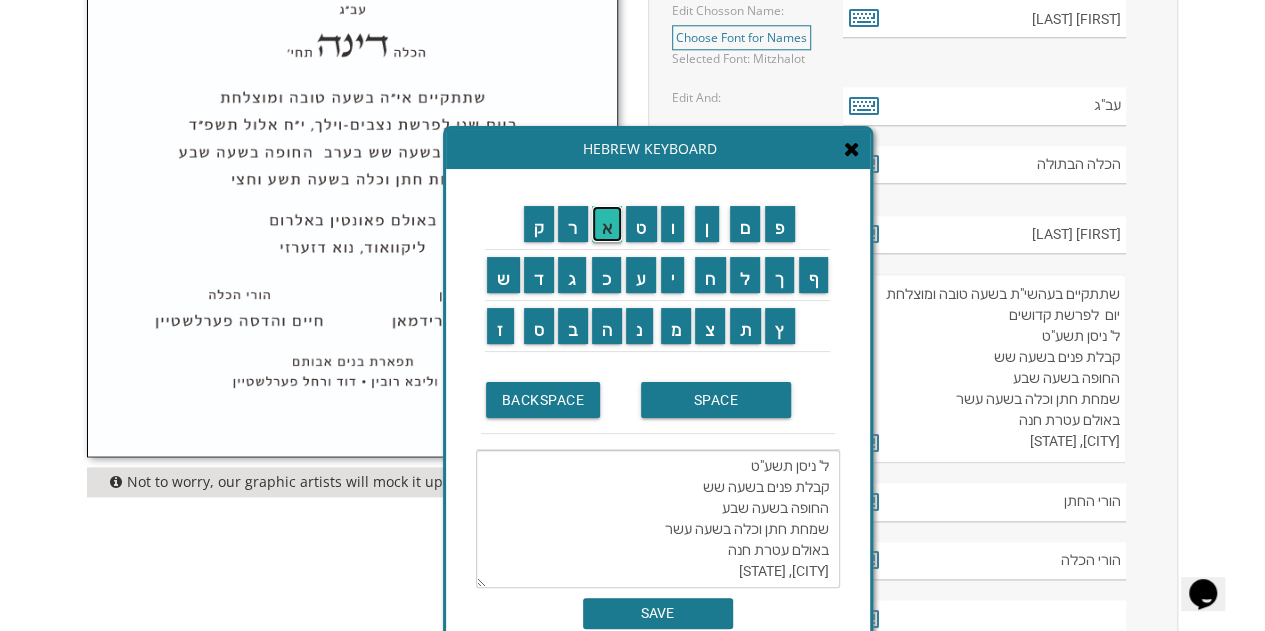 click on "א" at bounding box center (607, 224) 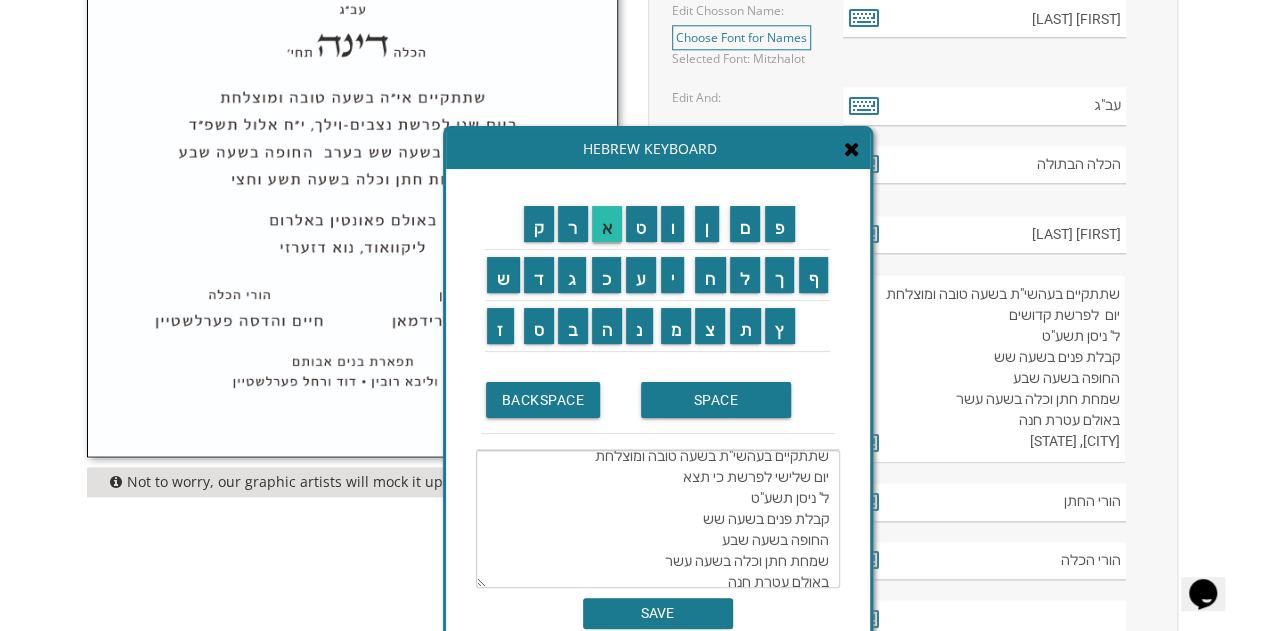 scroll, scrollTop: 8, scrollLeft: 0, axis: vertical 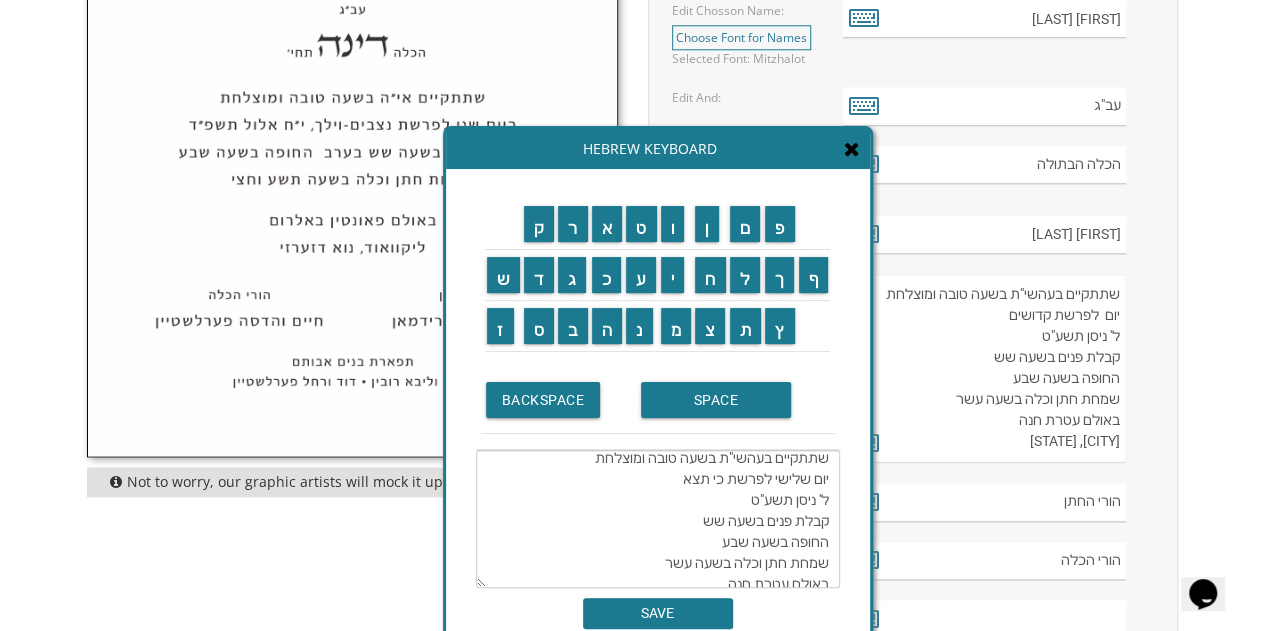 click on "שתתקיים בעהשי"ת בשעה טובה ומוצלחת
יום שלישי לפרשת כי תצא
ל' ניסן תשע"ט
קבלת פנים בשעה שש
החופה בשעה שבע
שמחת חתן וכלה בשעה עשר
באולם עטרת חנה
[CITY], [STATE]" at bounding box center [658, 519] 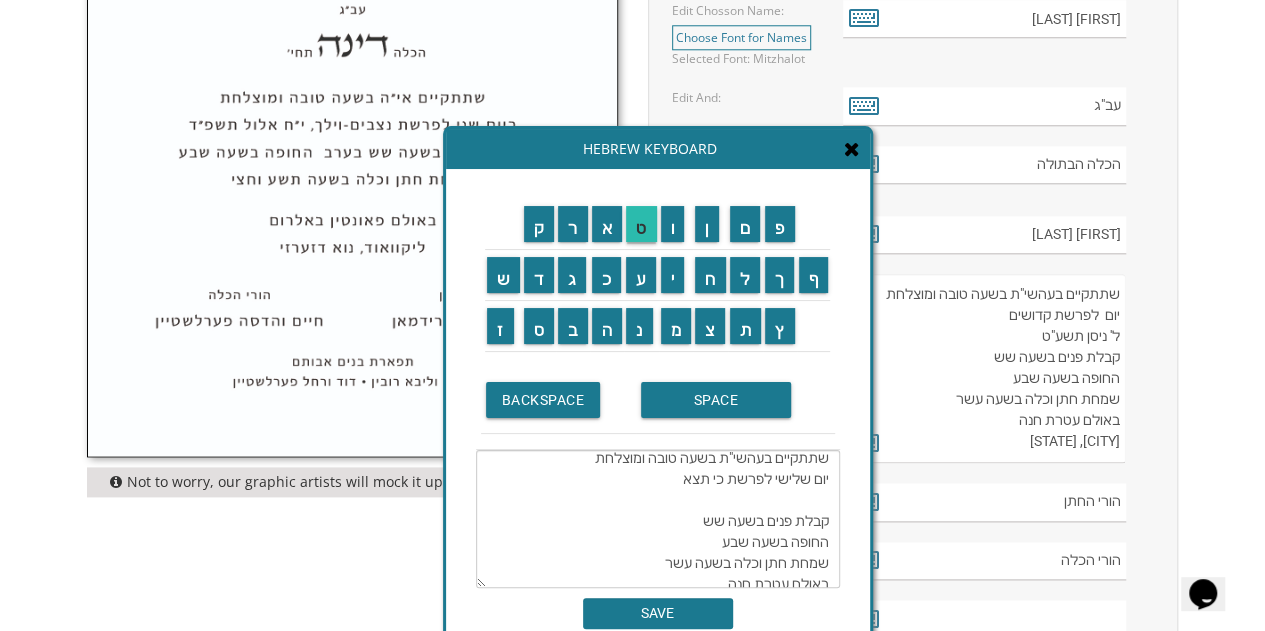 click on "ט" at bounding box center (641, 224) 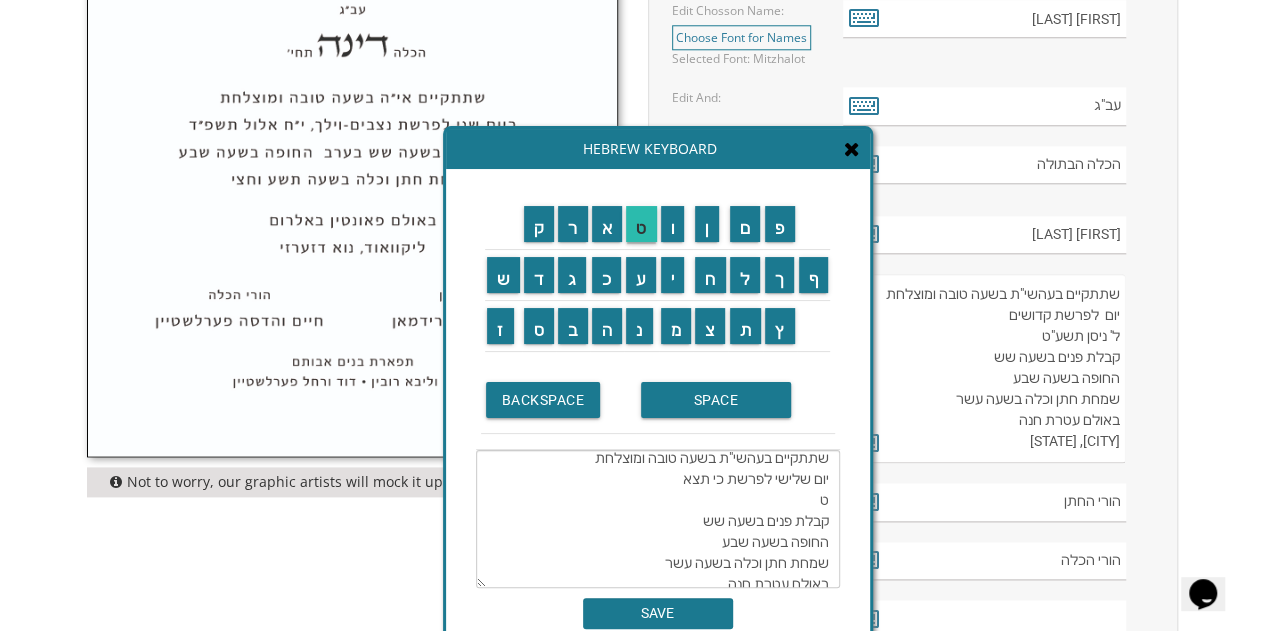scroll, scrollTop: 42, scrollLeft: 0, axis: vertical 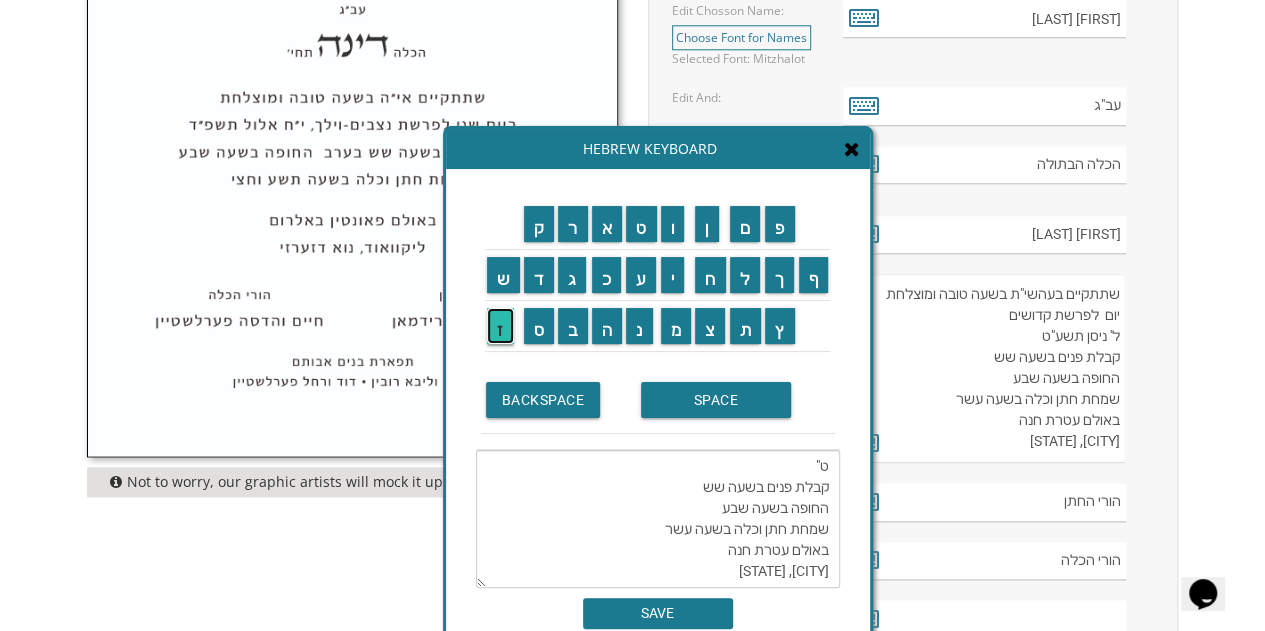 click on "ז" at bounding box center (500, 326) 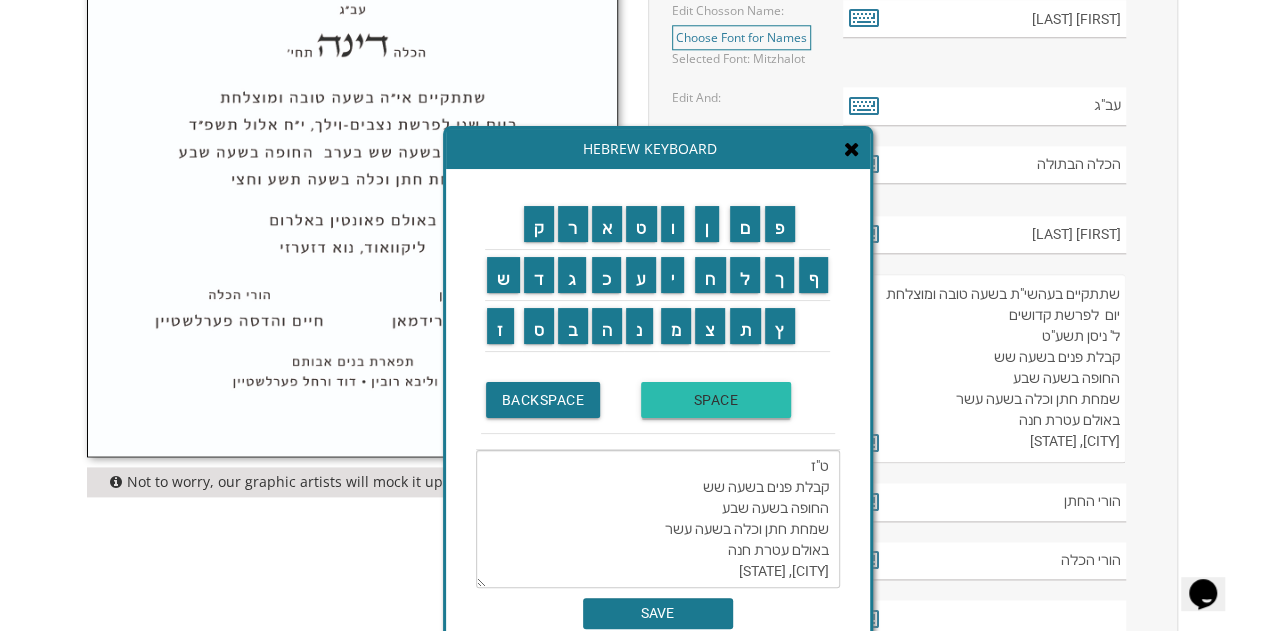 click on "SPACE" at bounding box center [716, 400] 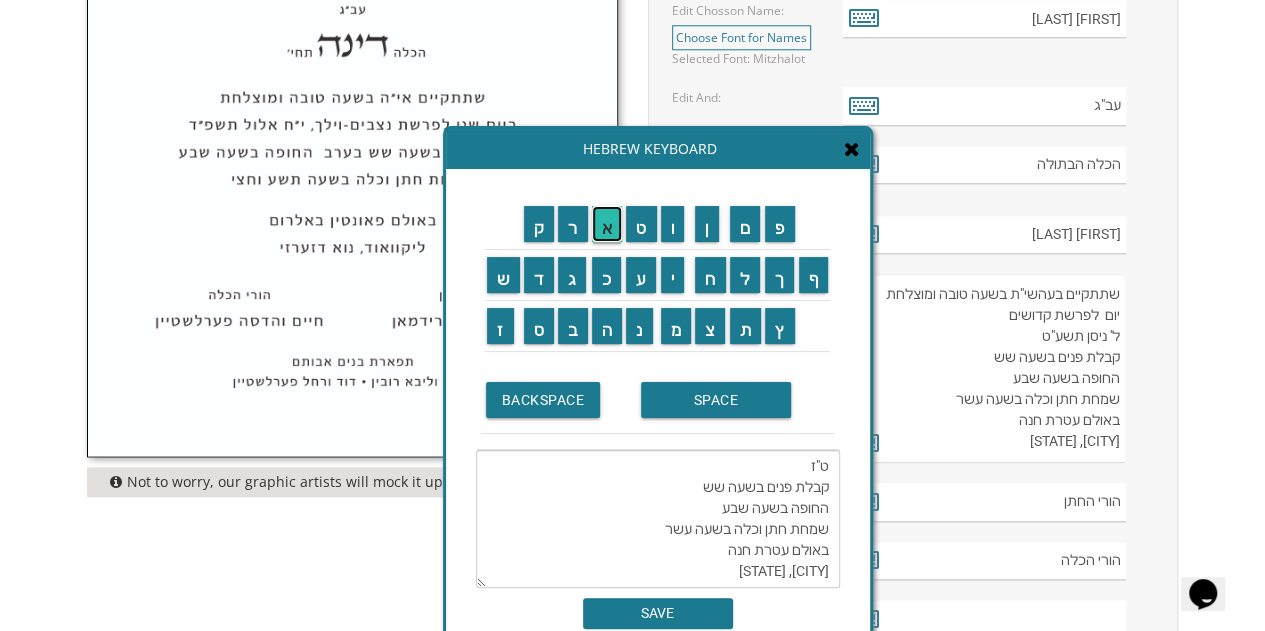 click on "א" at bounding box center (607, 224) 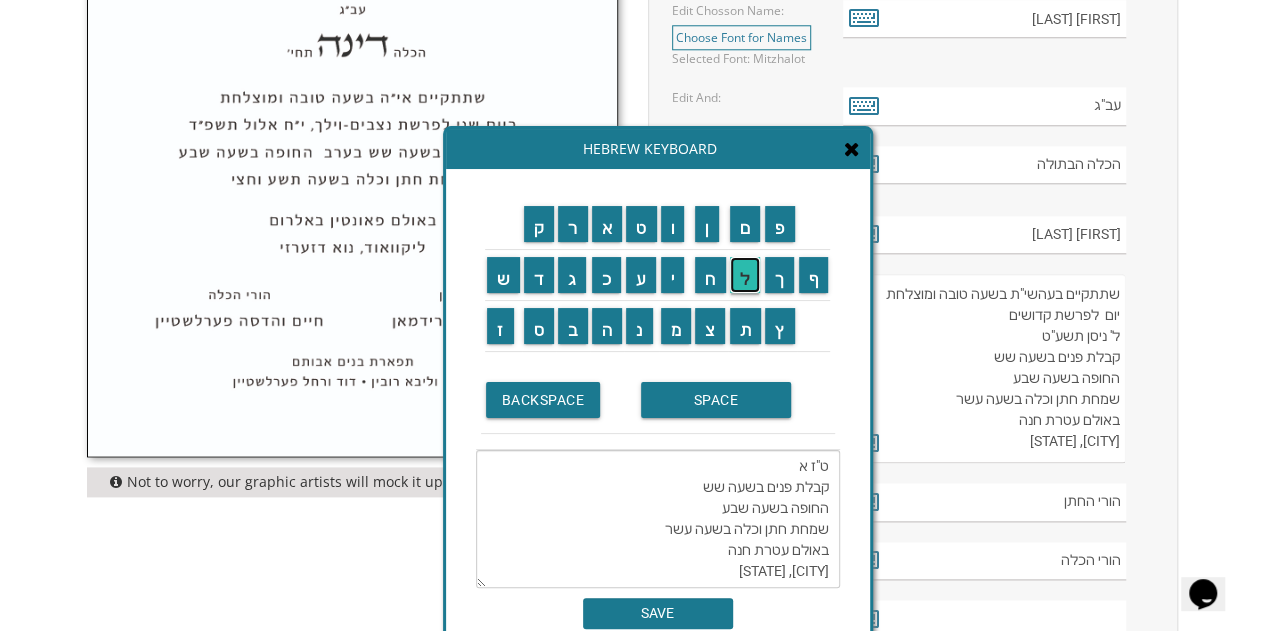 click on "ל" at bounding box center [745, 275] 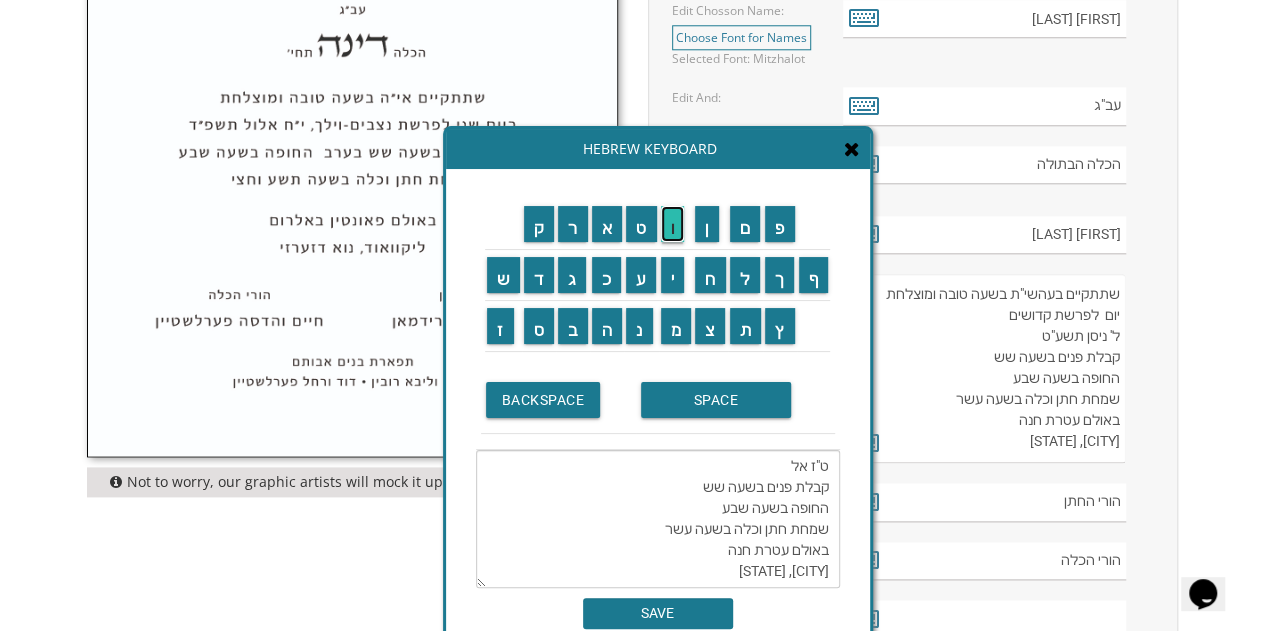 click on "ו" at bounding box center (673, 224) 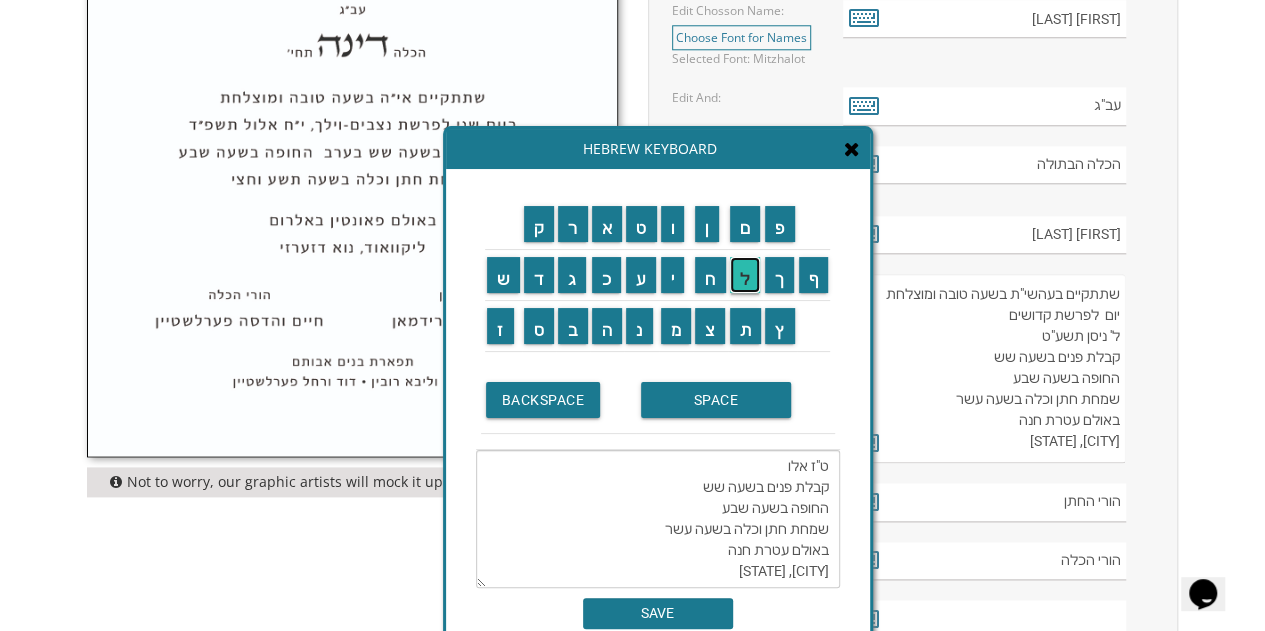 click on "ל" at bounding box center [745, 275] 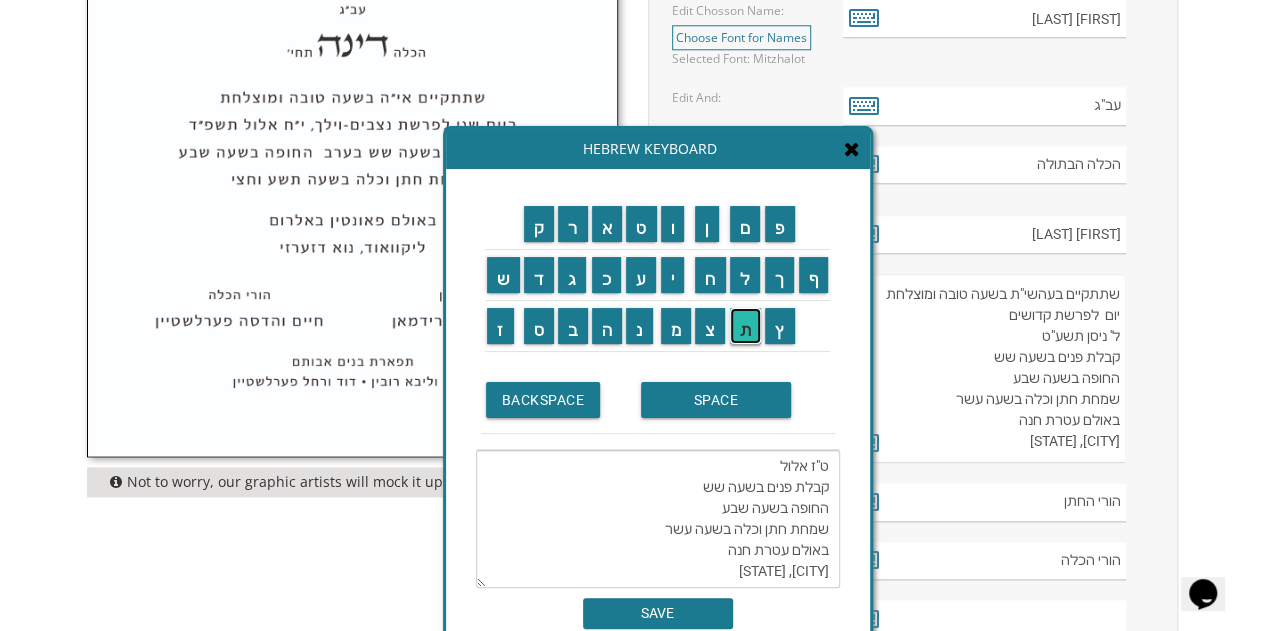 click on "ת" at bounding box center [746, 326] 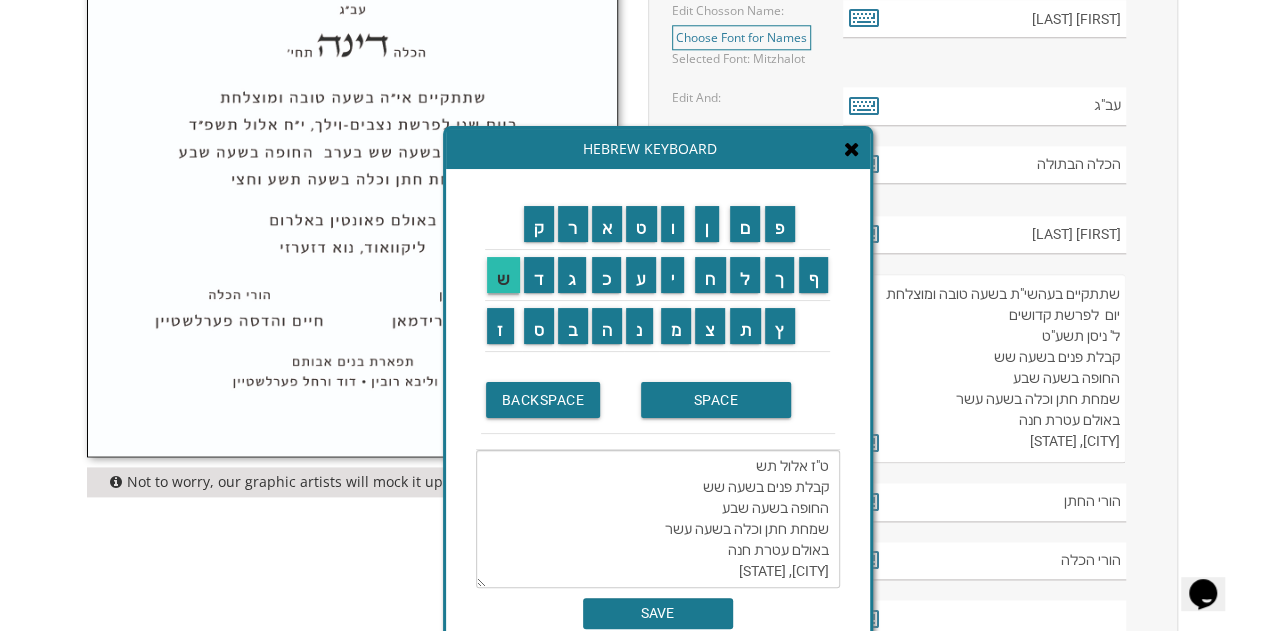 click on "ש" at bounding box center [503, 275] 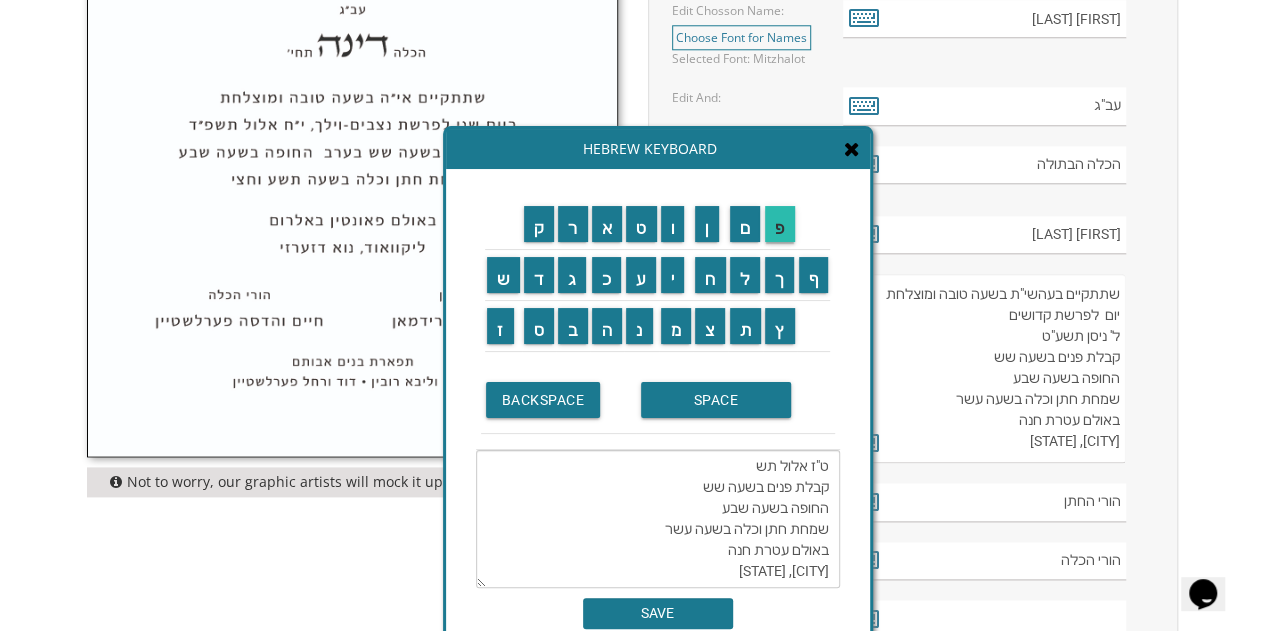 click on "פ" at bounding box center (780, 224) 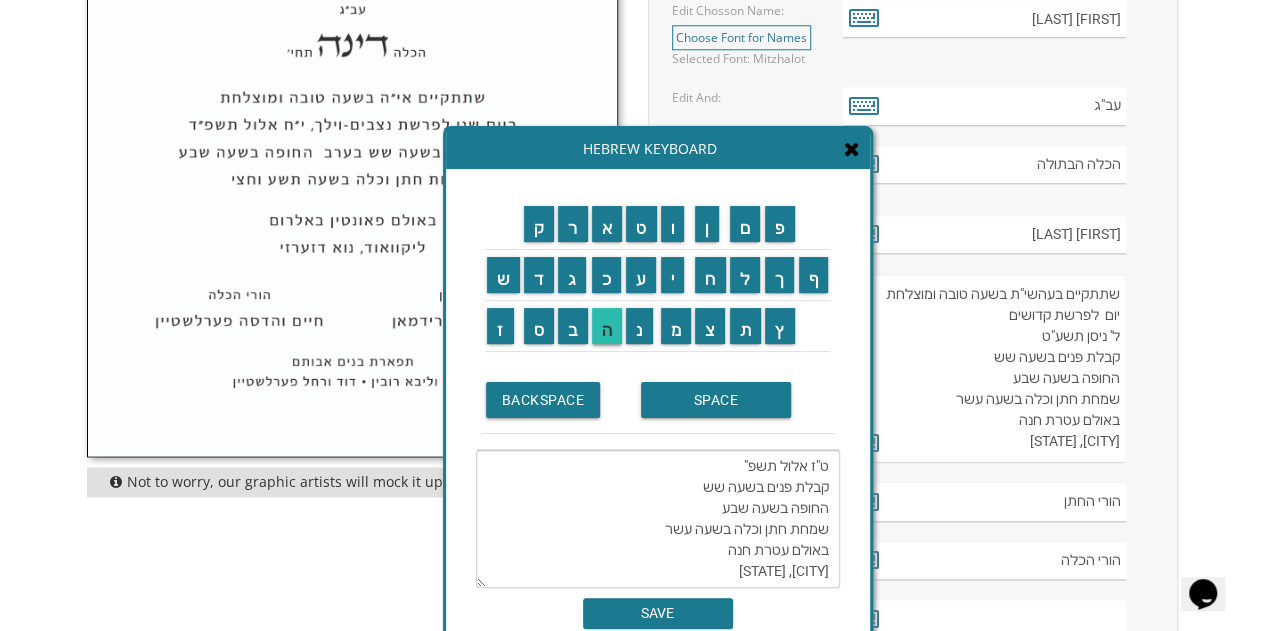 click on "ה" at bounding box center [607, 326] 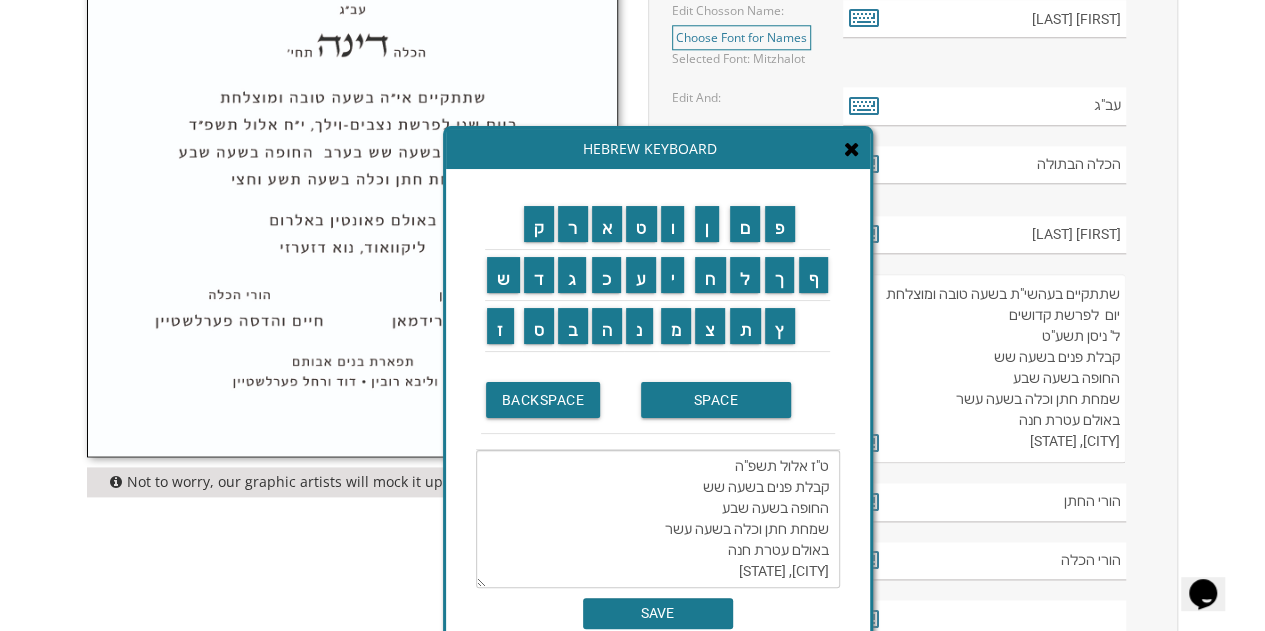 click on "שתתקיים בעהשי"ת בשעה טובה ומוצלחת
יום שלישי לפרשת כי תצא
ט"ז אלול תשפ"ה
קבלת פנים בשעה שש
החופה בשעה שבע
שמחת חתן וכלה בשעה עשר
באולם עטרת חנה
[CITY], [STATE]" at bounding box center (658, 519) 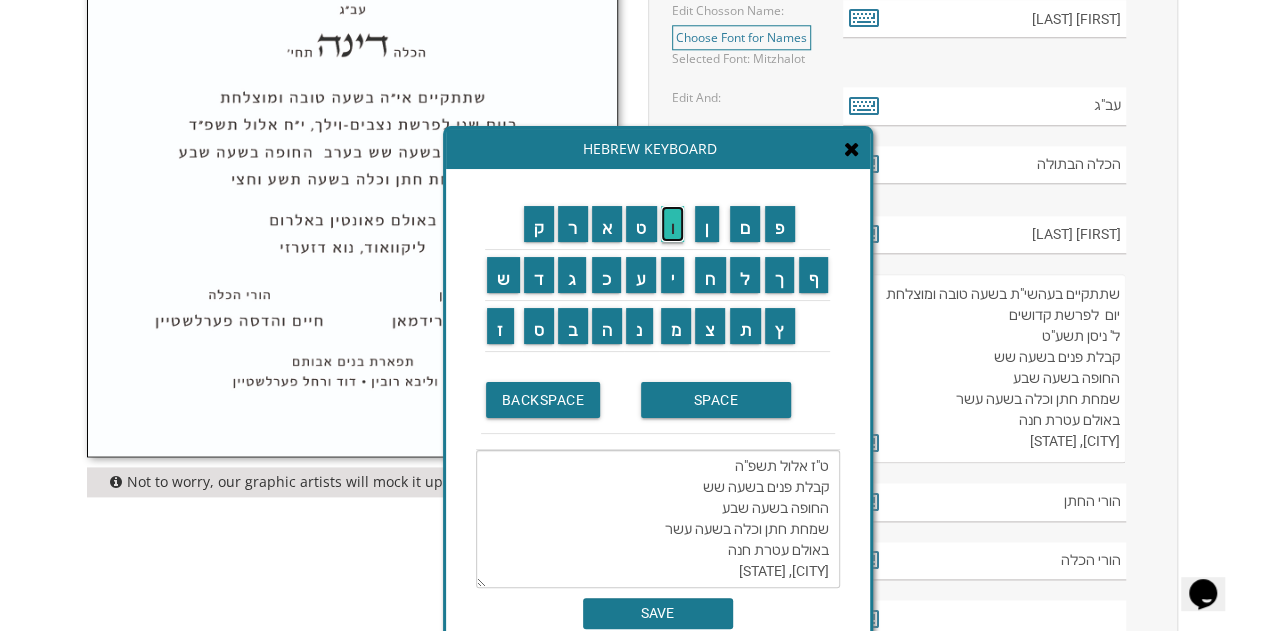 click on "ו" at bounding box center (673, 224) 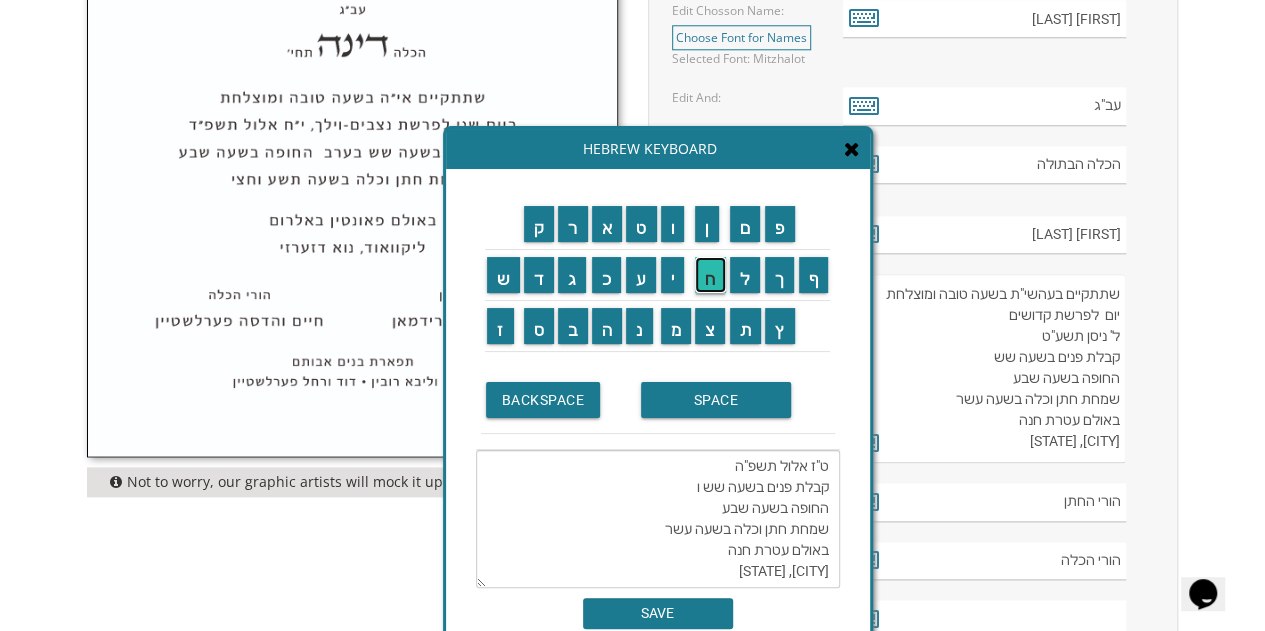 click on "ח" at bounding box center [710, 275] 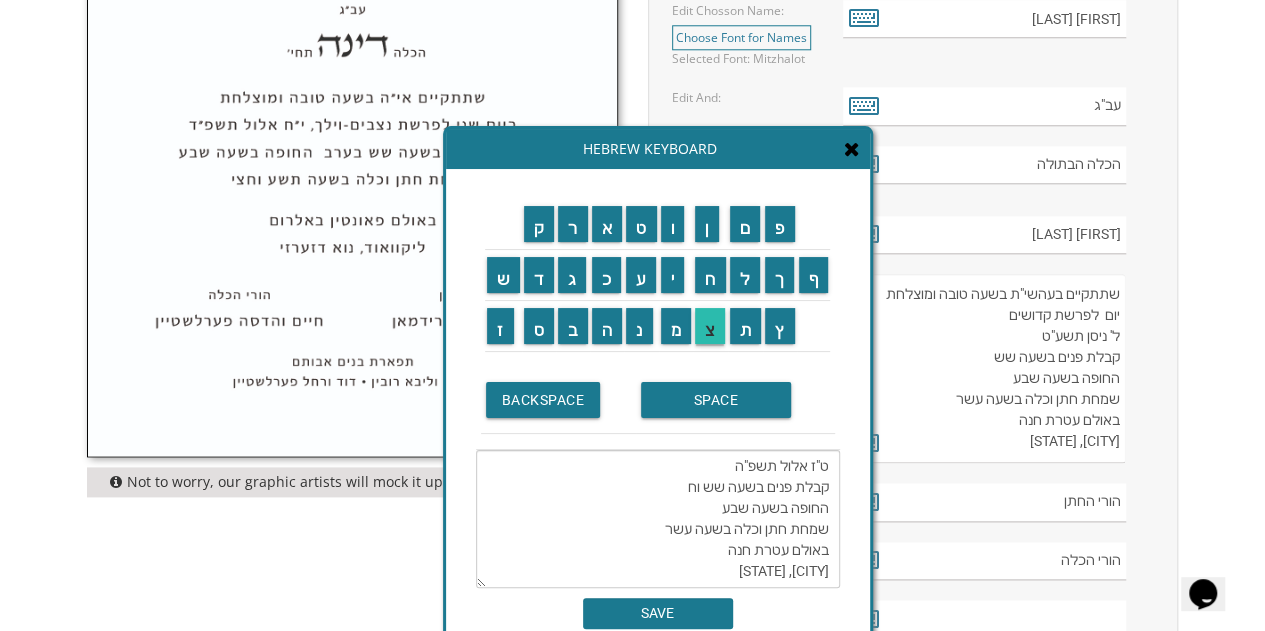 click on "צ" at bounding box center [710, 326] 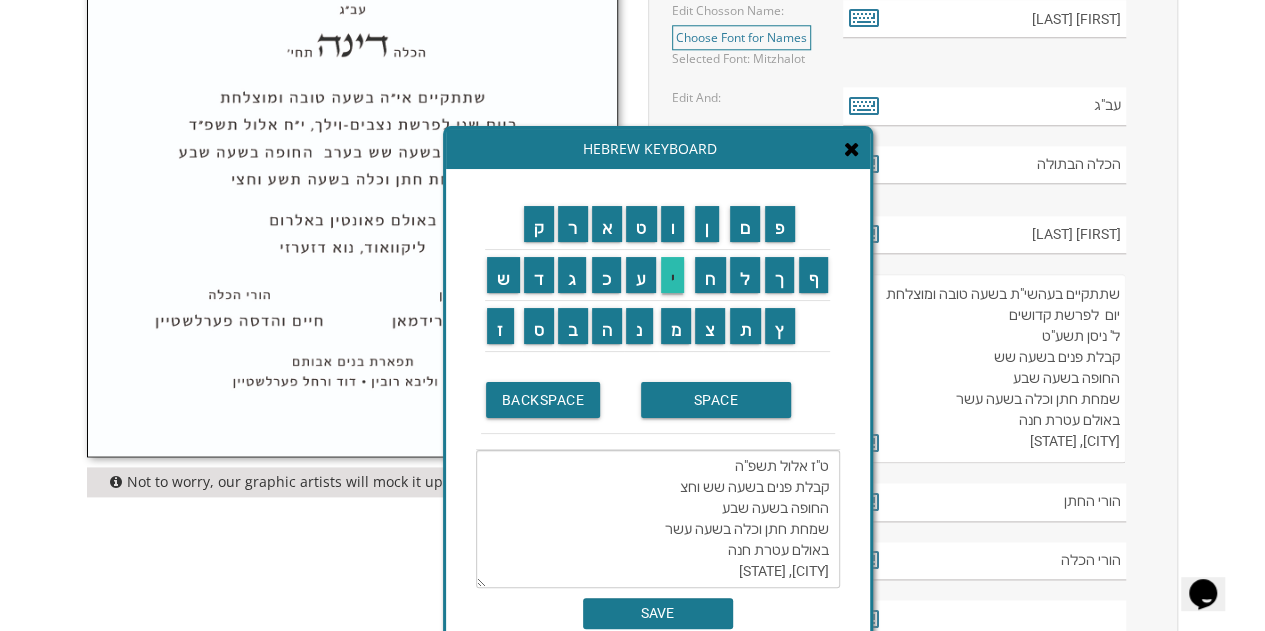 click on "י" at bounding box center [673, 275] 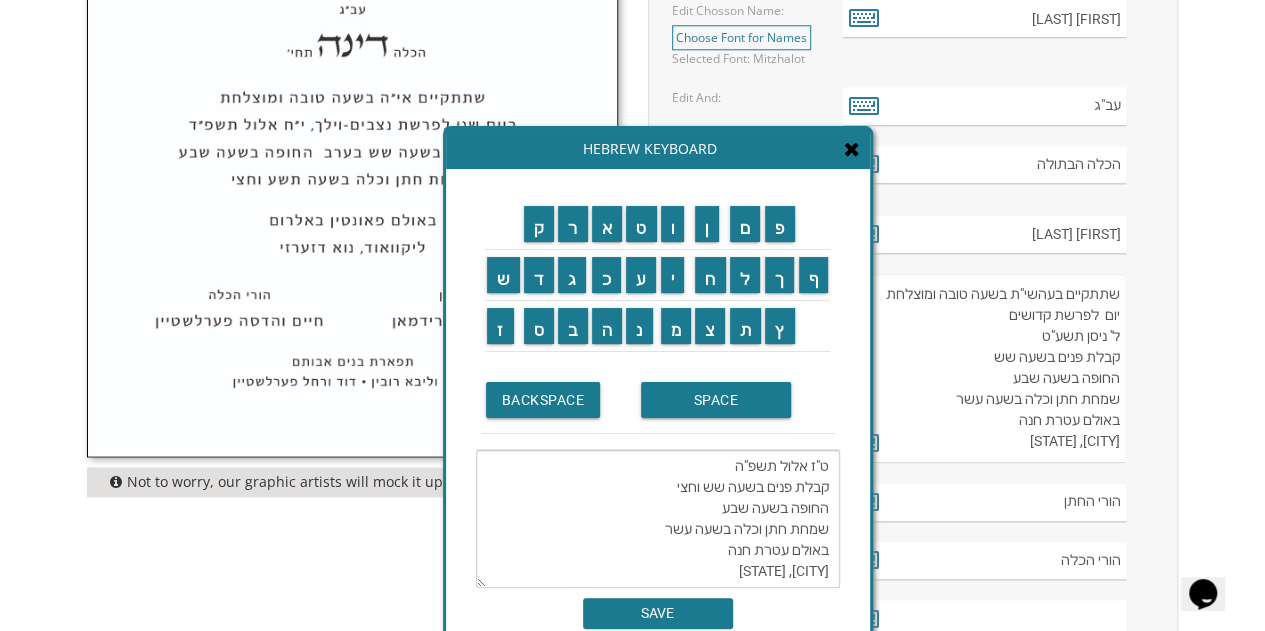 click on "שתתקיים בעהשי"ת בשעה טובה ומוצלחת
יום שלישי לפרשת כי תצא
ט"ז אלול תשפ"ה
קבלת פנים בשעה שש וחצי
החופה בשעה שבע
שמחת חתן וכלה בשעה עשר
באולם עטרת חנה
[CITY], [STATE]" at bounding box center [658, 519] 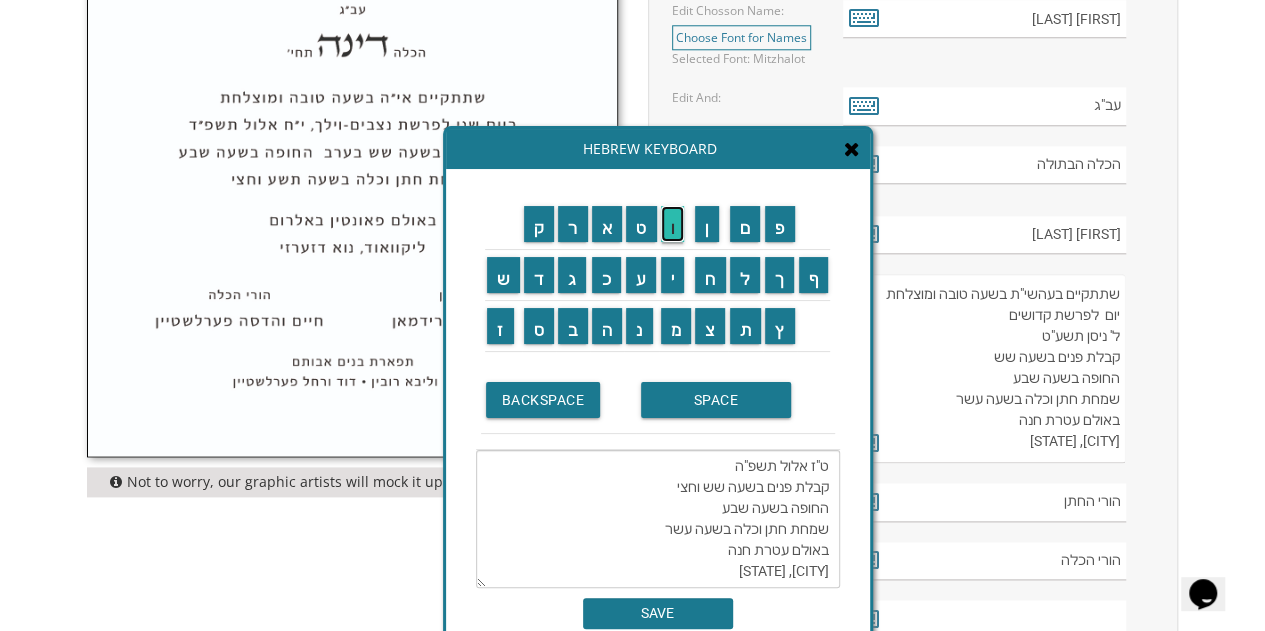 click on "ו" at bounding box center (673, 224) 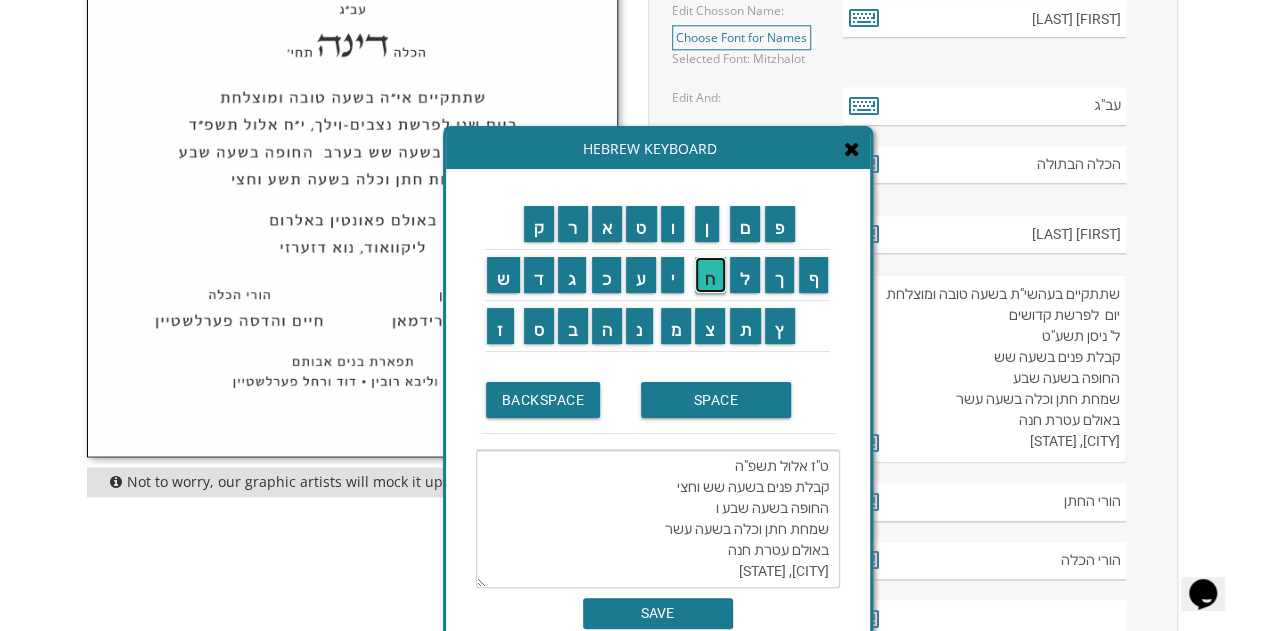 click on "ח" at bounding box center [710, 275] 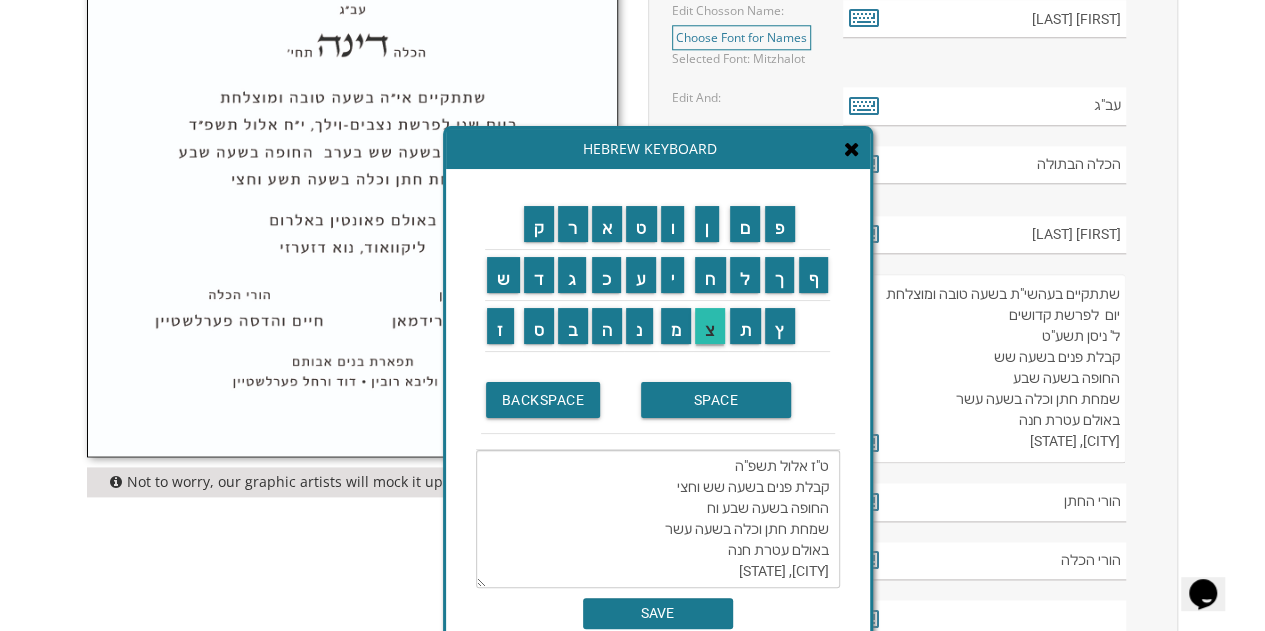 click on "צ" at bounding box center [710, 326] 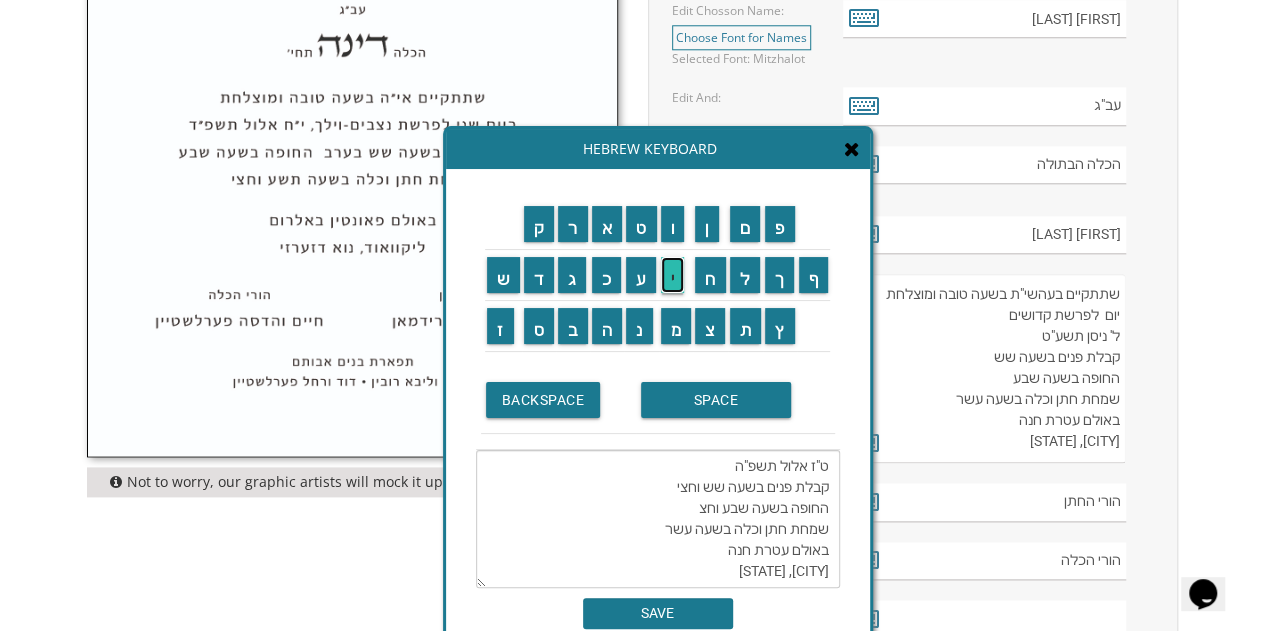 click on "י" at bounding box center [673, 275] 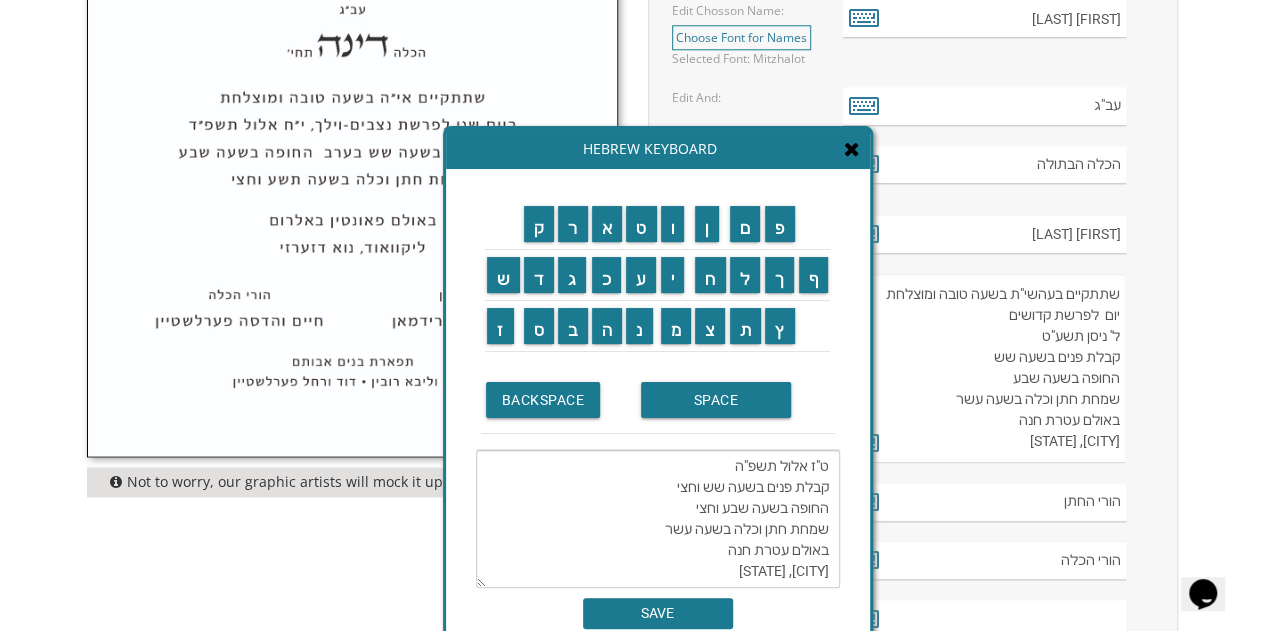 click on "שתתקיים בעהשי"ת בשעה טובה ומוצלחת
יום שלישי לפרשת כי תצא
ט"ז אלול תשפ"ה
קבלת פנים בשעה שש וחצי
החופה בשעה שבע וחצי
שמחת חתן וכלה בשעה עשר
באולם עטרת חנה
[CITY], [STATE]" at bounding box center (658, 519) 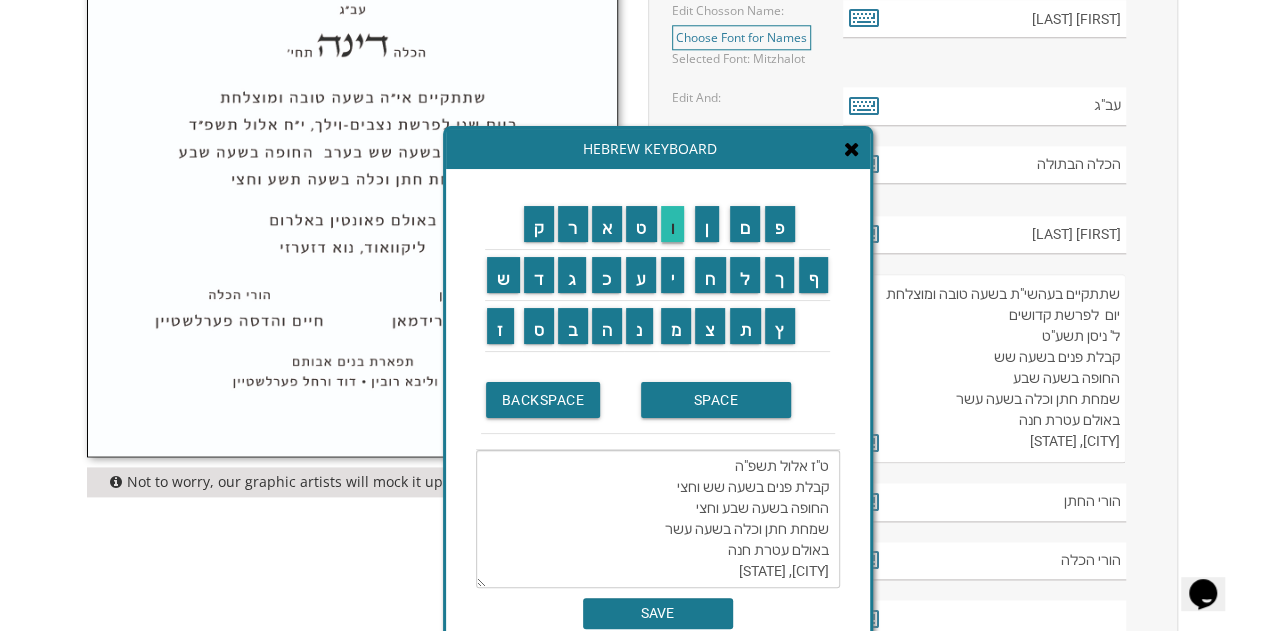 click on "ו" at bounding box center (673, 224) 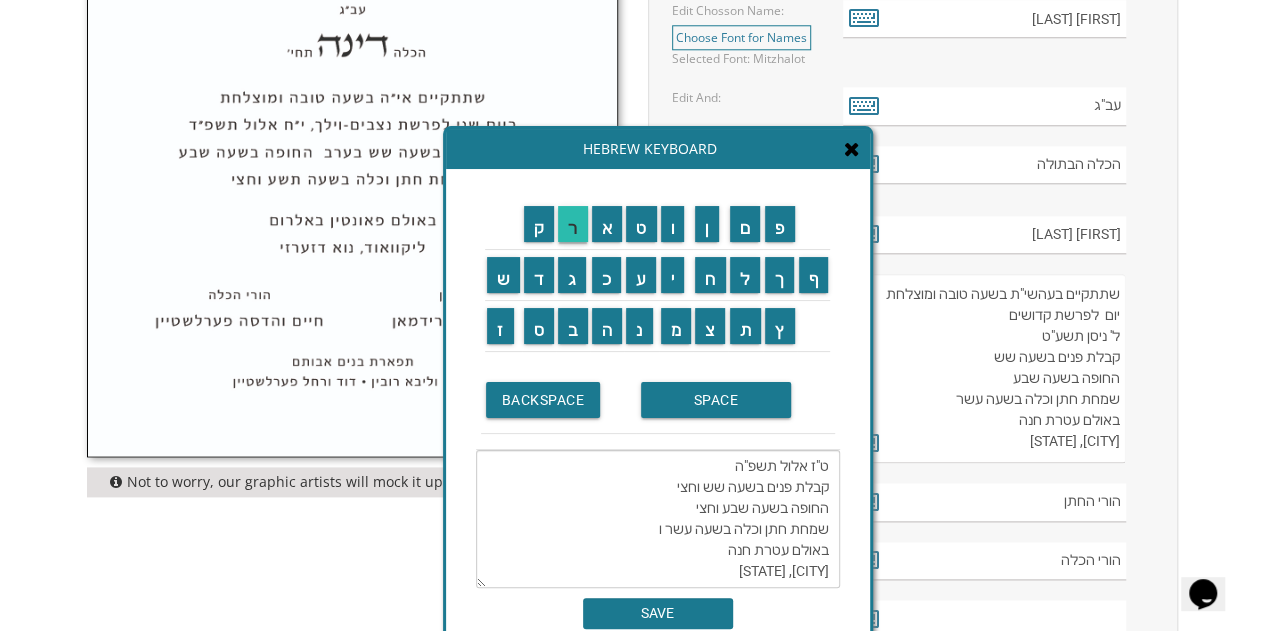 click on "ר" at bounding box center [573, 224] 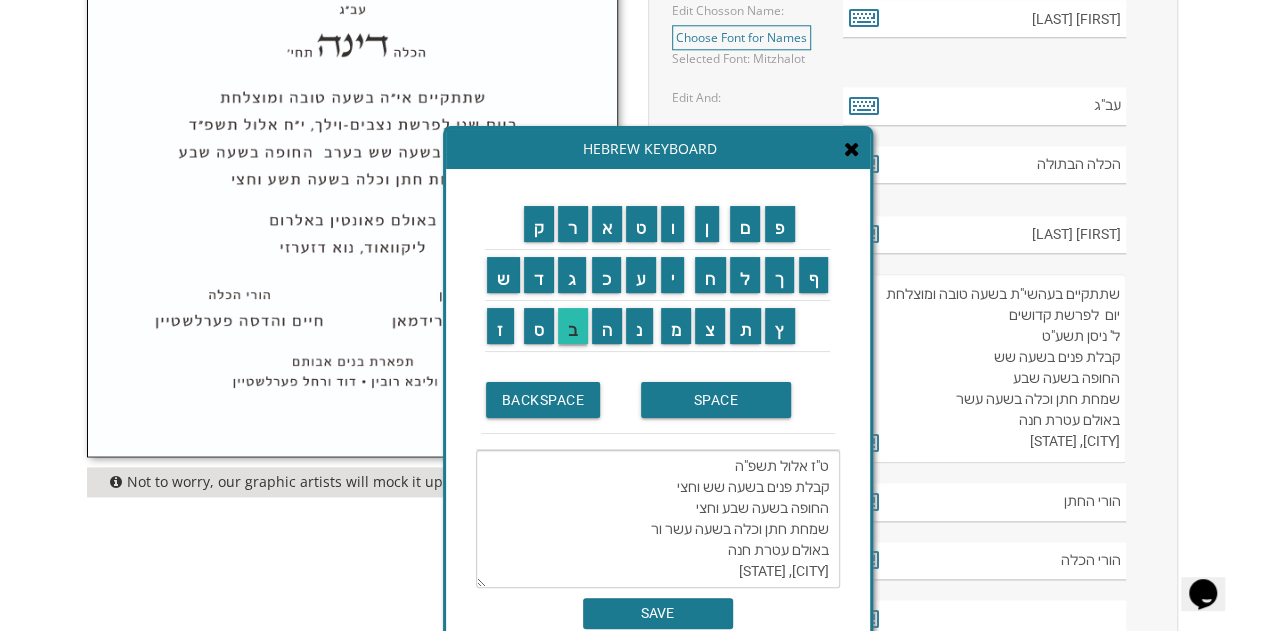 click on "ב" at bounding box center (573, 326) 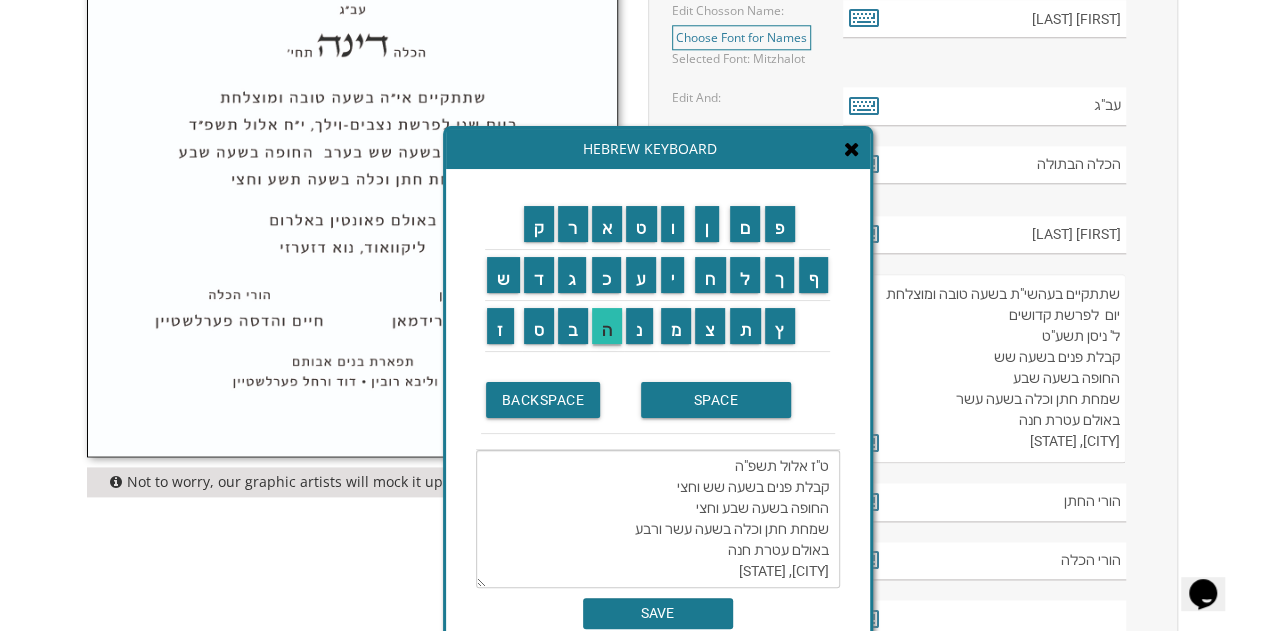 click on "ה" at bounding box center [607, 326] 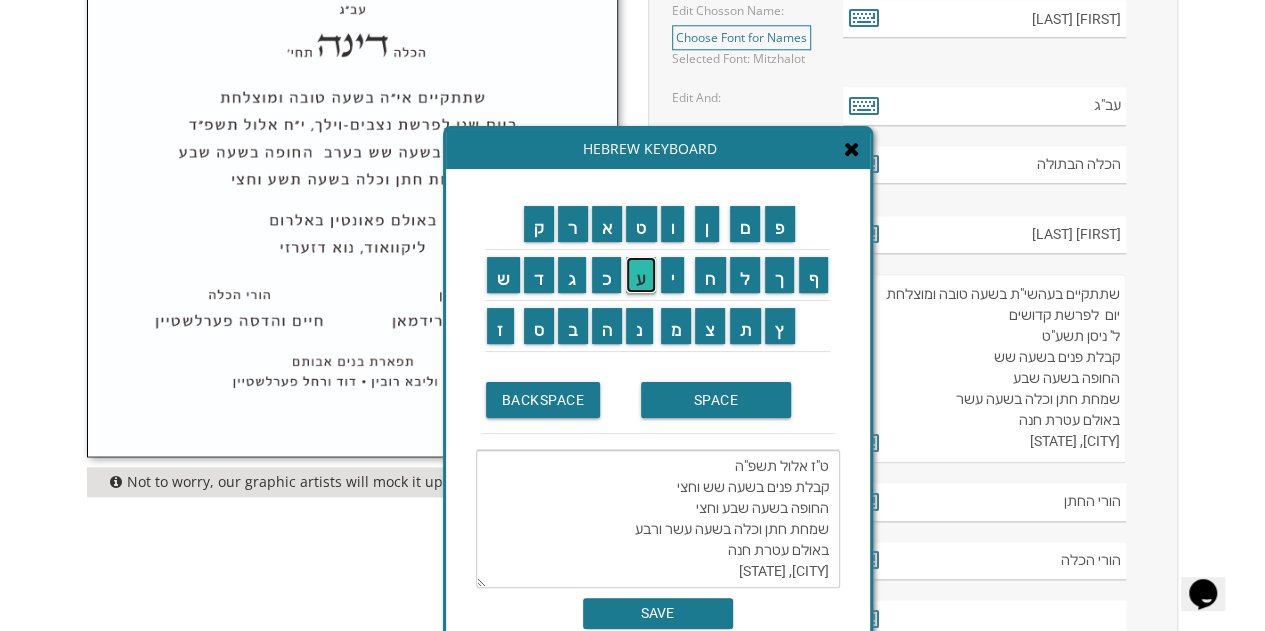 click on "ע" at bounding box center [641, 275] 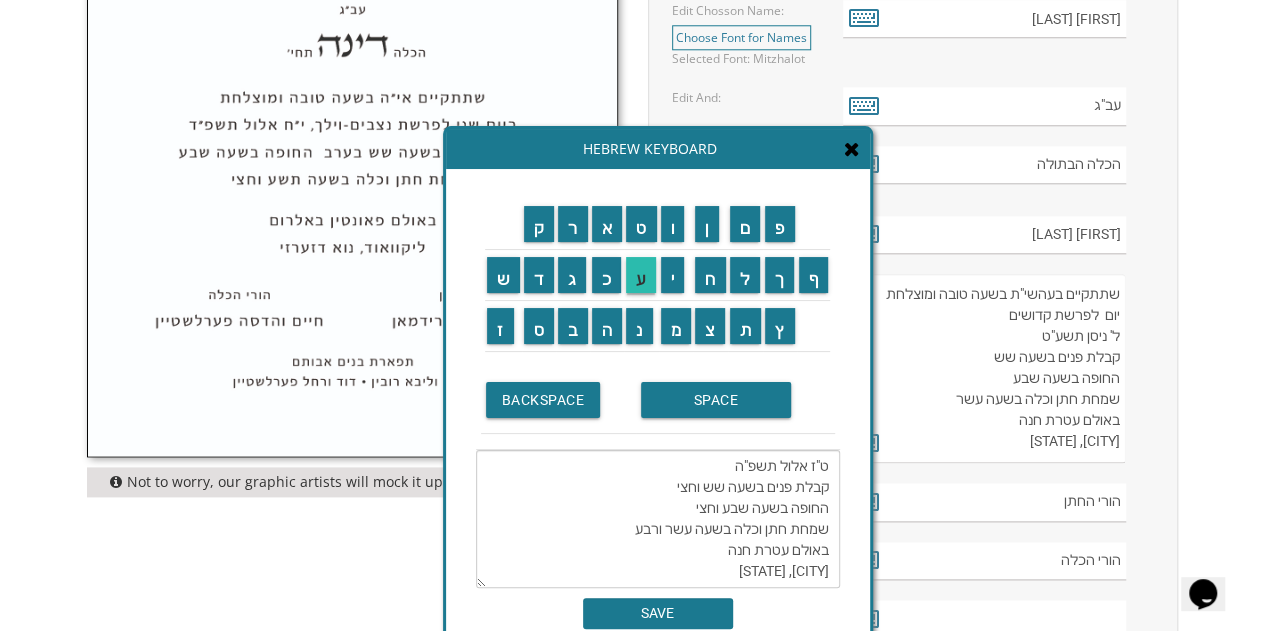 click on "שתתקיים בעהשי"ת בשעה טובה ומוצלחת
יום שלישי לפרשת כי תצא
ט"ז אלול תשפ"ה
קבלת פנים בשעה שש וחצי
החופה בשעה שבע וחצי
שמחת חתן וכלה בשעה עשר ורבע
באולם עטרת חנה
[CITY], [STATE]" at bounding box center (658, 519) 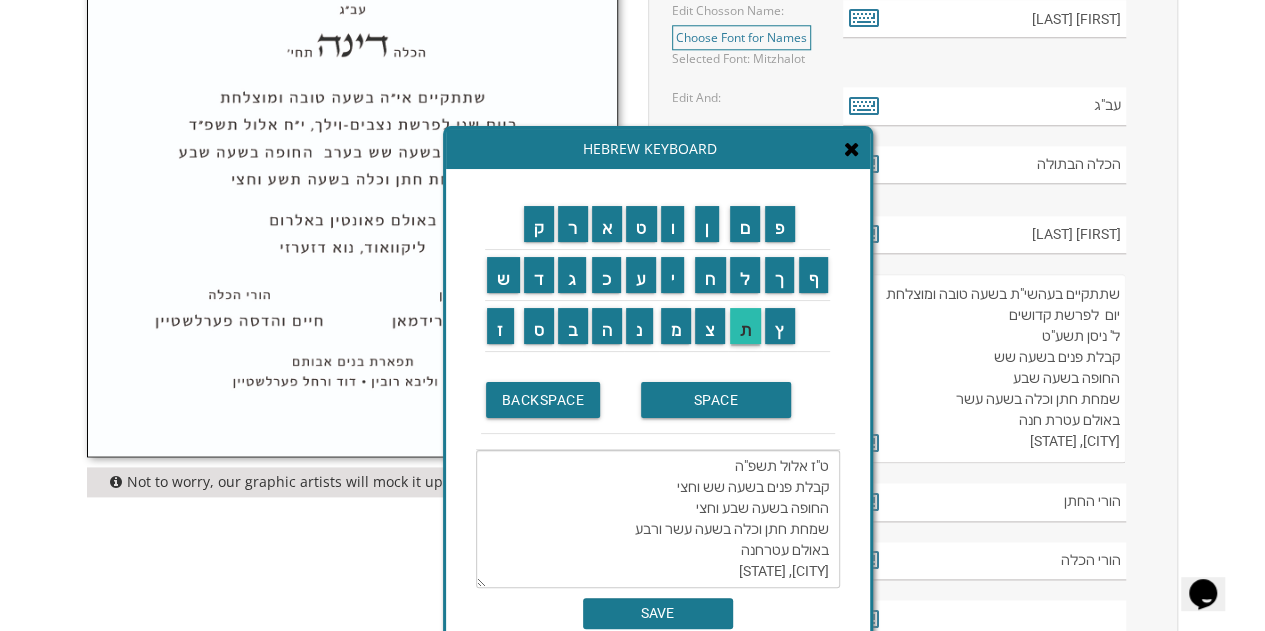 click on "ת" at bounding box center (746, 326) 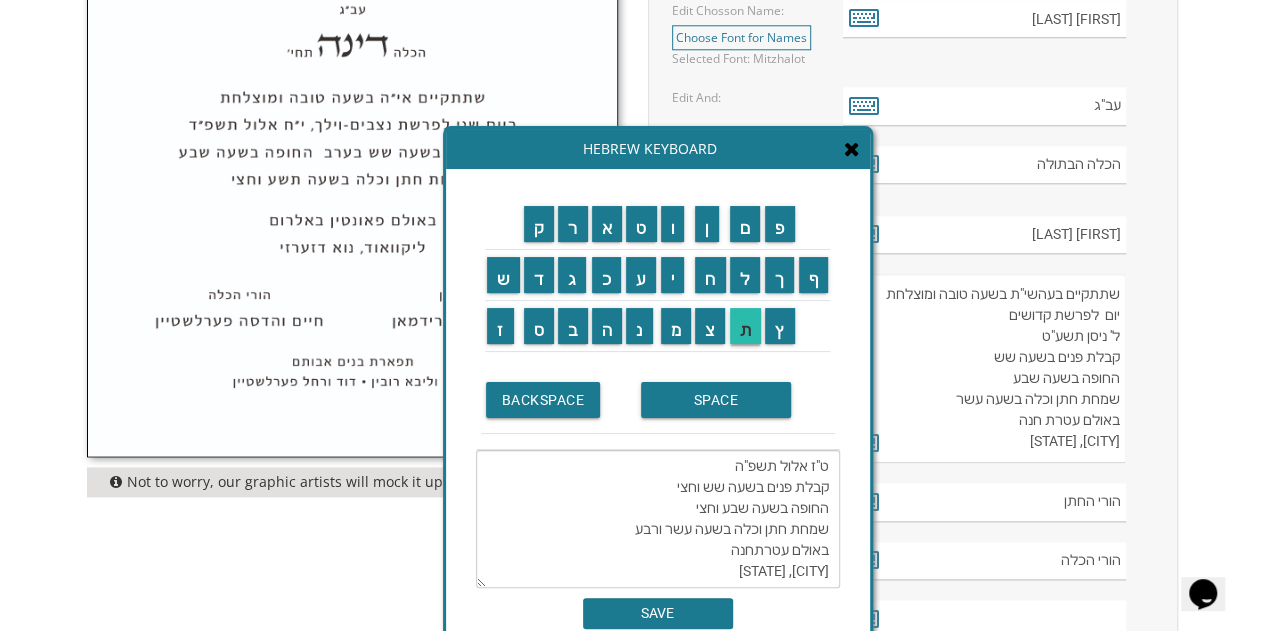 click on "שתתקיים בעהשי"ת בשעה טובה ומוצלחת
יום שלישי לפרשת כי תצא
ט"ז אלול תשפ"ה
קבלת פנים בשעה שש וחצי
החופה בשעה שבע וחצי
שמחת חתן וכלה בשעה עשר ורבע
באולם עטרתחנה
[CITY], [STATE]" at bounding box center (658, 519) 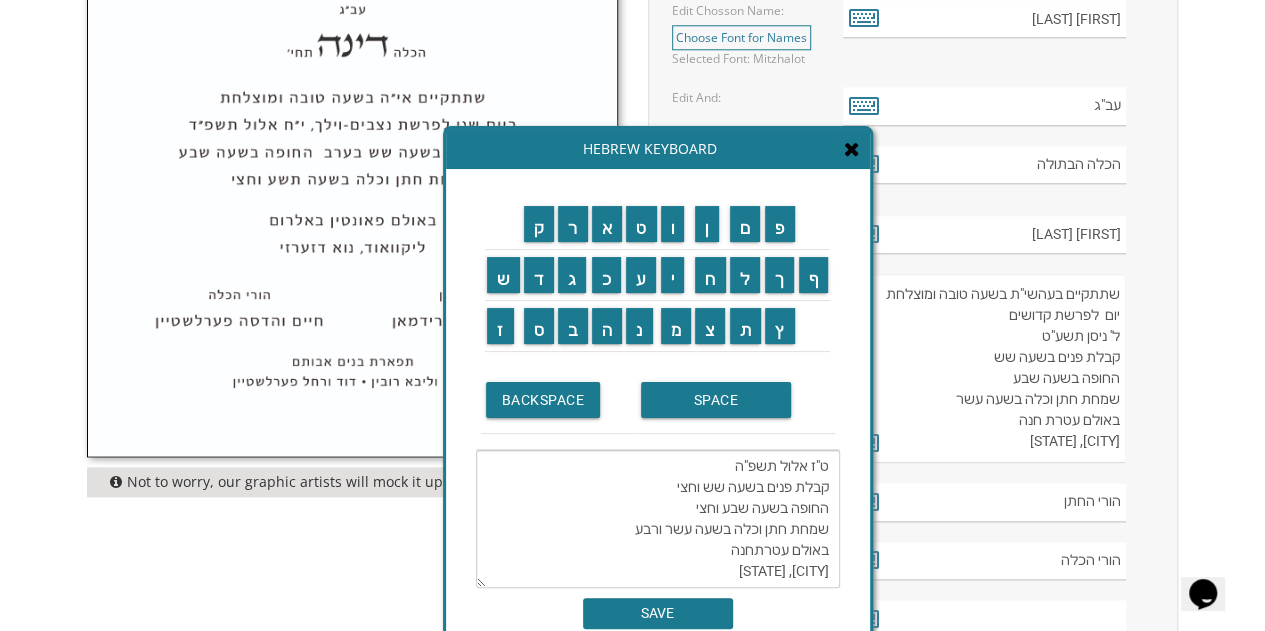 click on "שתתקיים בעהשי"ת בשעה טובה ומוצלחת
יום שלישי לפרשת כי תצא
ט"ז אלול תשפ"ה
קבלת פנים בשעה שש וחצי
החופה בשעה שבע וחצי
שמחת חתן וכלה בשעה עשר ורבע
באולם עטרתחנה
[CITY], [STATE]" at bounding box center (658, 519) 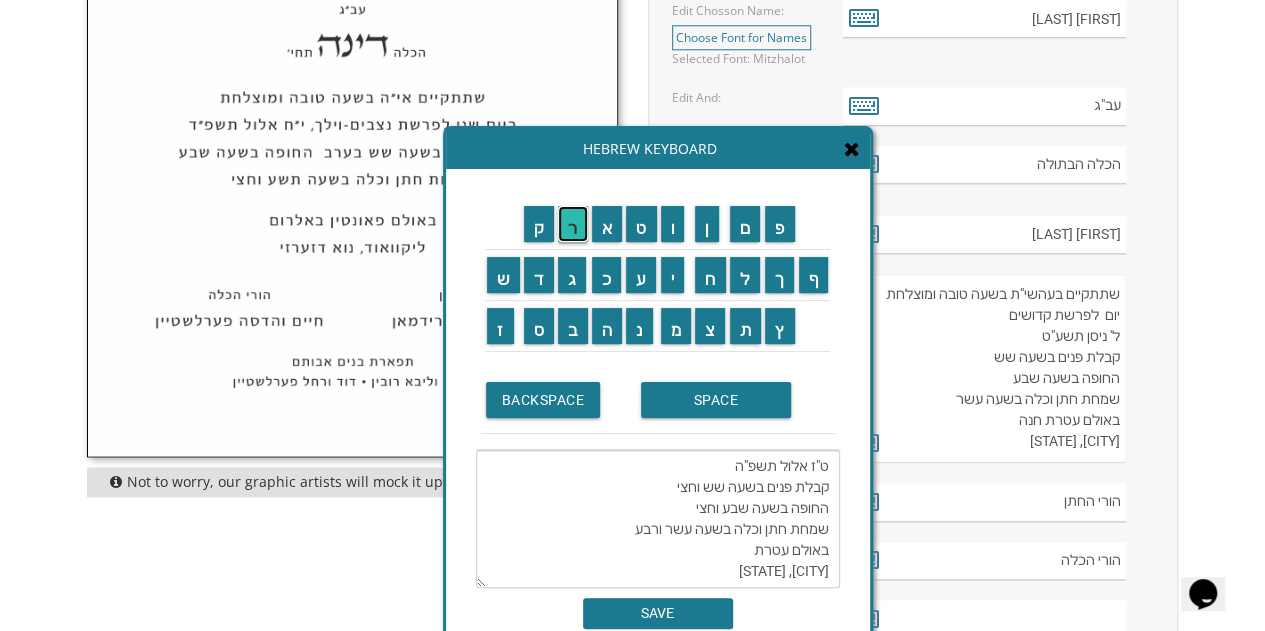 click on "ר" at bounding box center (573, 224) 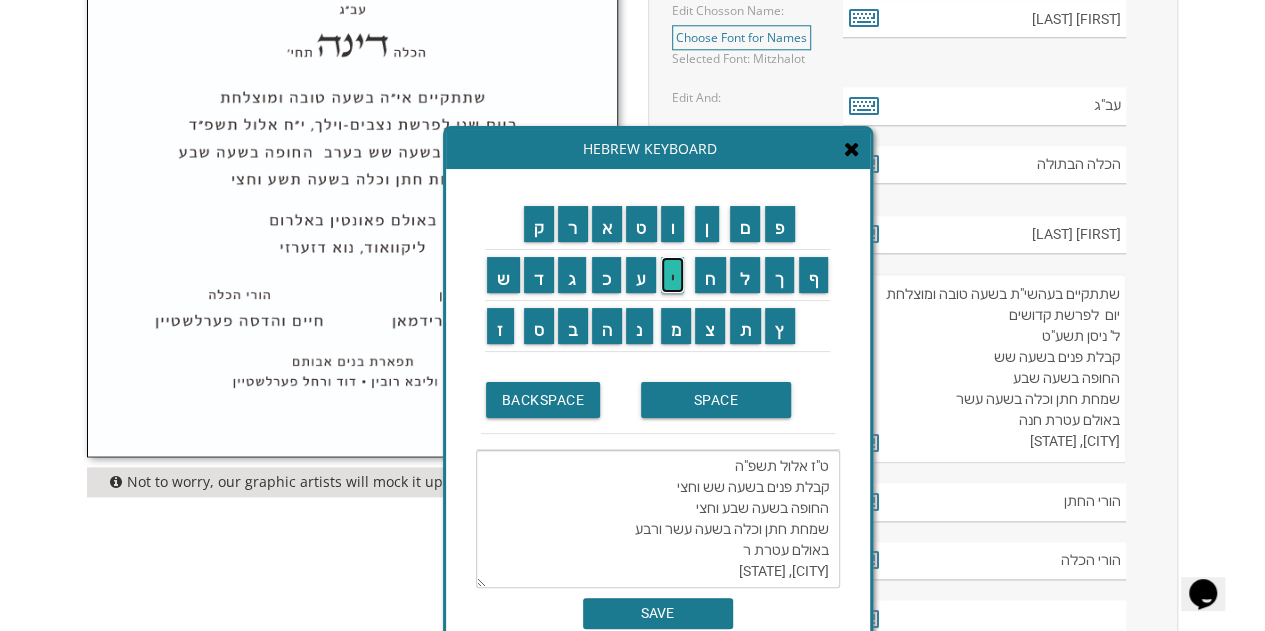 click on "י" at bounding box center (673, 275) 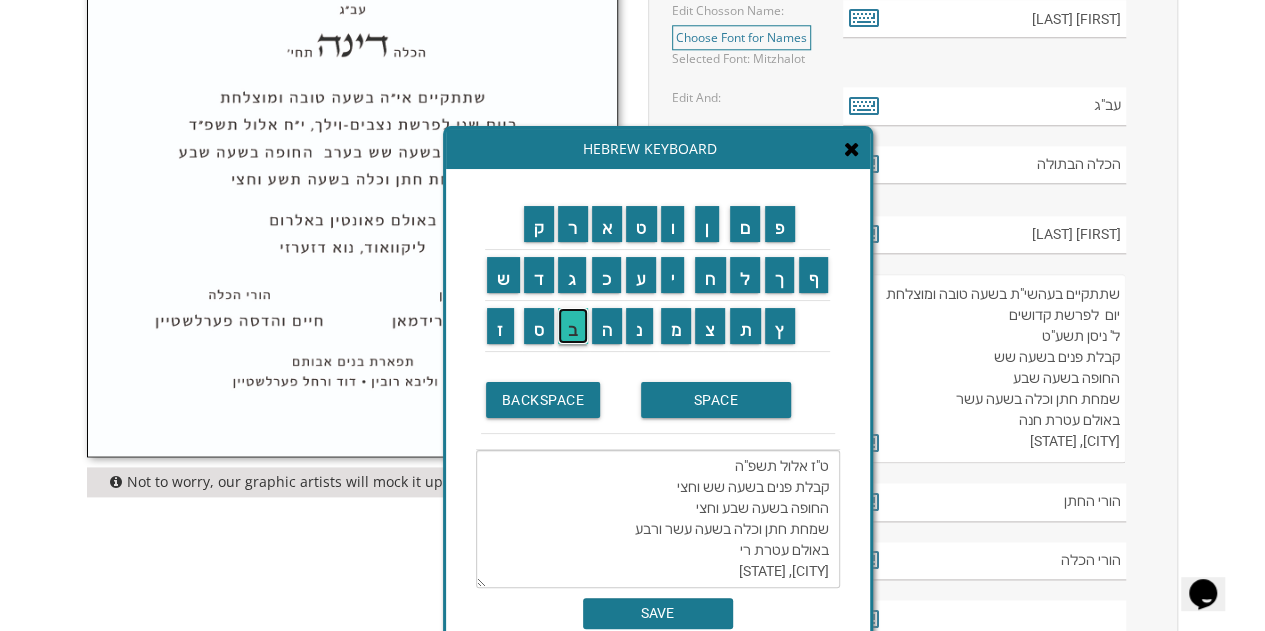 click on "ב" at bounding box center (573, 326) 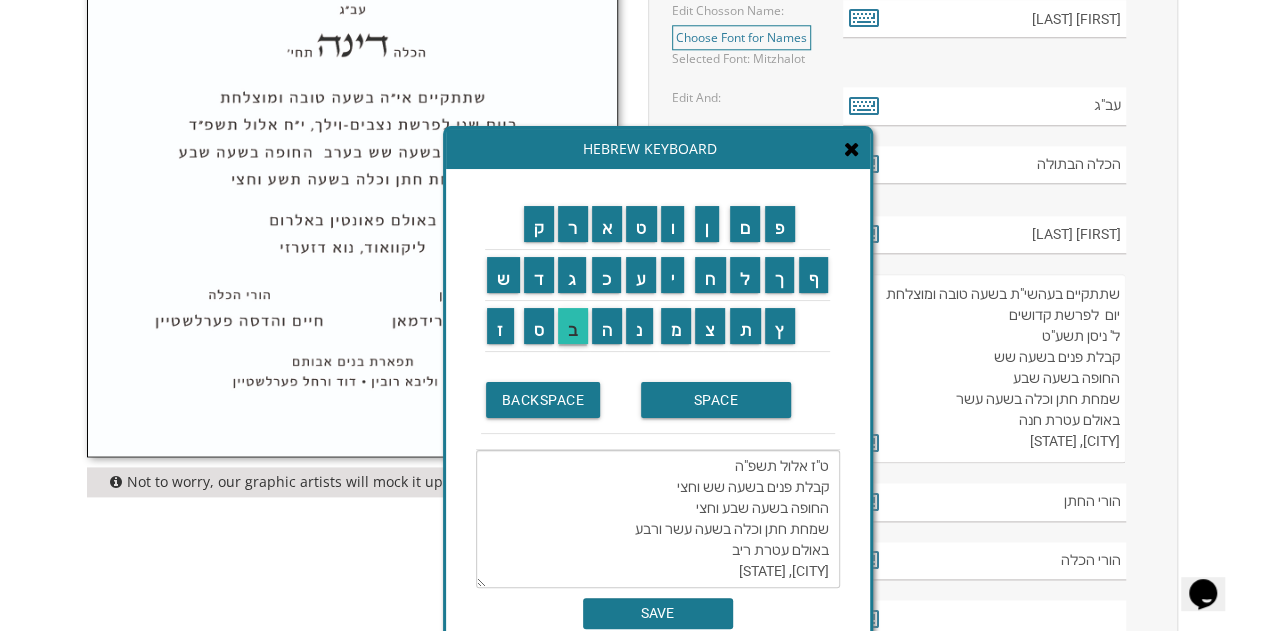 click on "ב" at bounding box center [573, 326] 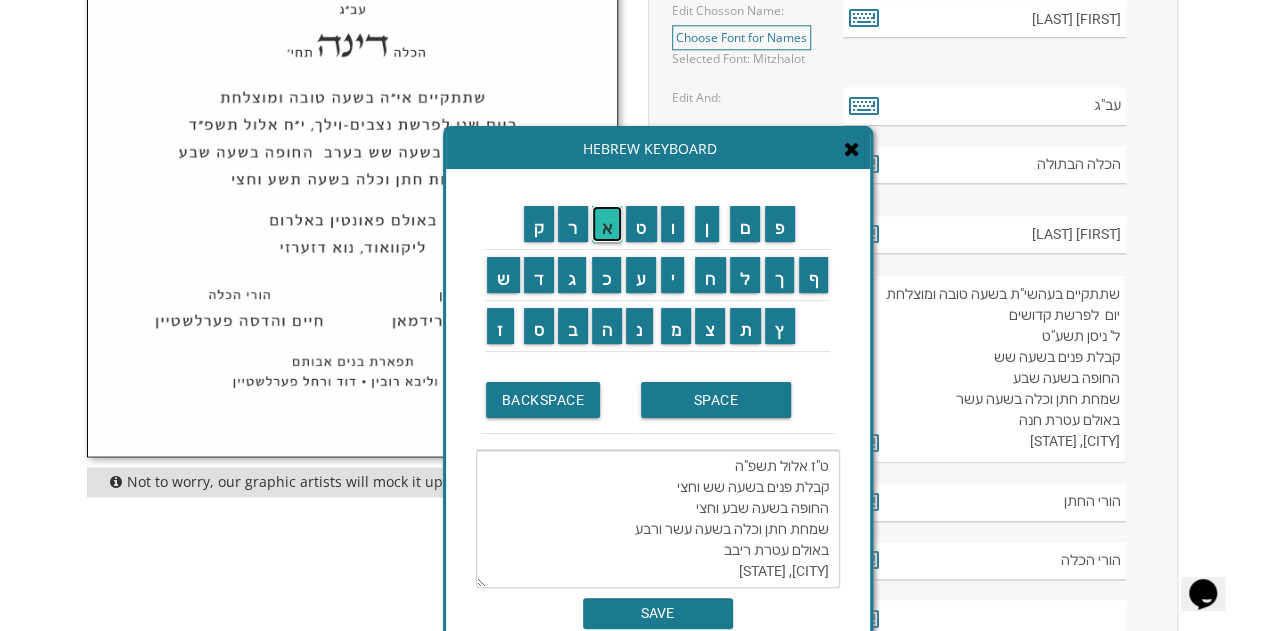 click on "א" at bounding box center (607, 224) 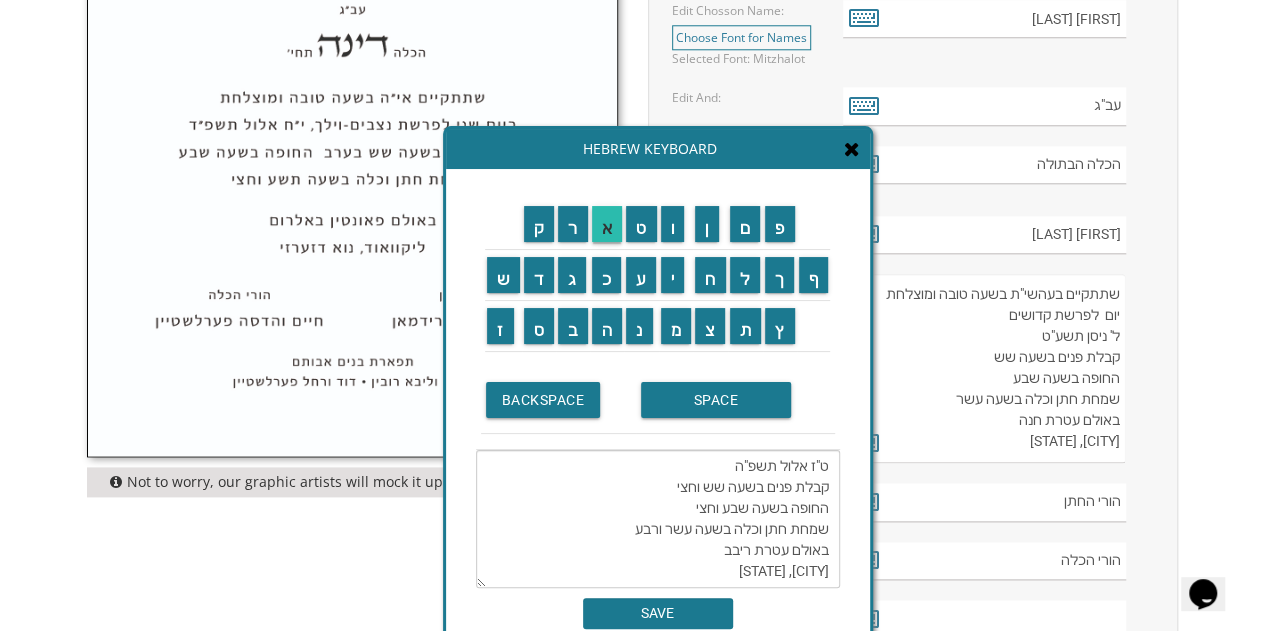 type on "שתתקיים בעהשי"ת בשעה טובה ומוצלחת
יום שלישי לפרשת כי תצא
ט"ז אלול תשפ"ה
קבלת פנים בשעה שש וחצי
החופה בשעה שבע וחצי
שמחת חתן וכלה בשעה עשר ורבע
באולם עטרת ריבבא
[CITY], [STATE]" 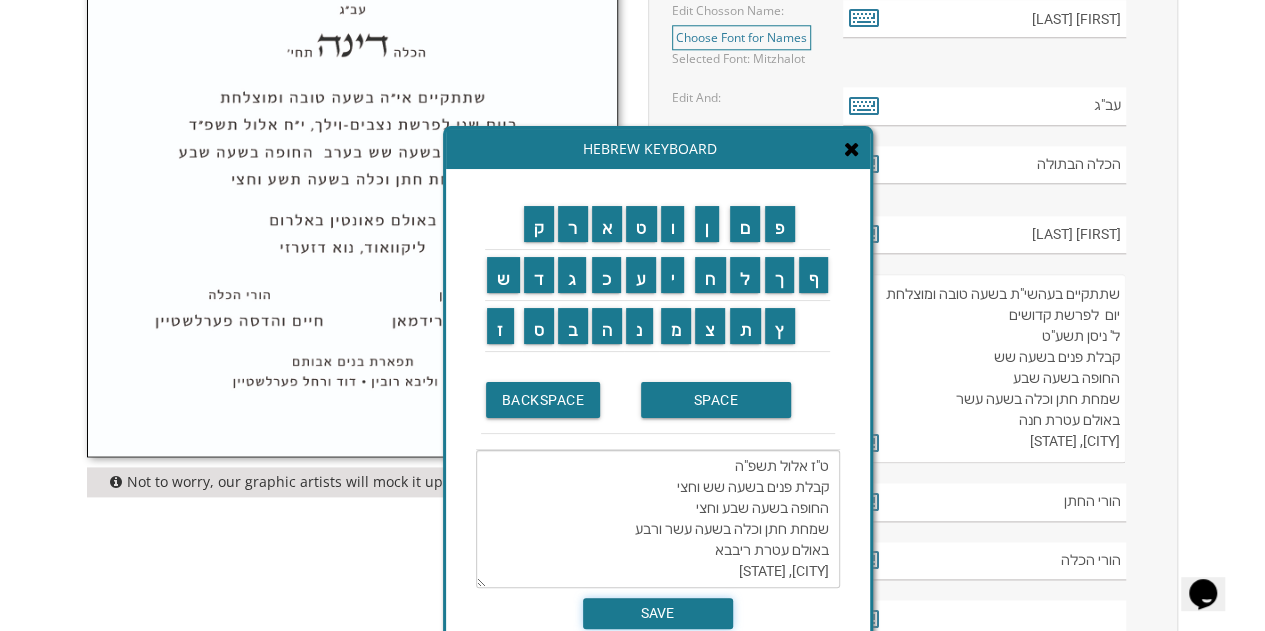 click on "SAVE" at bounding box center (658, 613) 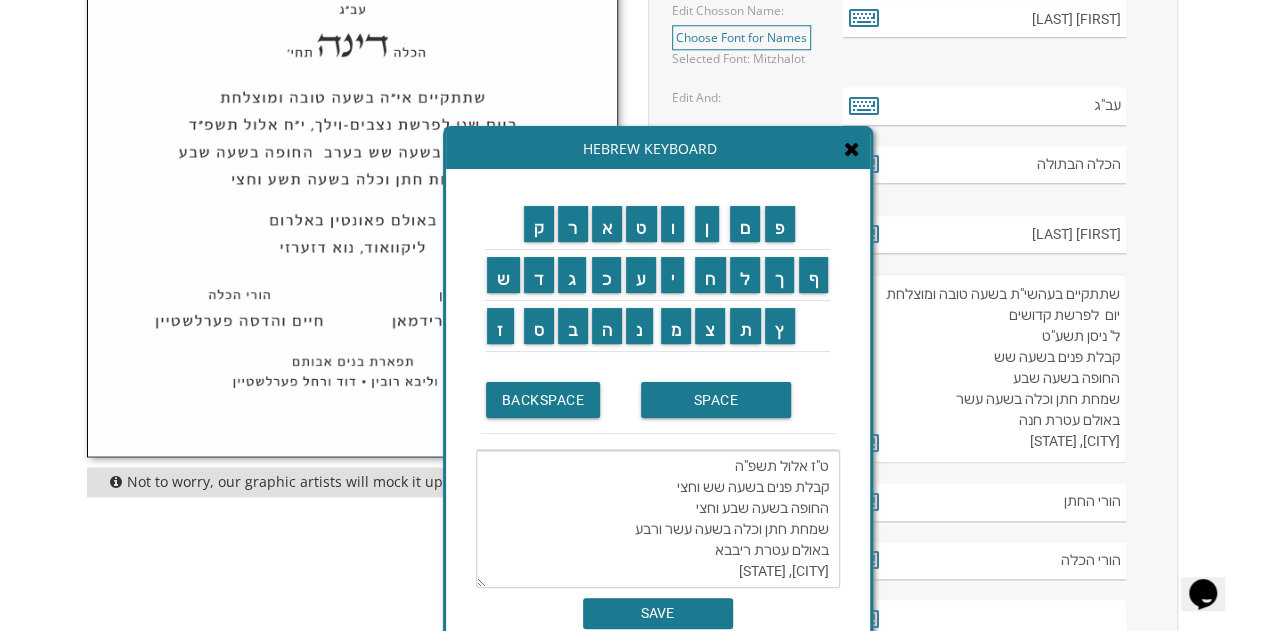 type on "שתתקיים בעהשי"ת בשעה טובה ומוצלחת
יום שלישי לפרשת כי תצא
ט"ז אלול תשפ"ה
קבלת פנים בשעה שש וחצי
החופה בשעה שבע וחצי
שמחת חתן וכלה בשעה עשר ורבע
באולם עטרת ריבבא
[CITY], [STATE]" 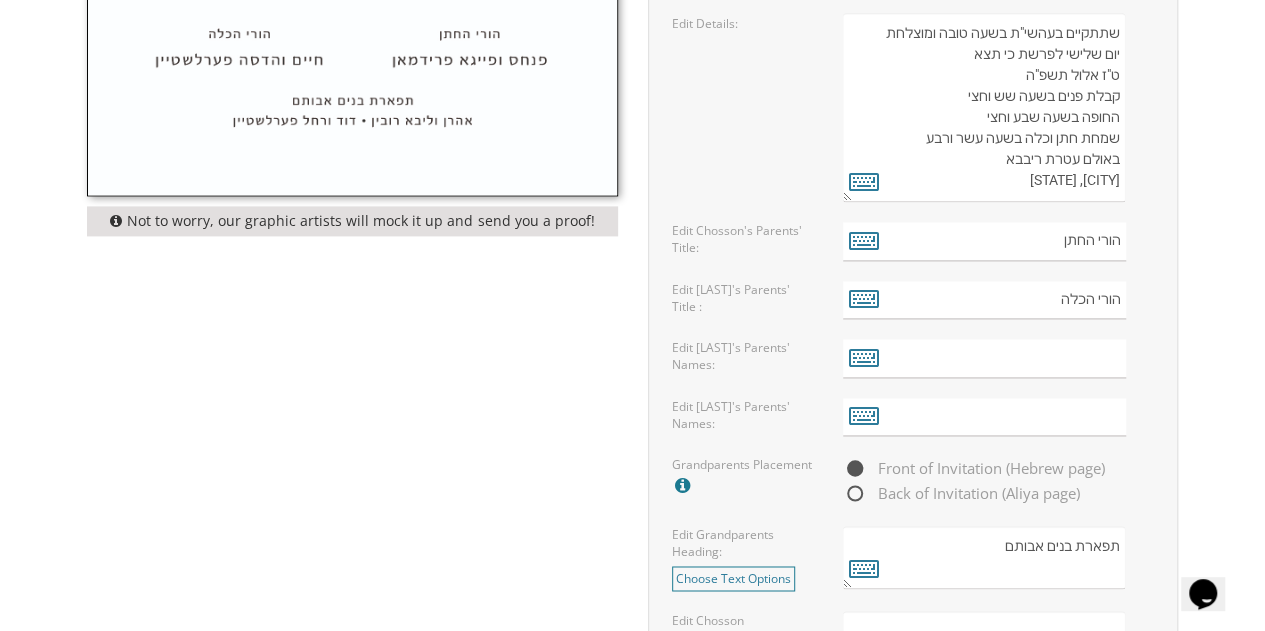 scroll, scrollTop: 1314, scrollLeft: 0, axis: vertical 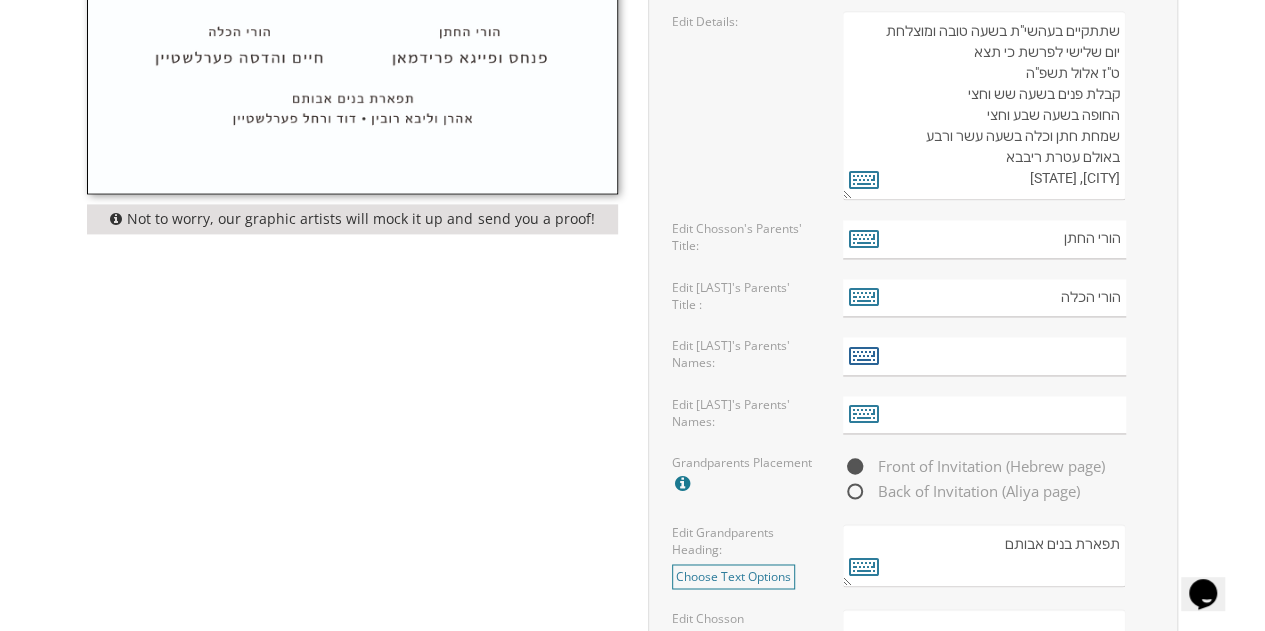 click at bounding box center [864, 355] 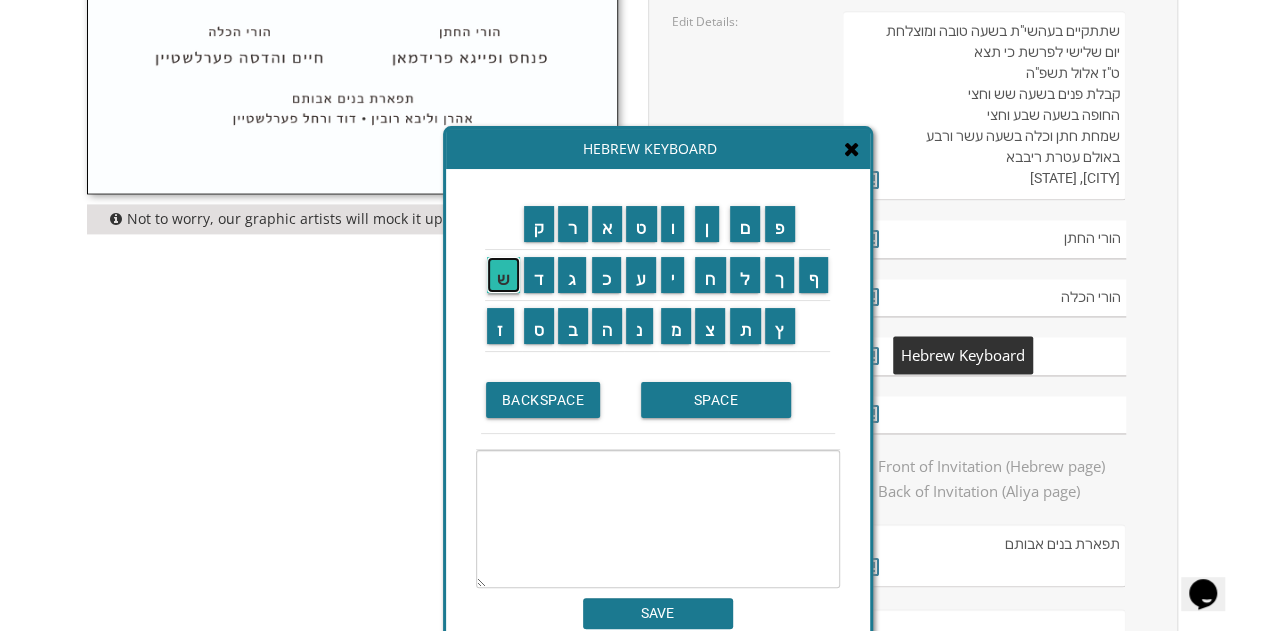 click on "ש" at bounding box center [503, 275] 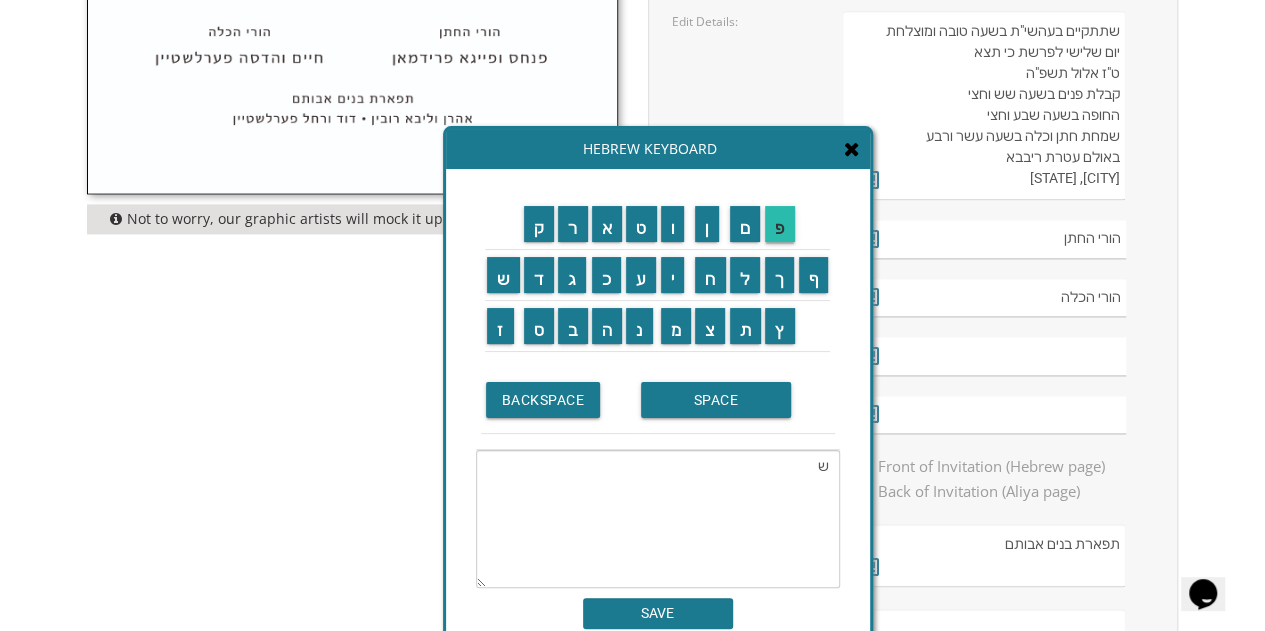 click on "פ" at bounding box center (780, 224) 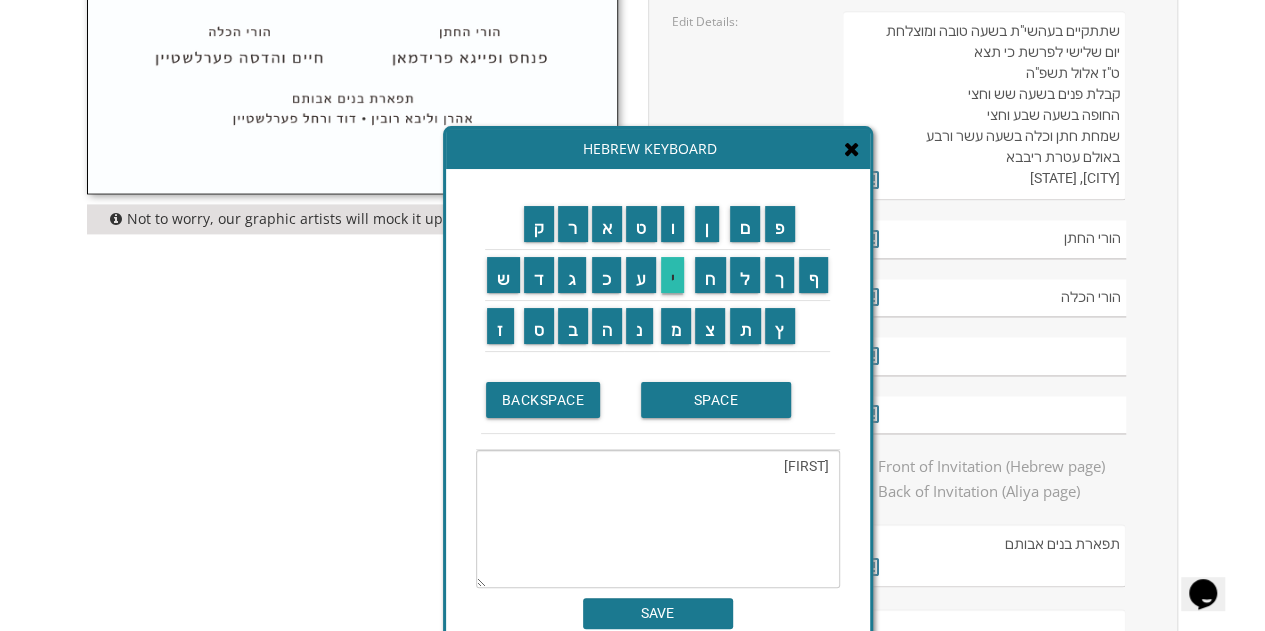 click on "י" at bounding box center (673, 275) 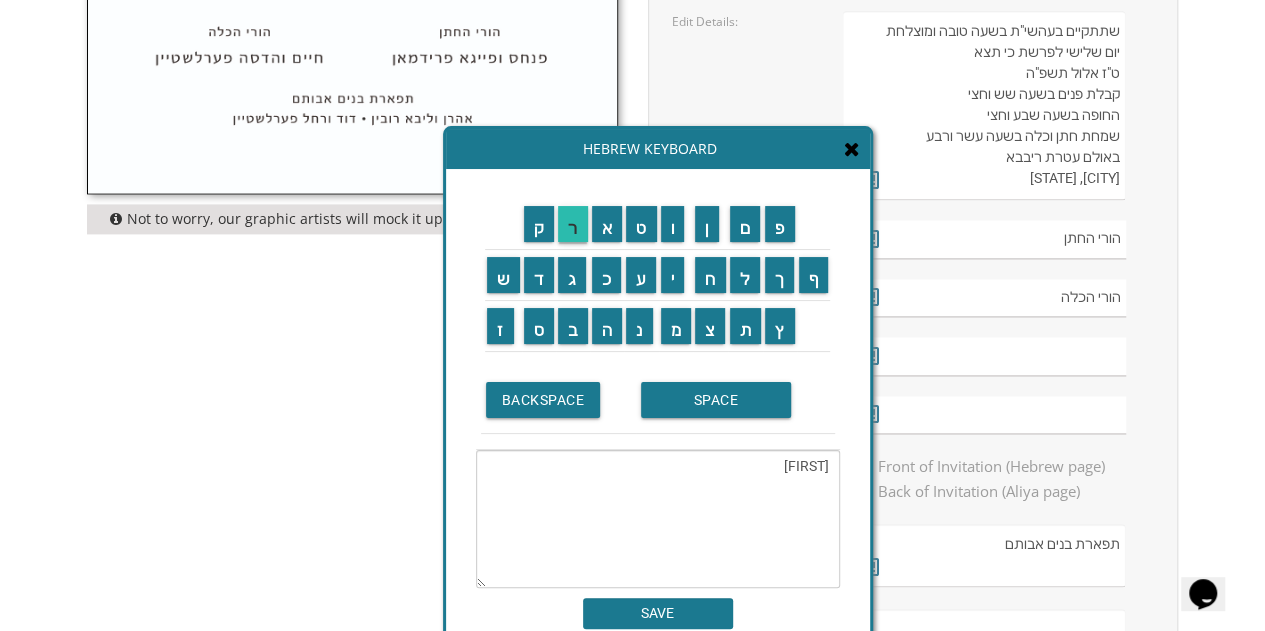 click on "ר" at bounding box center (573, 224) 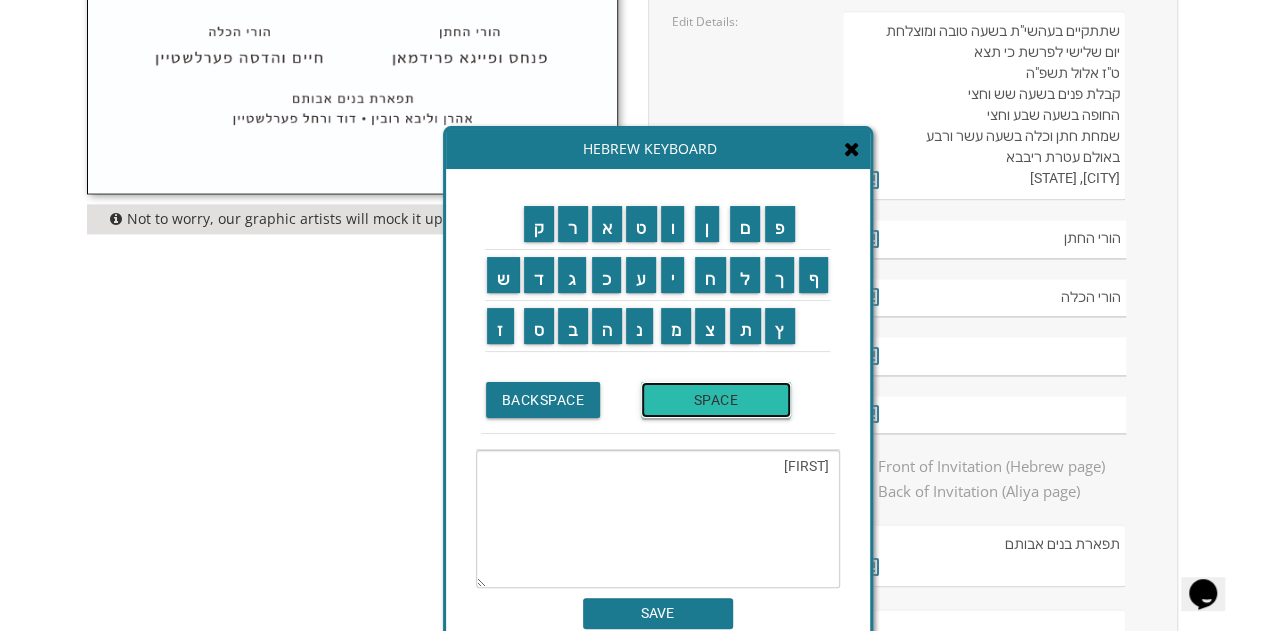 click on "SPACE" at bounding box center (716, 400) 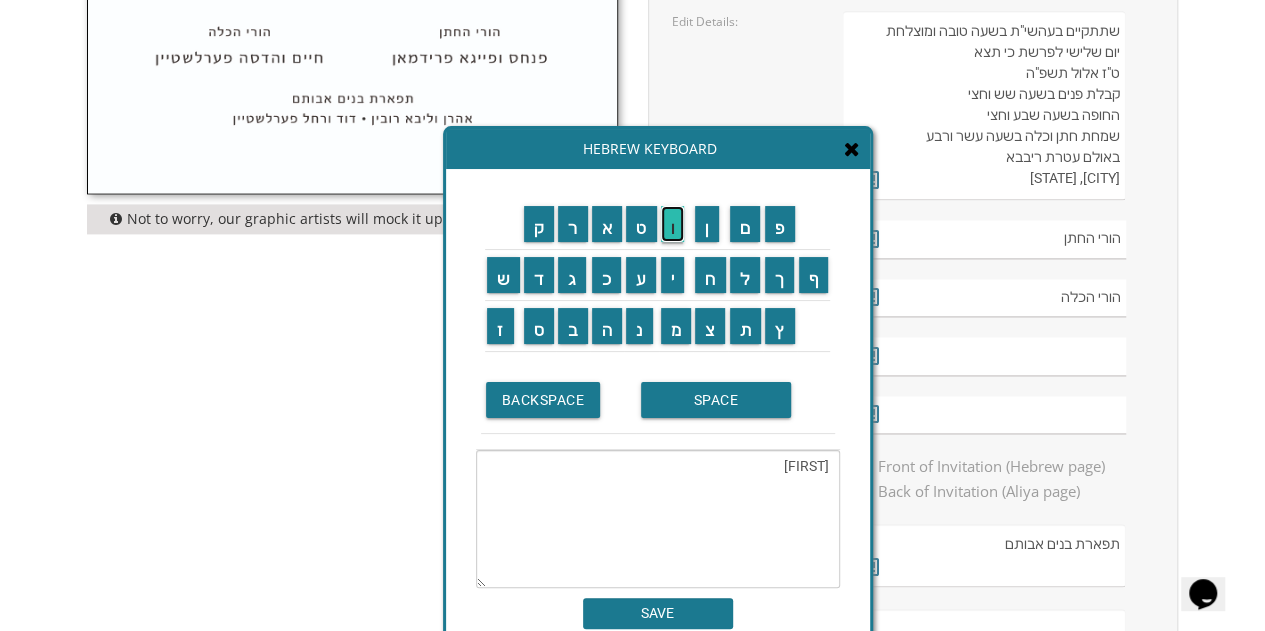 click on "ו" at bounding box center [673, 224] 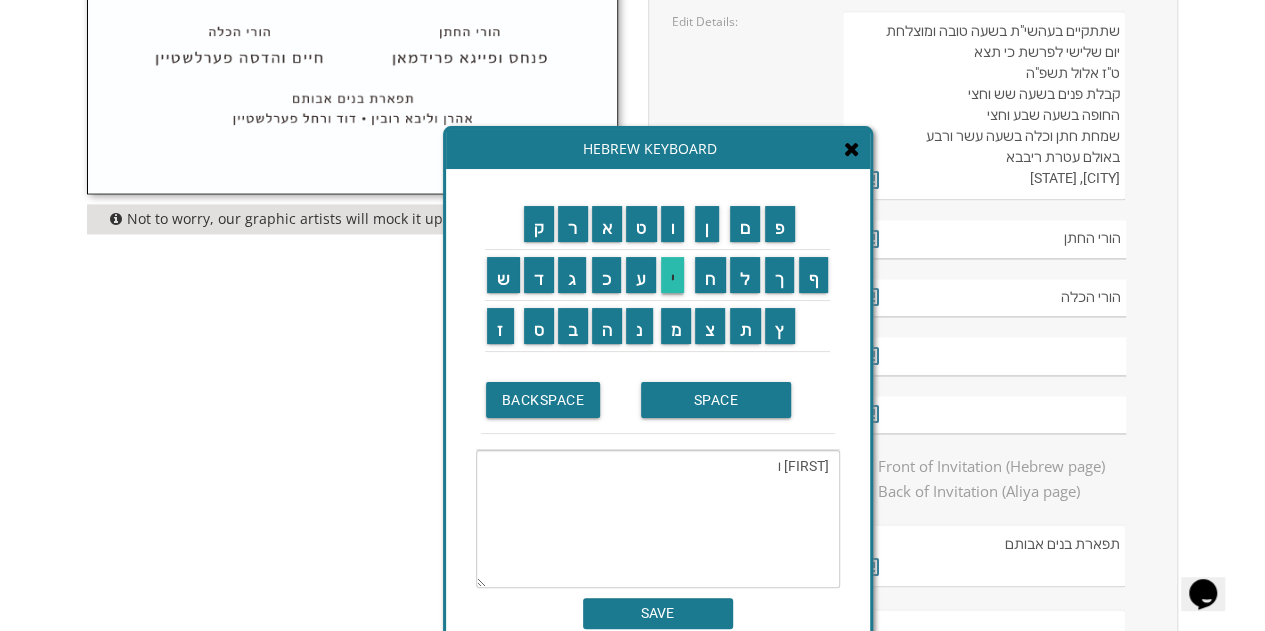click on "י" at bounding box center [673, 275] 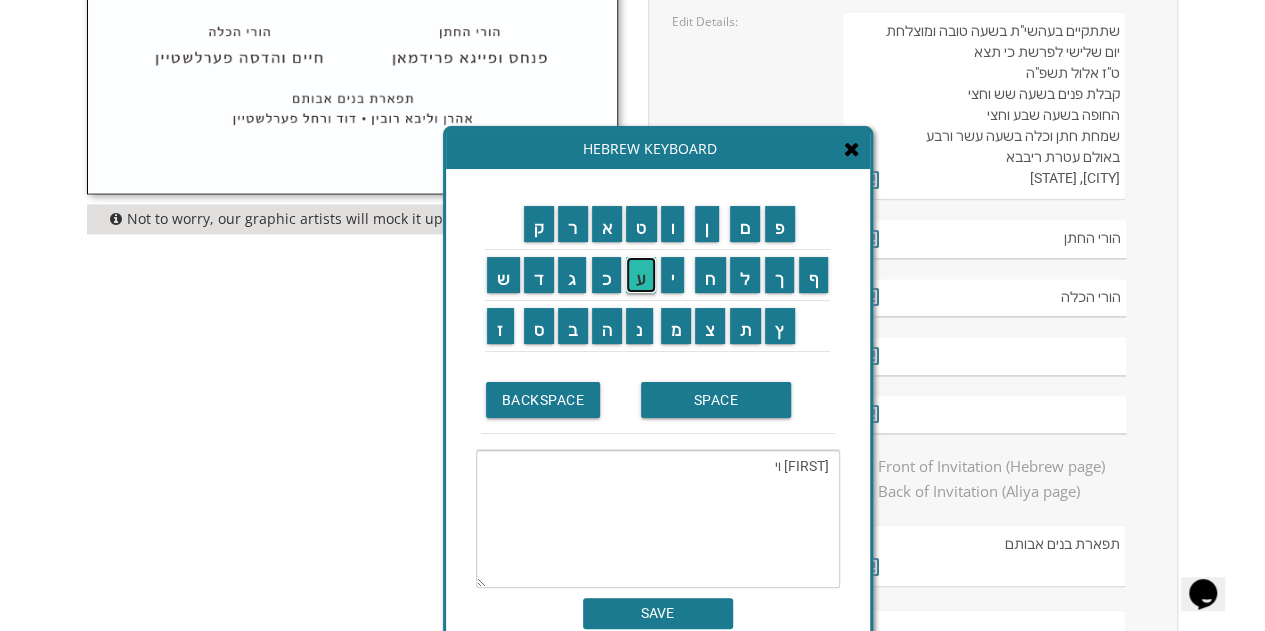 click on "ע" at bounding box center (641, 275) 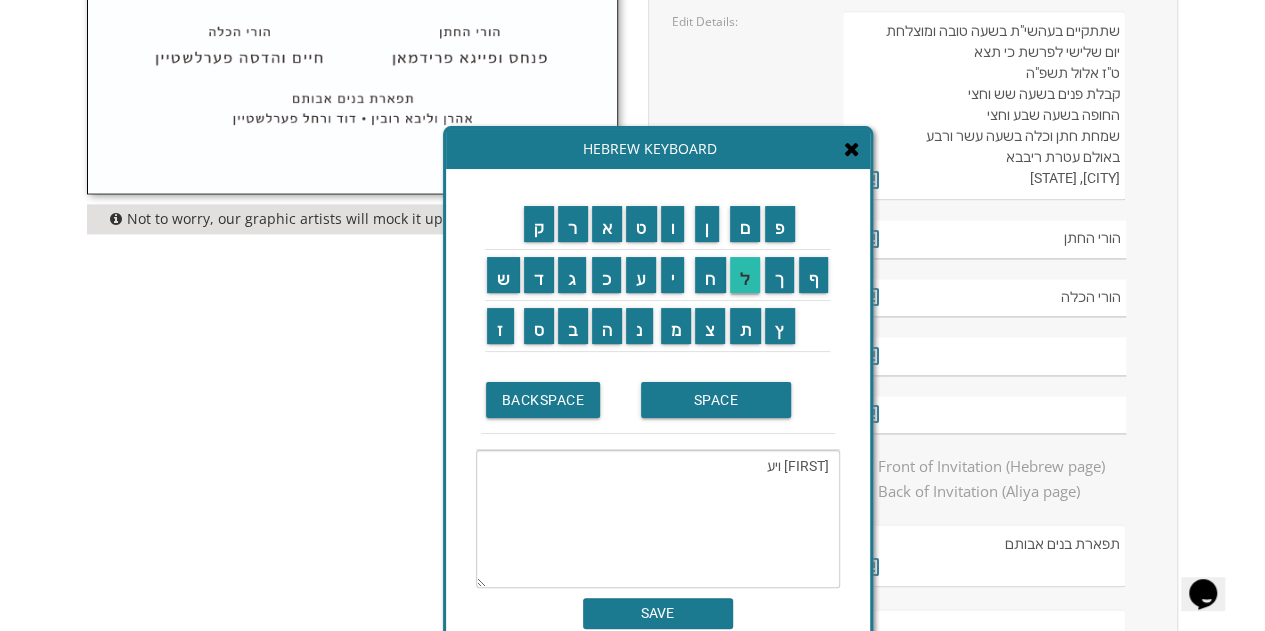 click on "ל" at bounding box center (745, 275) 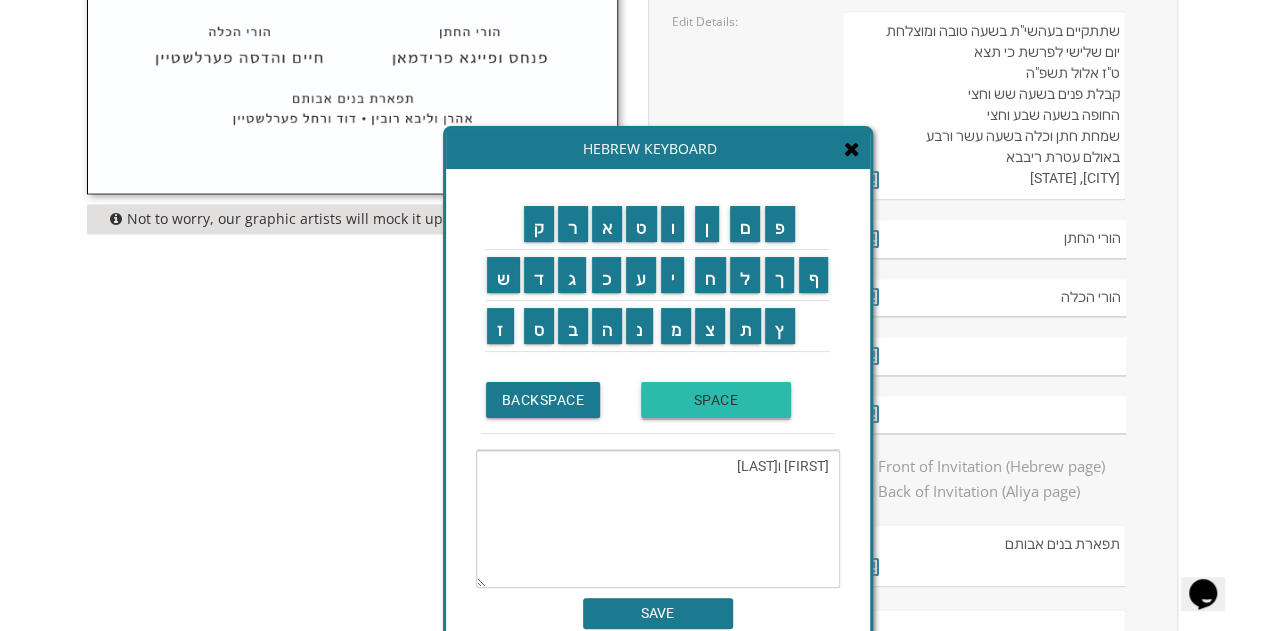 click on "SPACE" at bounding box center (716, 400) 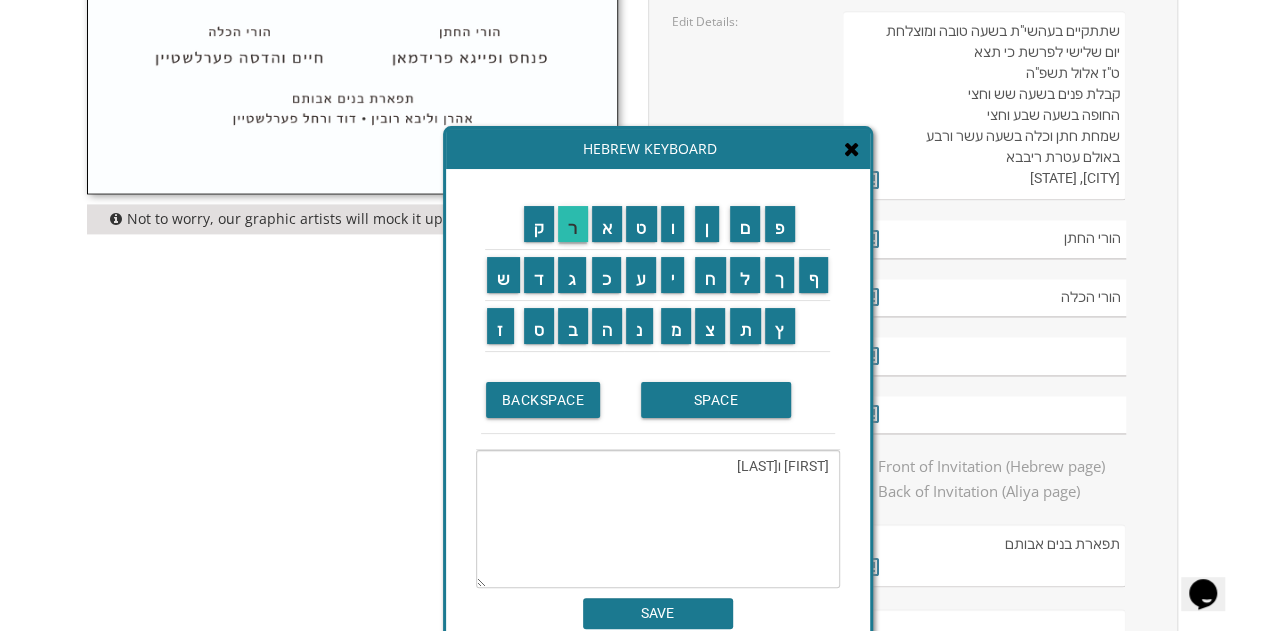 click on "ר" at bounding box center (573, 224) 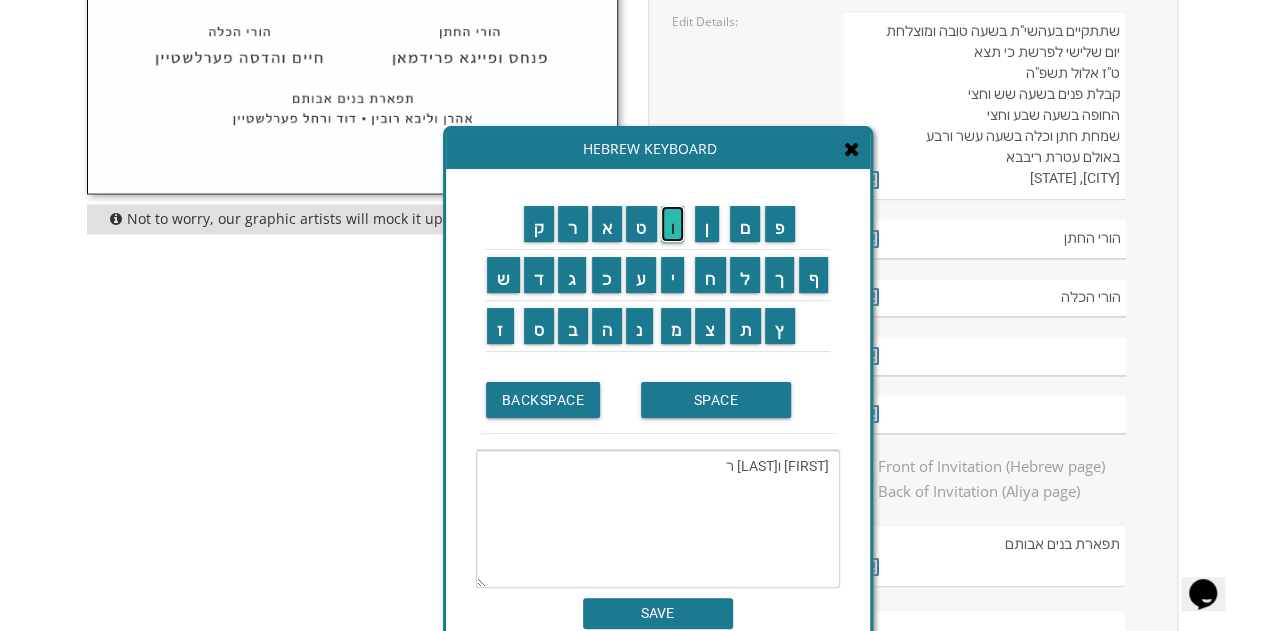 click on "ו" at bounding box center (673, 224) 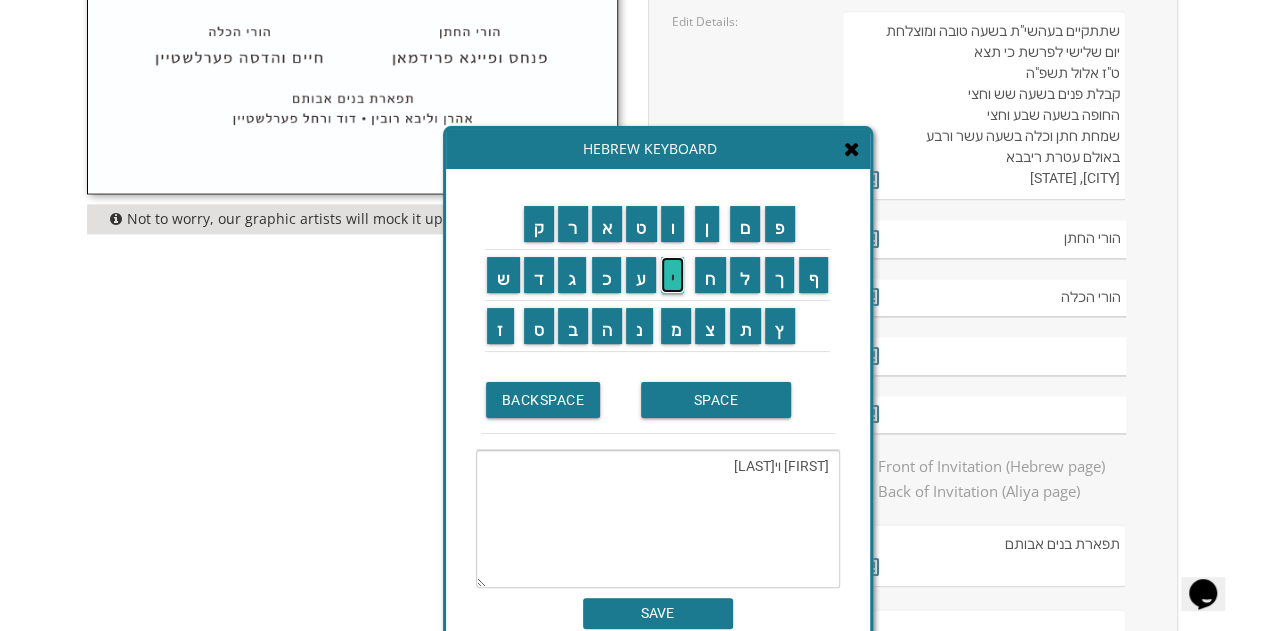 click on "י" at bounding box center (673, 275) 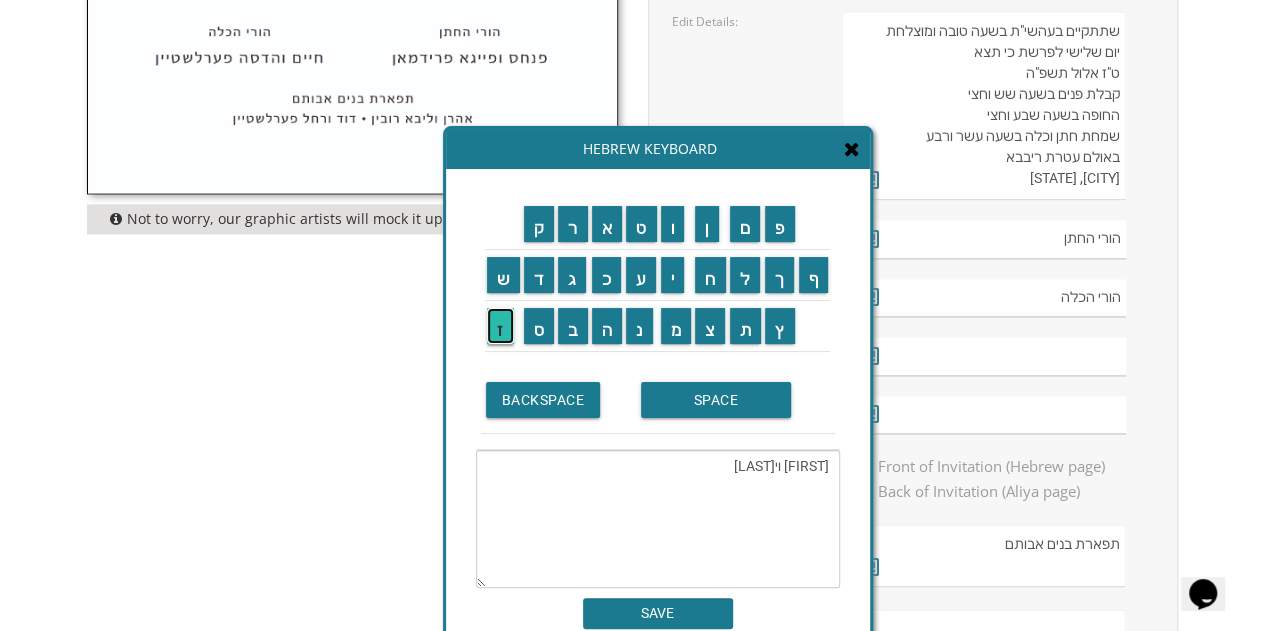 click on "ז" at bounding box center (500, 326) 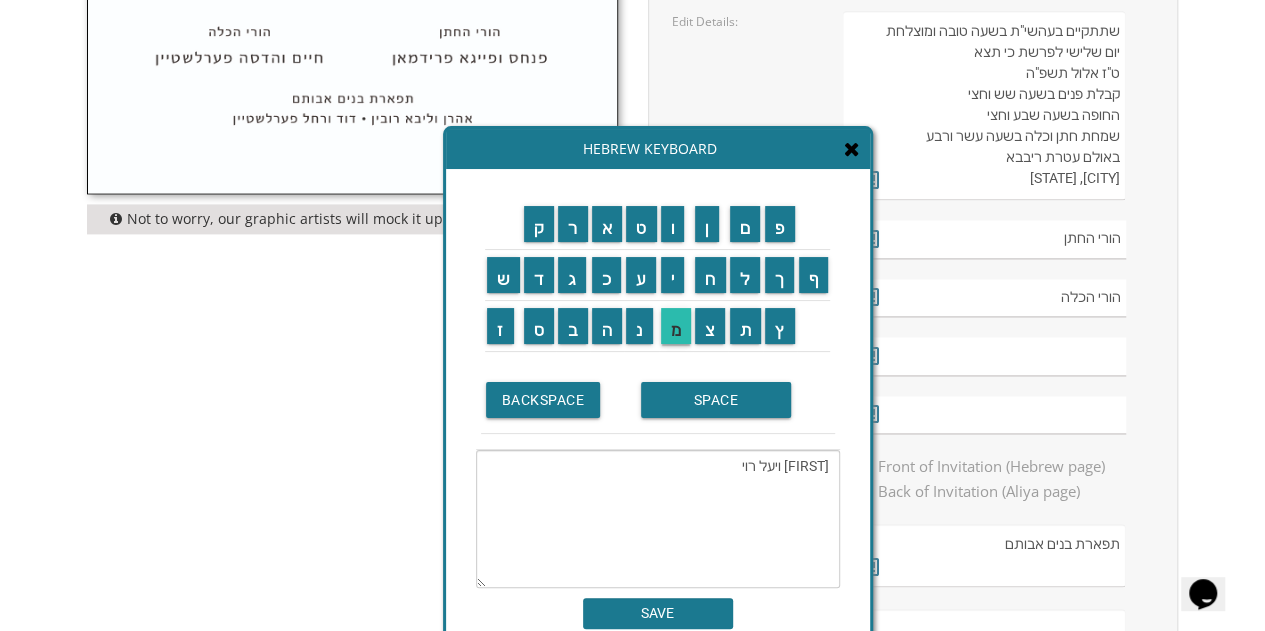 click on "מ" at bounding box center [676, 326] 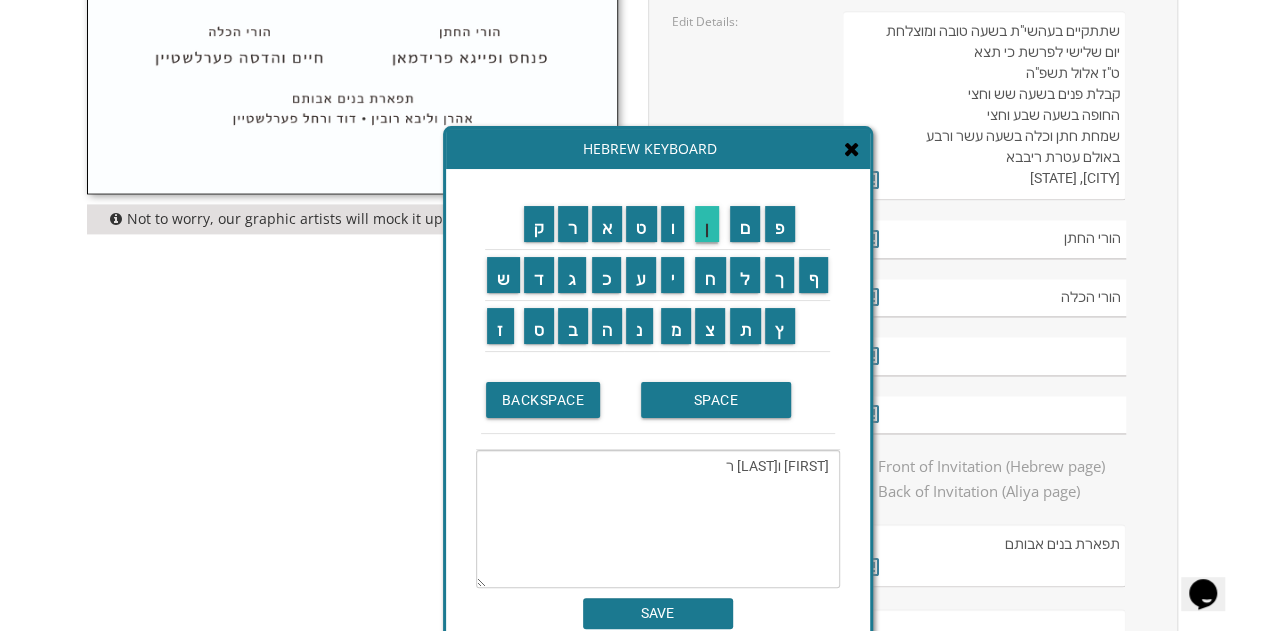 click on "ן" at bounding box center [707, 224] 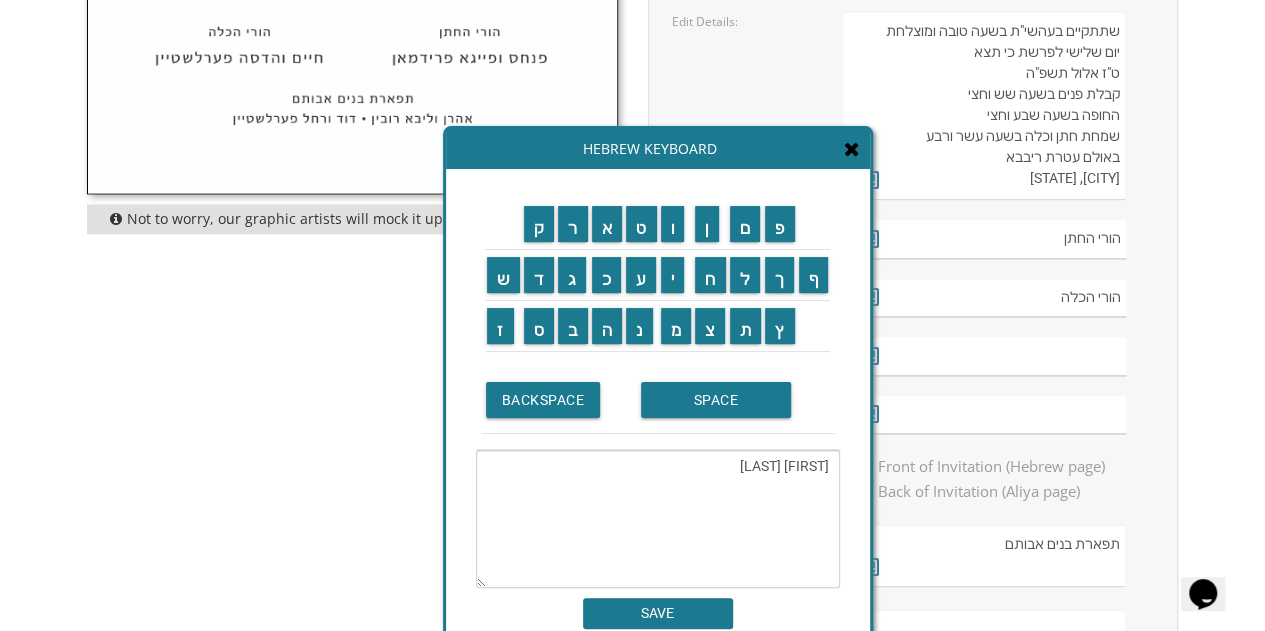 click on "SAVE" at bounding box center [658, 613] 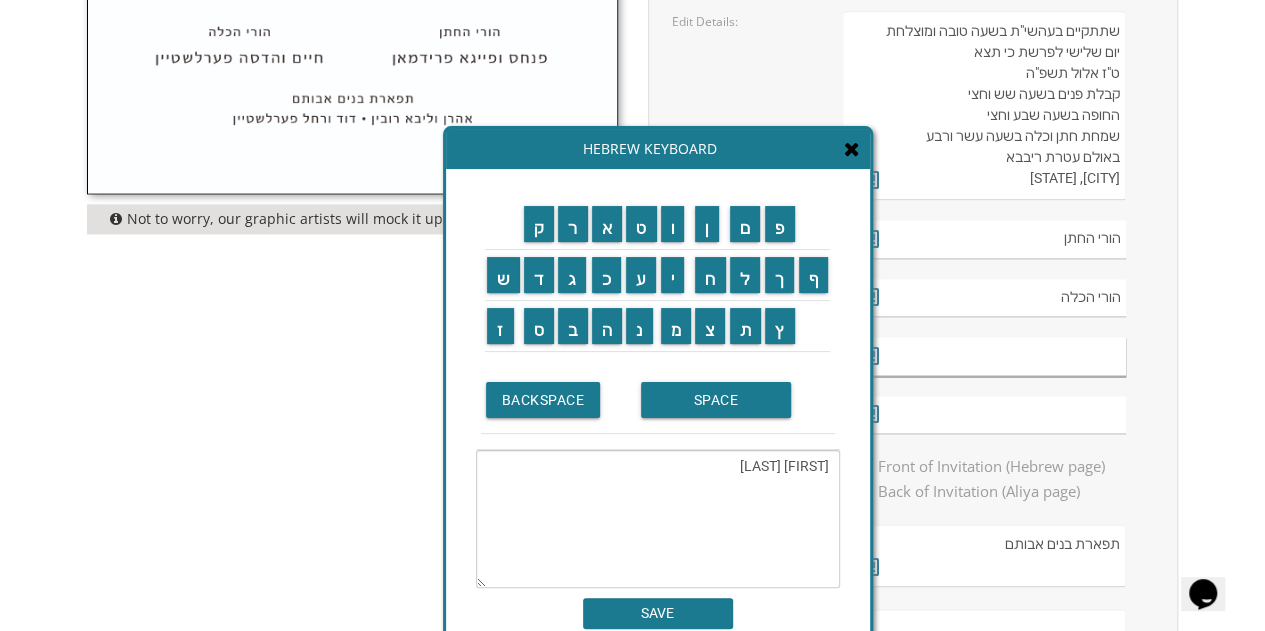 type on "[FIRST] [LAST]" 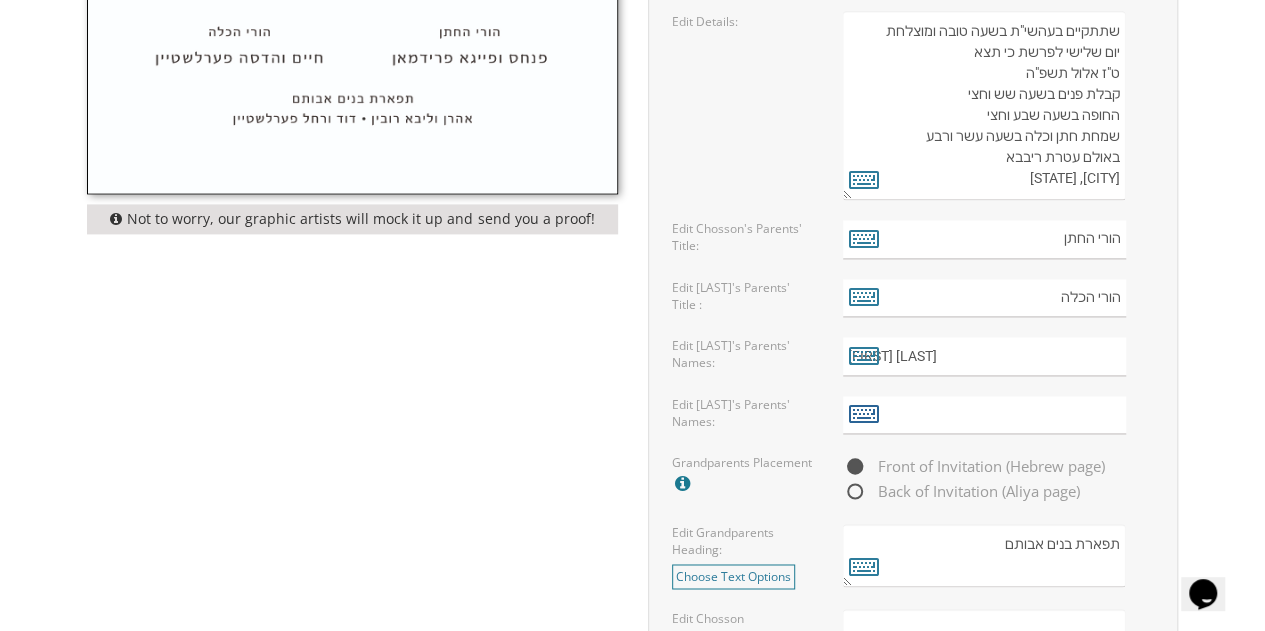 click at bounding box center [864, 413] 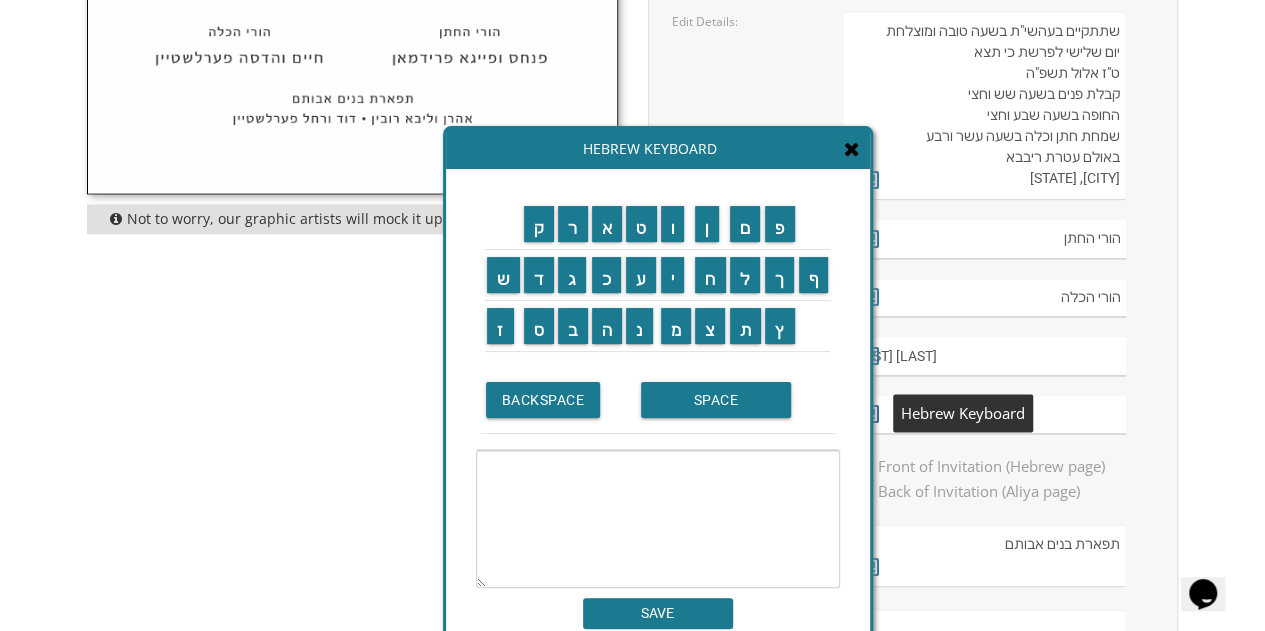 click on "י" at bounding box center [673, 275] 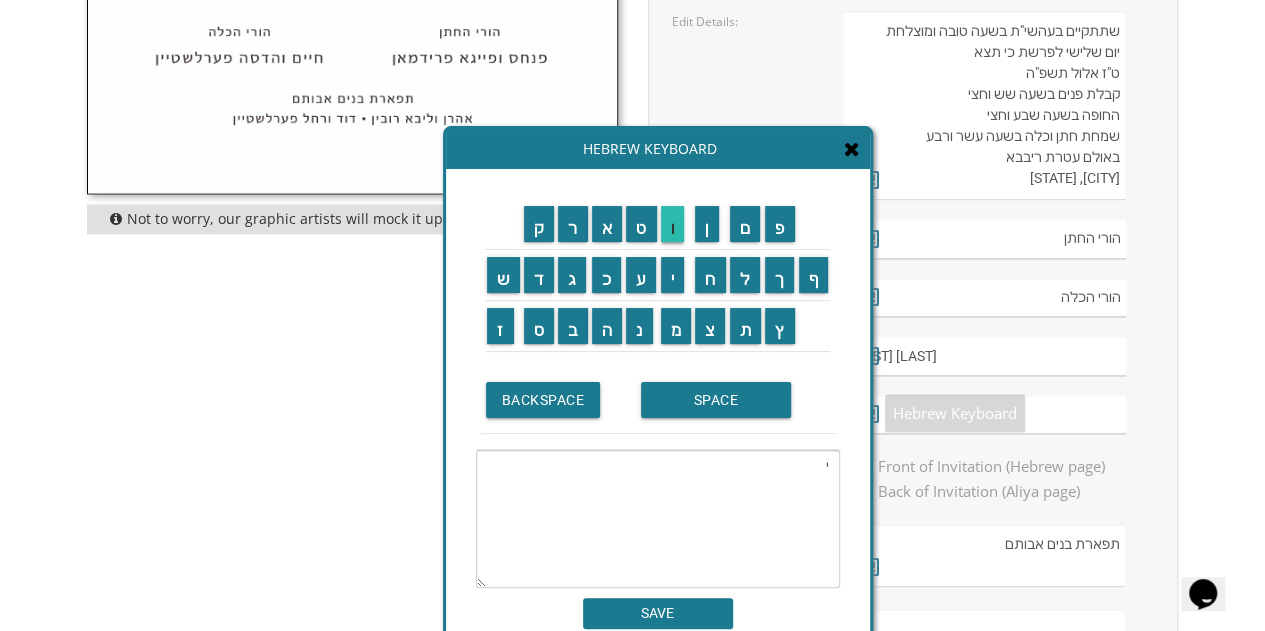 click on "ו" at bounding box center (673, 224) 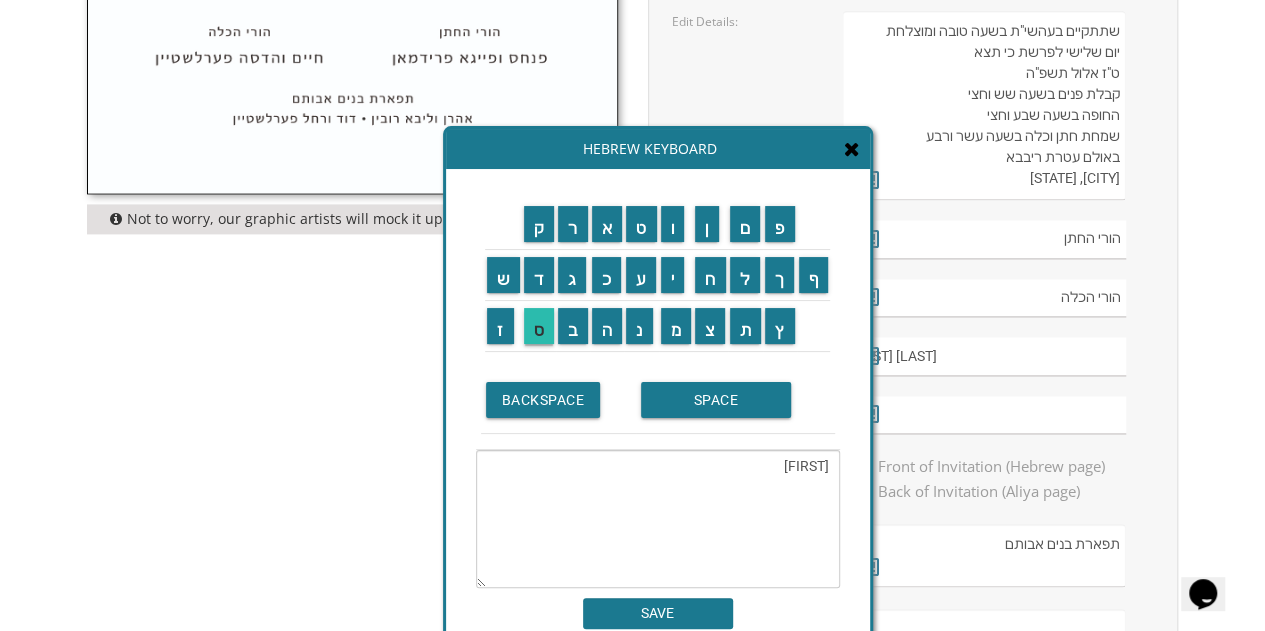 click on "ס" at bounding box center [539, 326] 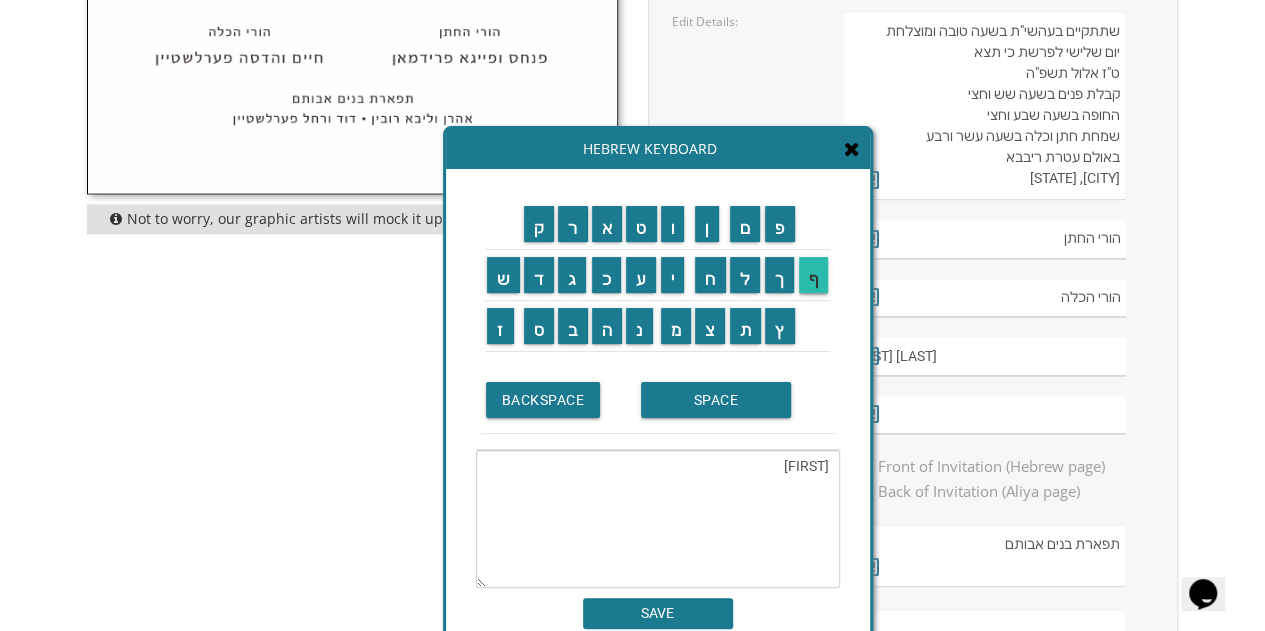 click on "ף" at bounding box center (814, 275) 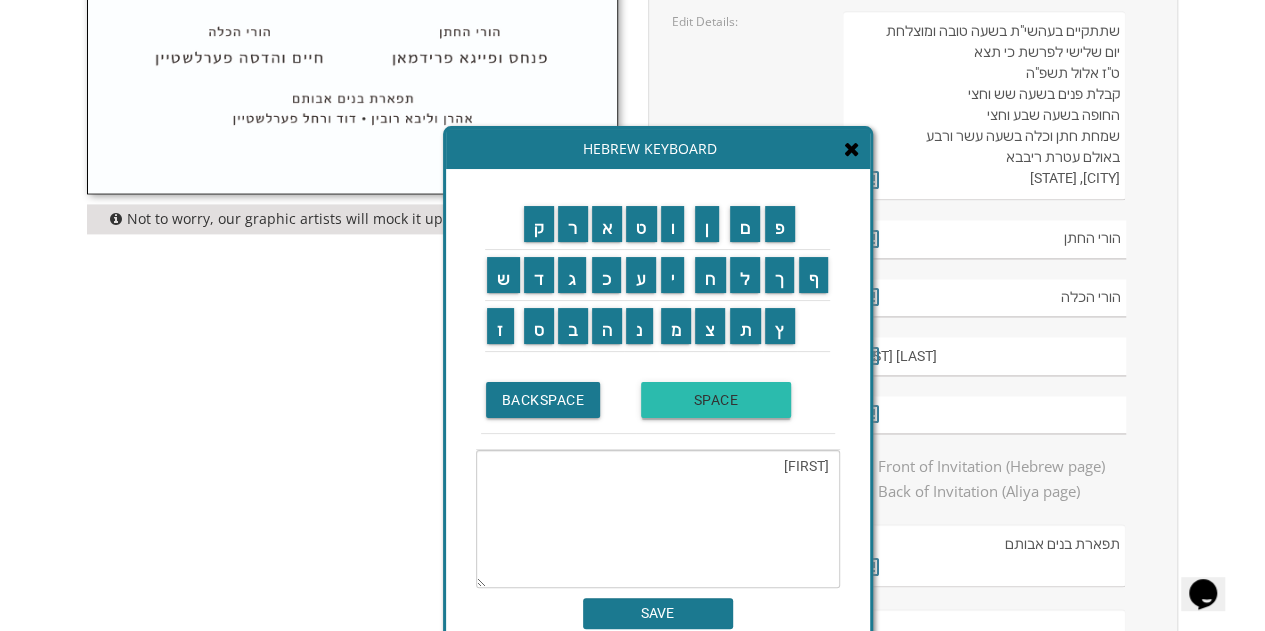 click on "SPACE" at bounding box center (716, 400) 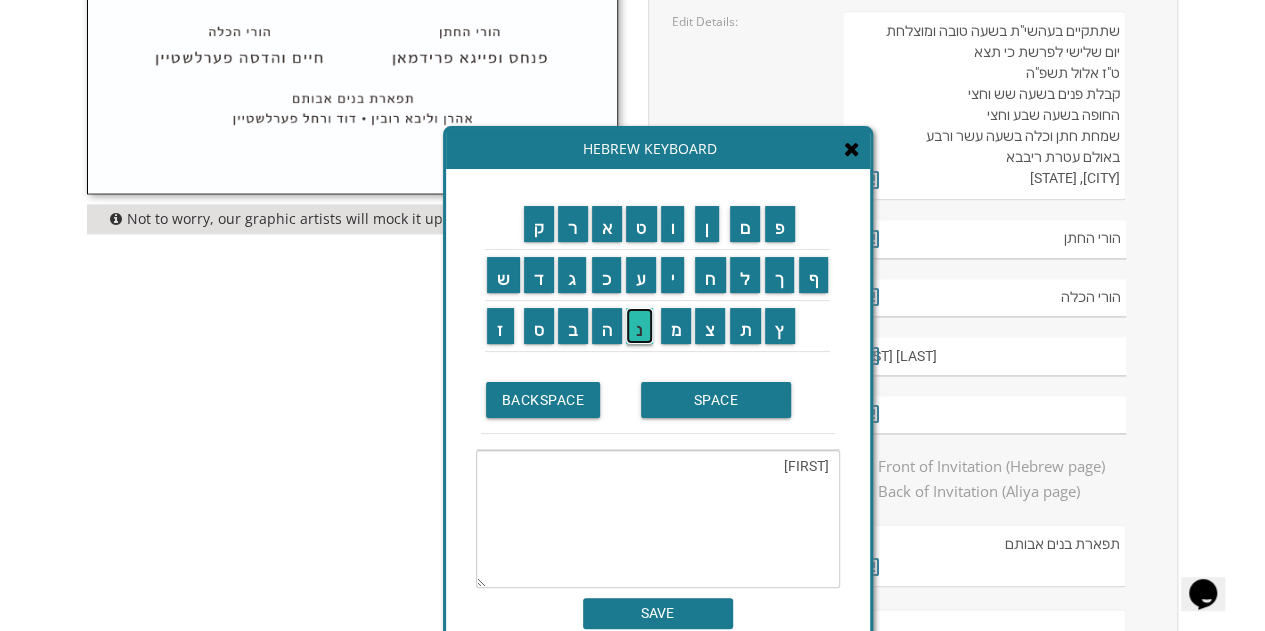 click on "נ" at bounding box center [639, 326] 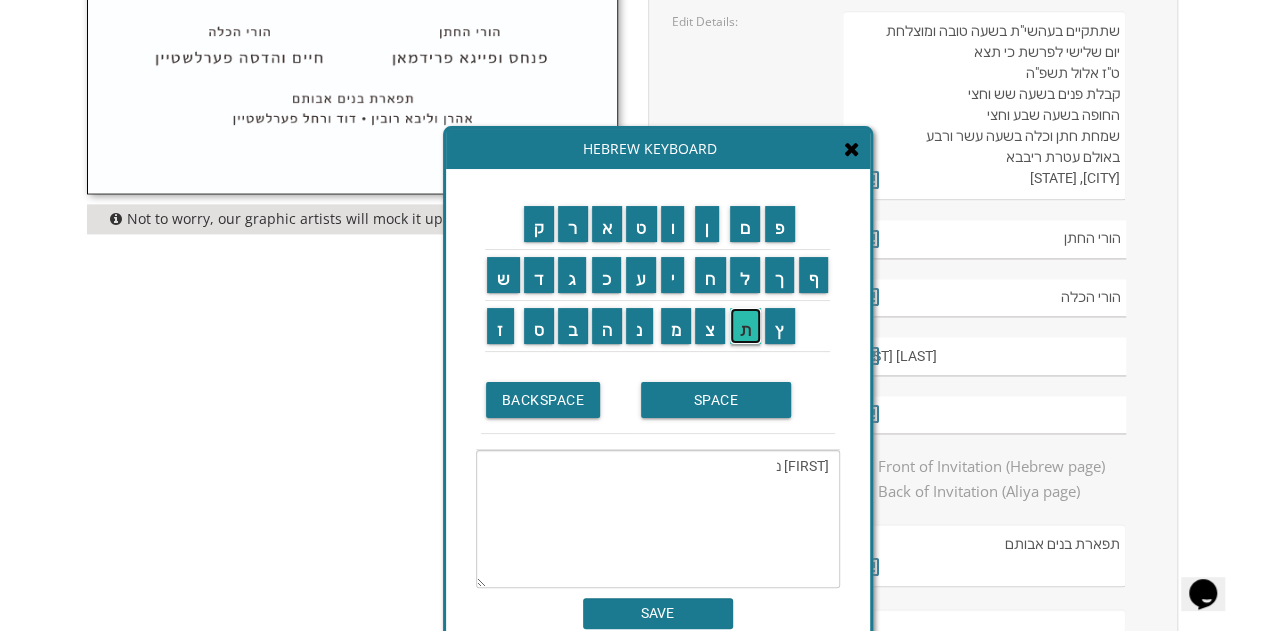 click on "ת" at bounding box center (746, 326) 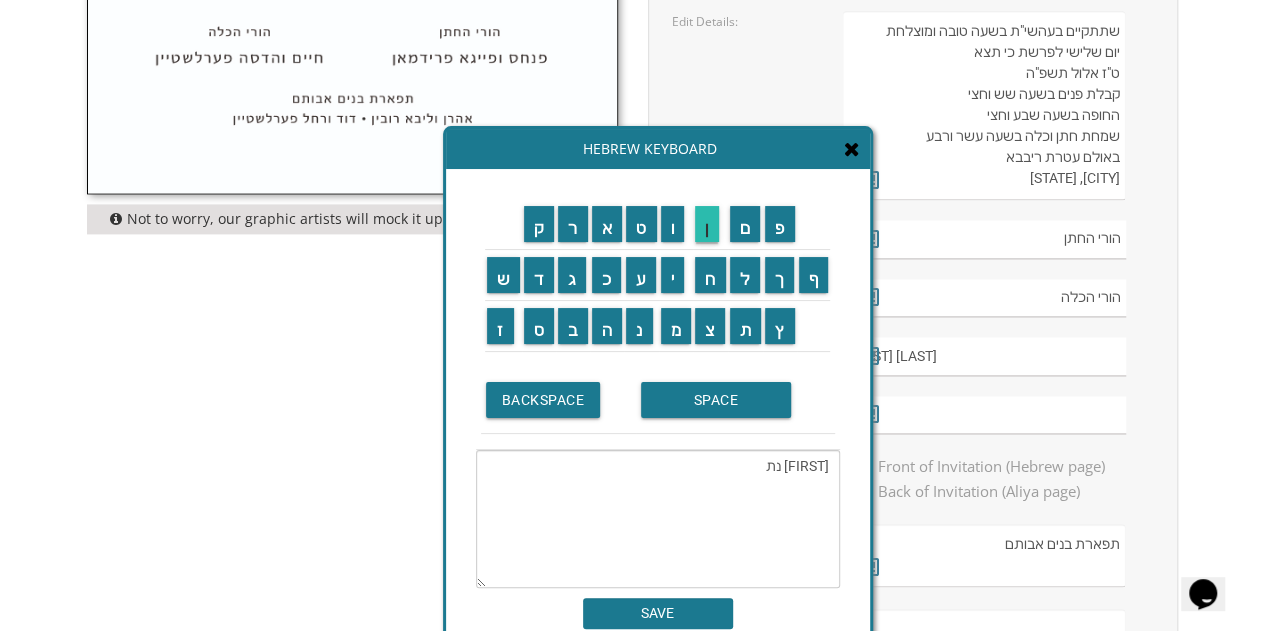 click on "ן" at bounding box center [707, 224] 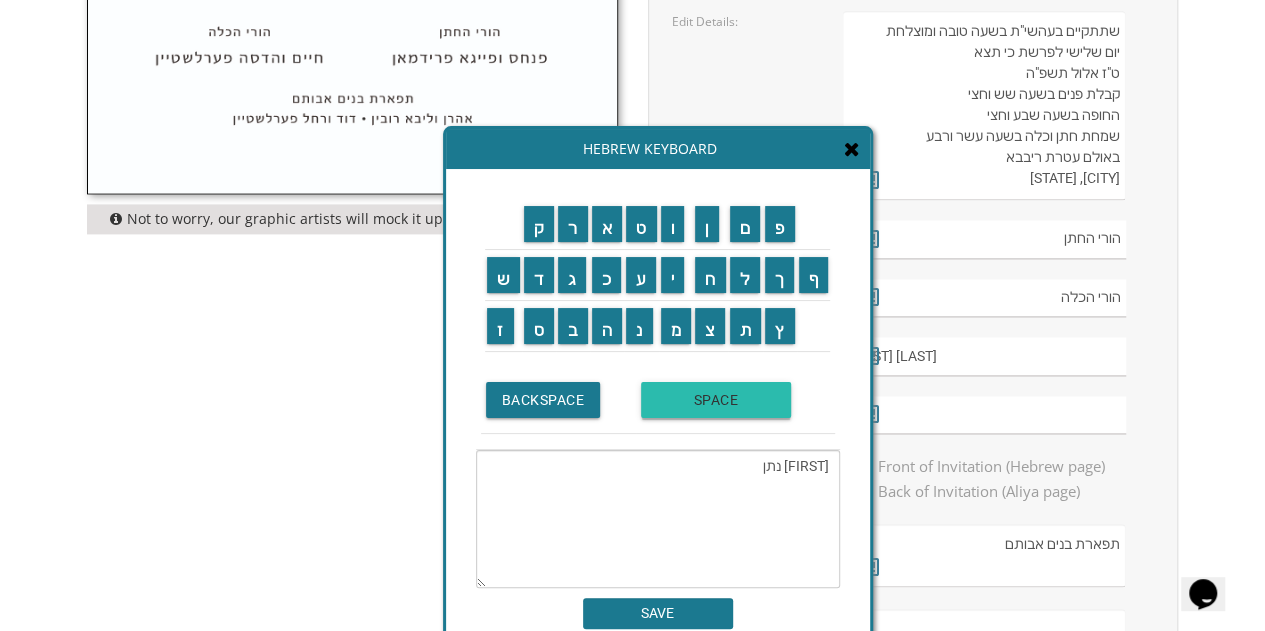 click on "SPACE" at bounding box center (716, 400) 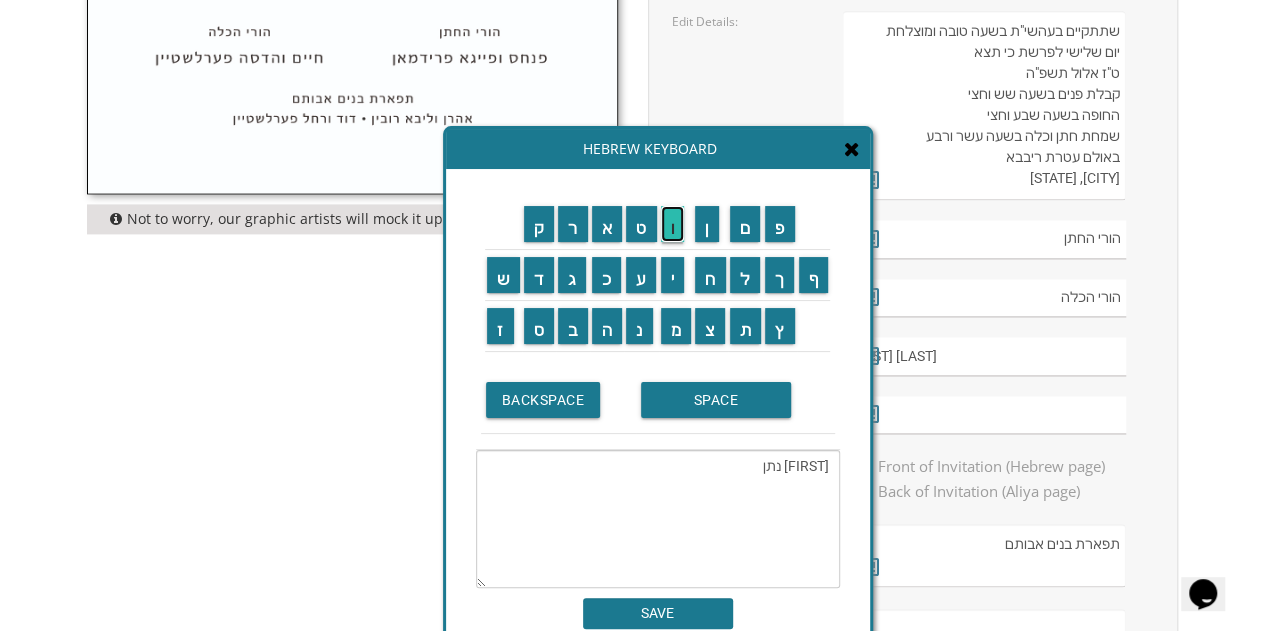 click on "ו" at bounding box center [673, 224] 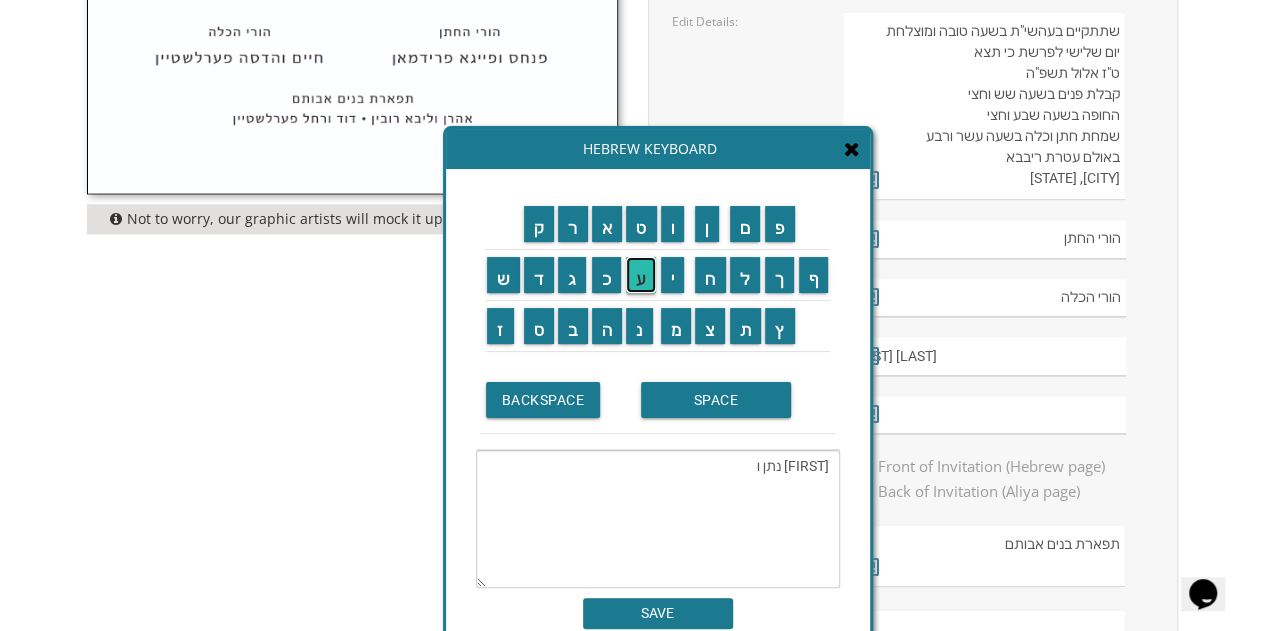 click on "ע" at bounding box center (641, 275) 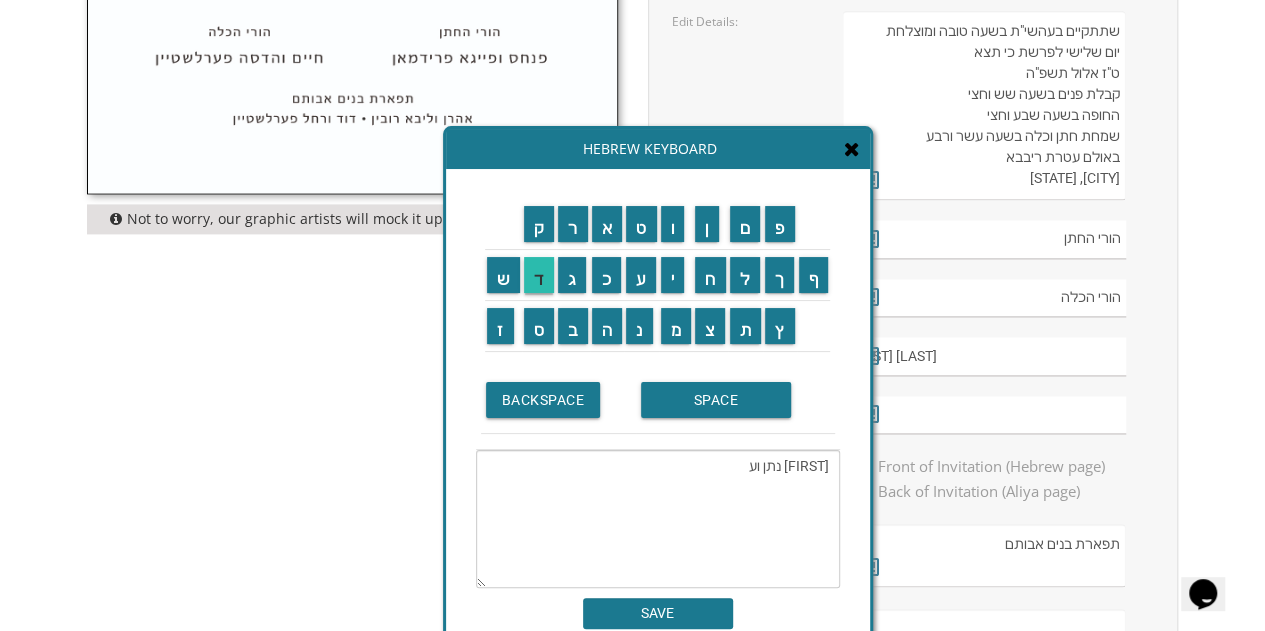 click on "ד" at bounding box center (539, 275) 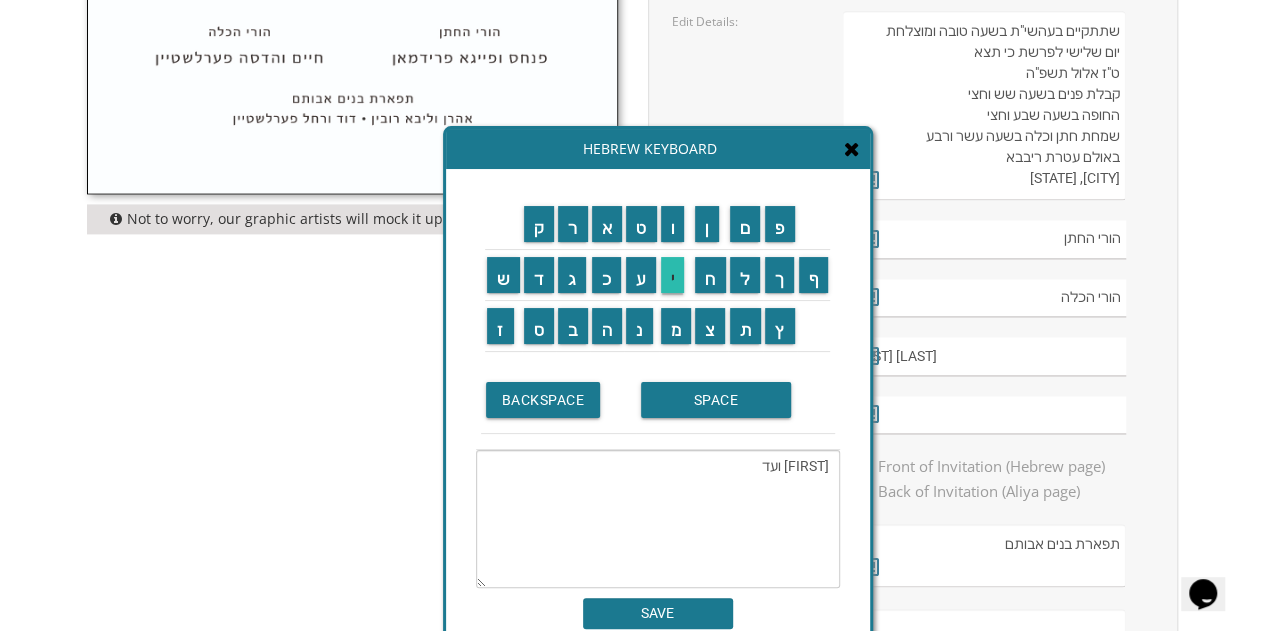 click on "י" at bounding box center [673, 275] 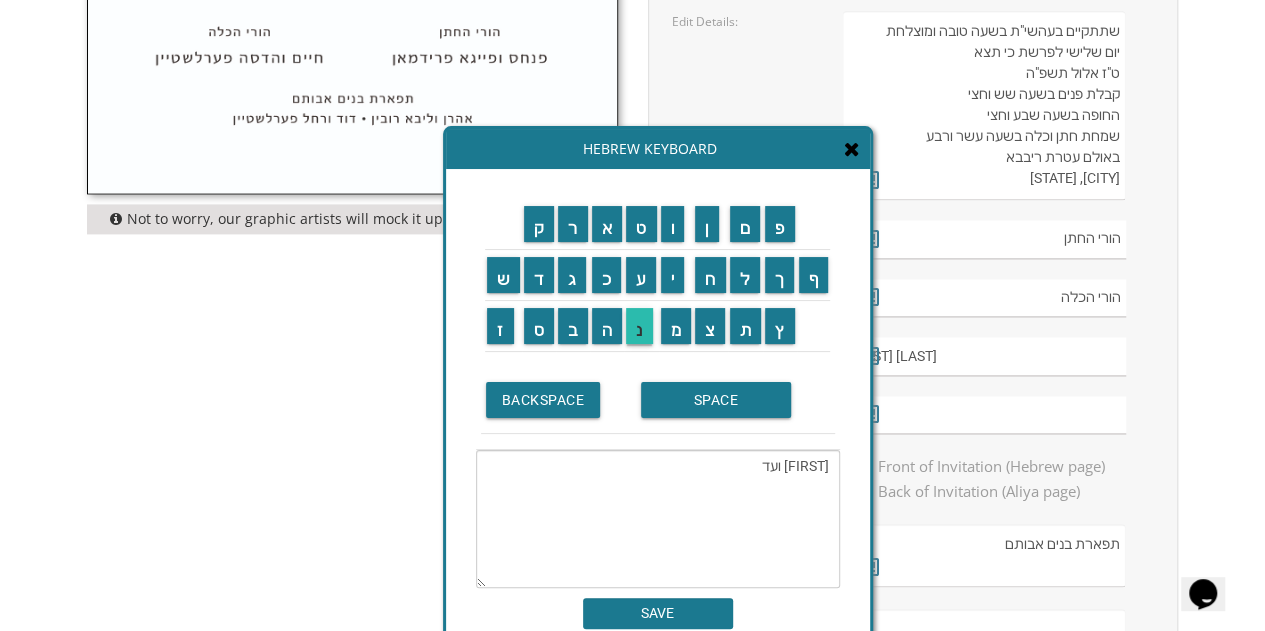 click on "נ" at bounding box center (639, 326) 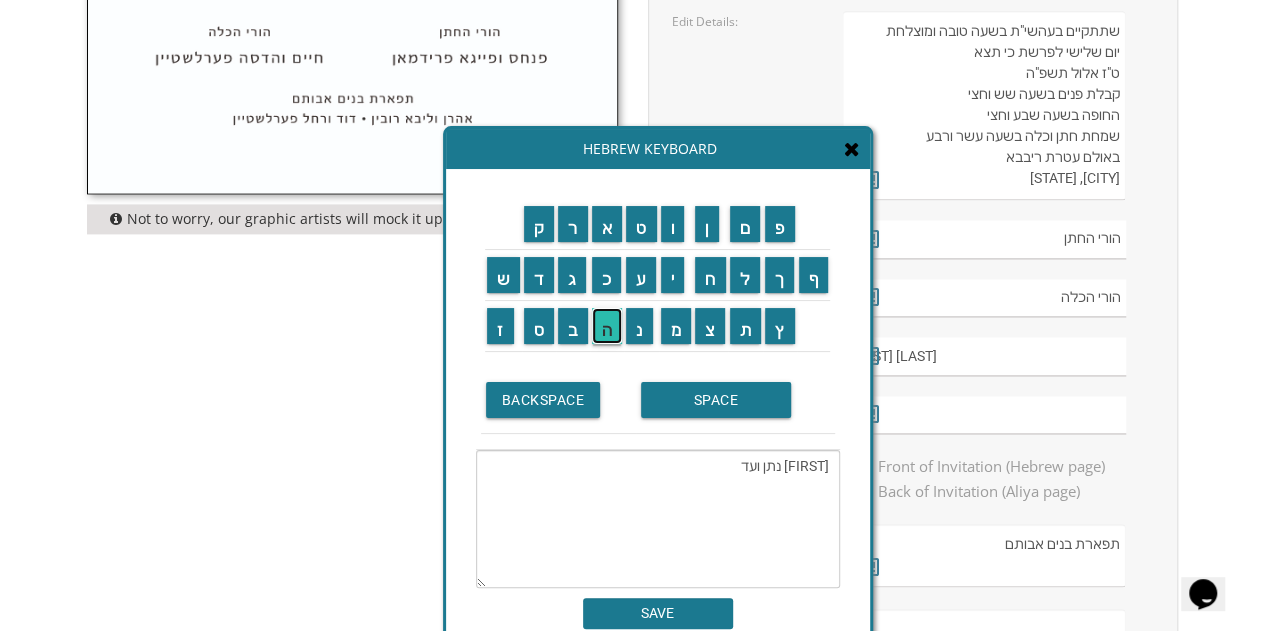 click on "ה" at bounding box center [607, 326] 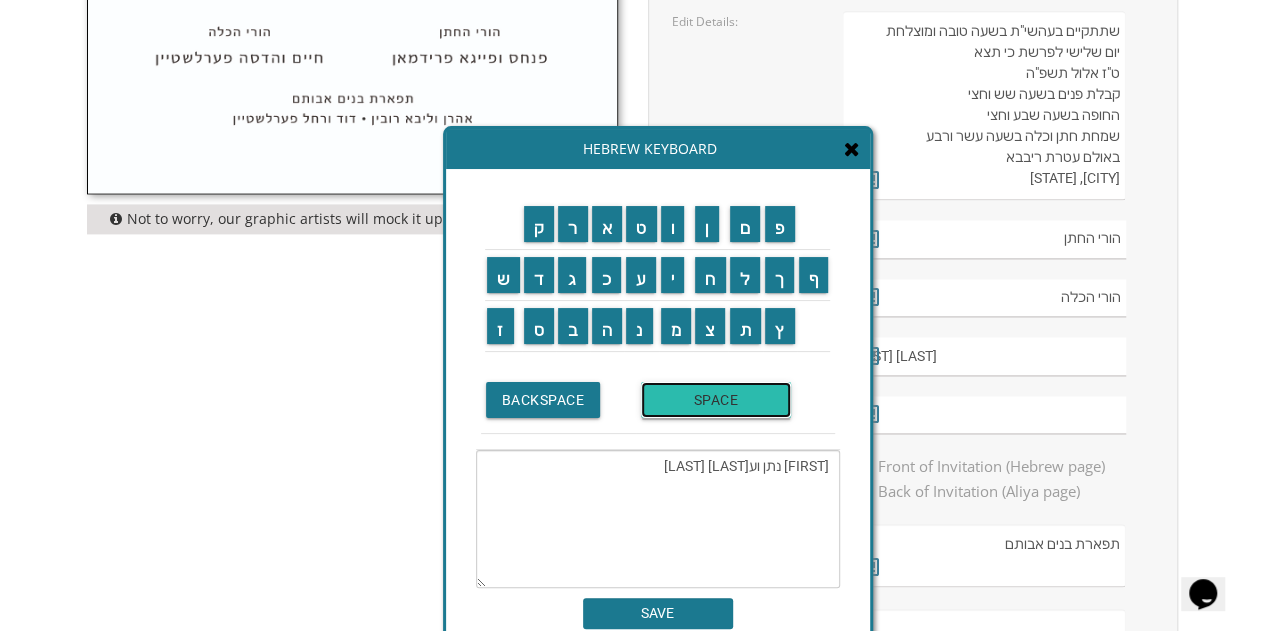 click on "SPACE" at bounding box center (716, 400) 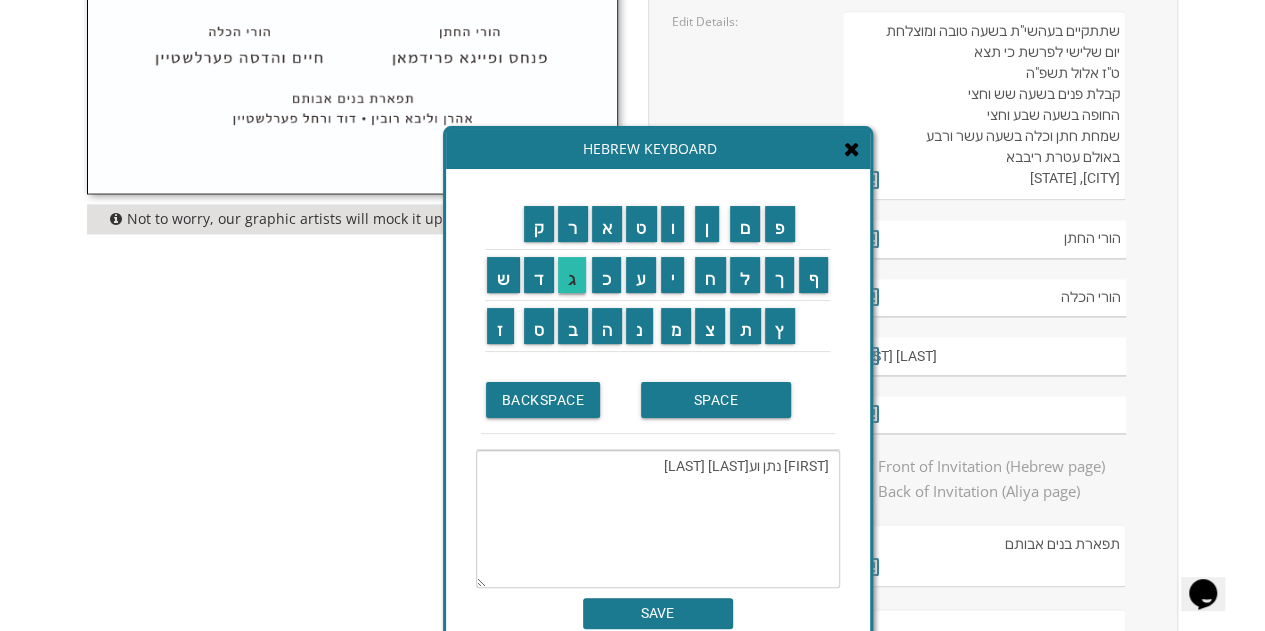 click on "ג" at bounding box center (572, 275) 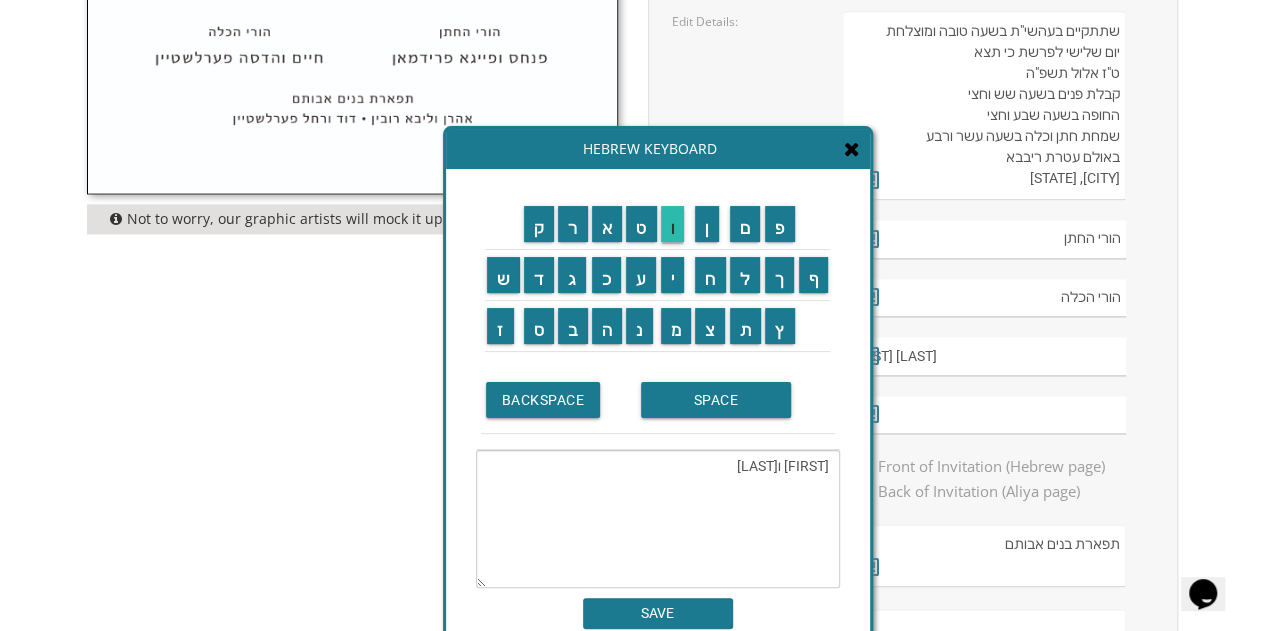 click on "ו" at bounding box center [673, 224] 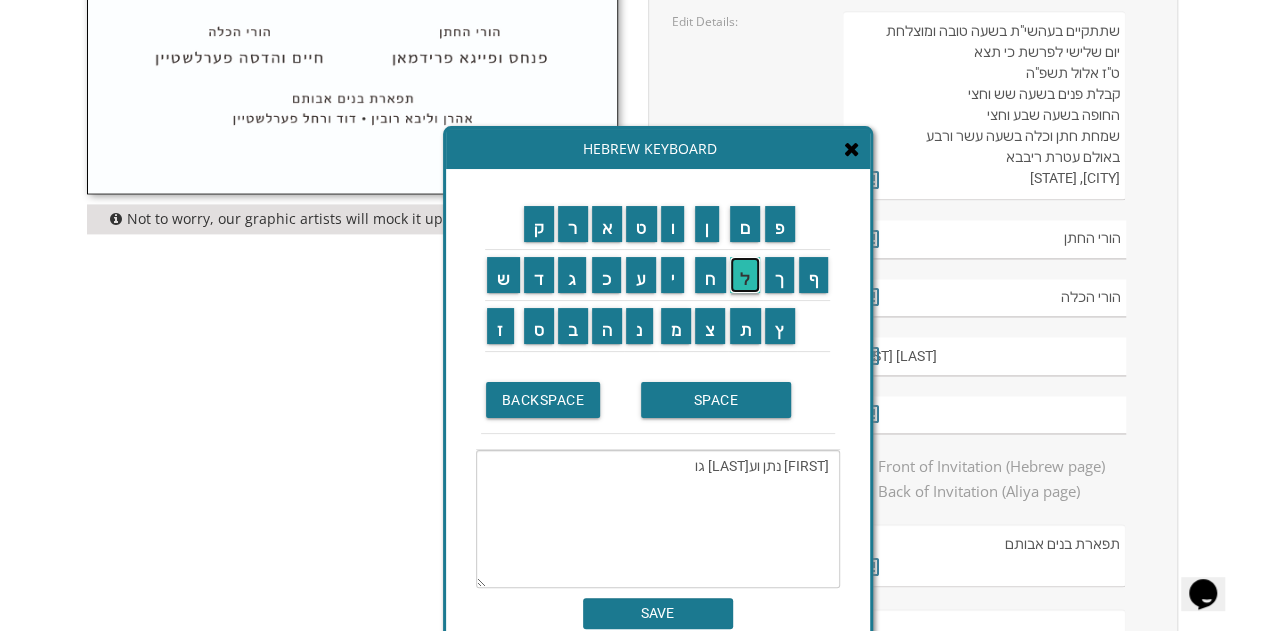 click on "ל" at bounding box center (745, 275) 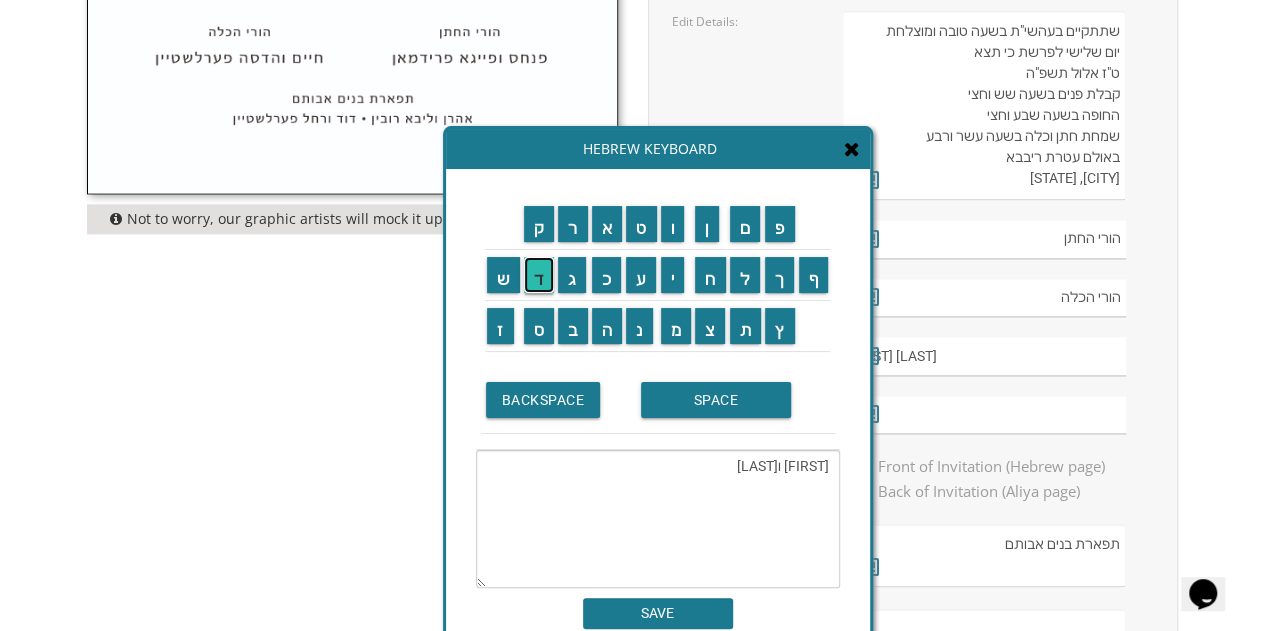 click on "ד" at bounding box center [539, 275] 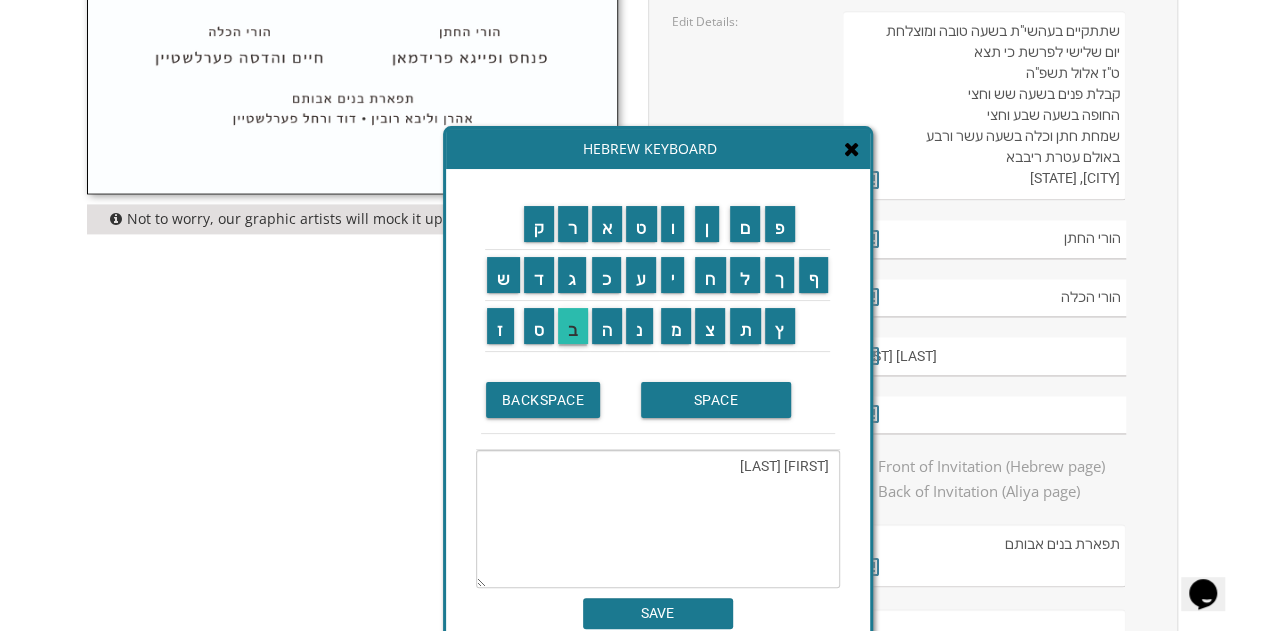 click on "ב" at bounding box center [573, 326] 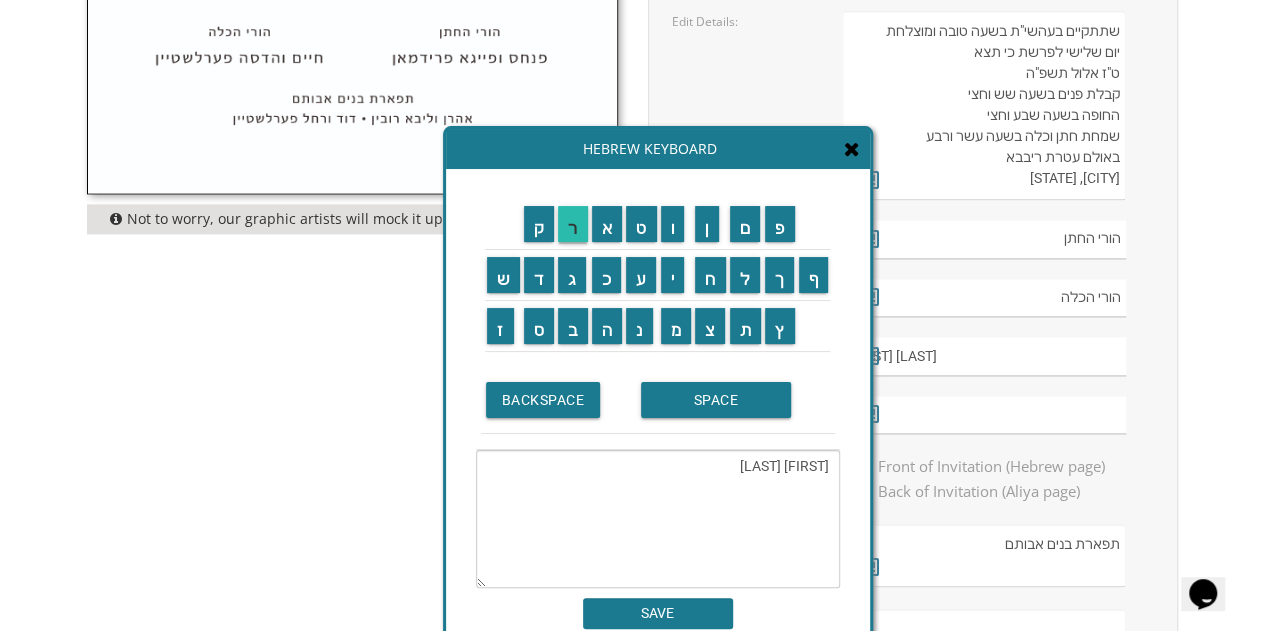 click on "ר" at bounding box center [573, 224] 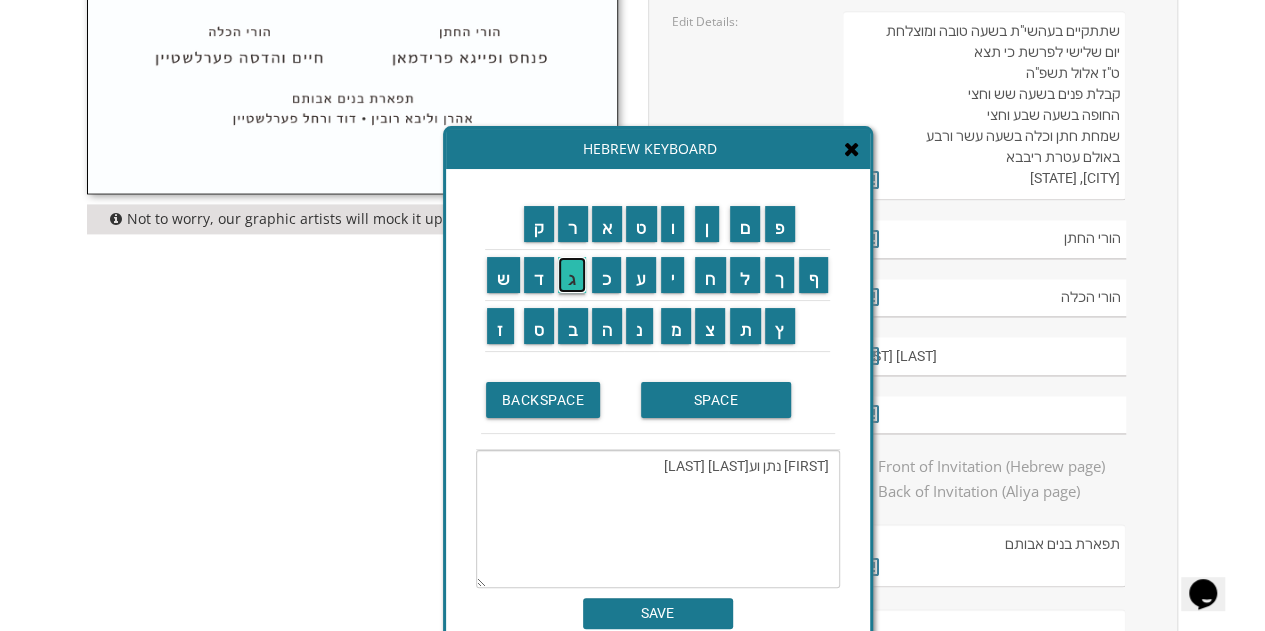 click on "ג" at bounding box center (572, 275) 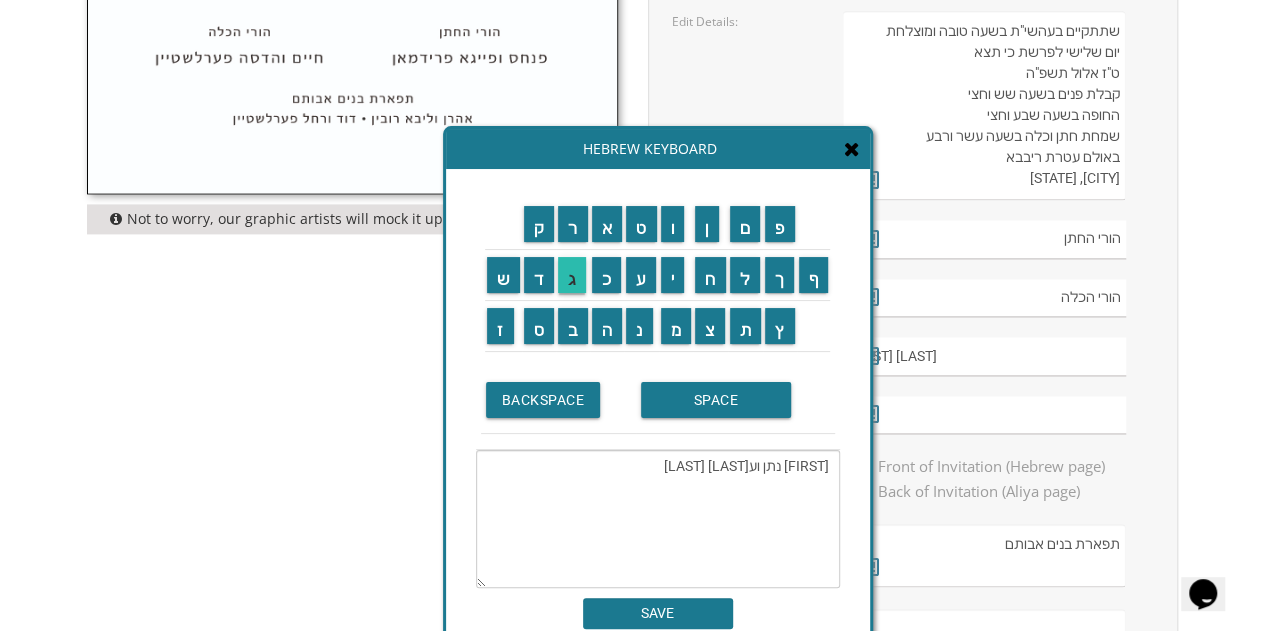 type on "[FIRST] ו[LAST]" 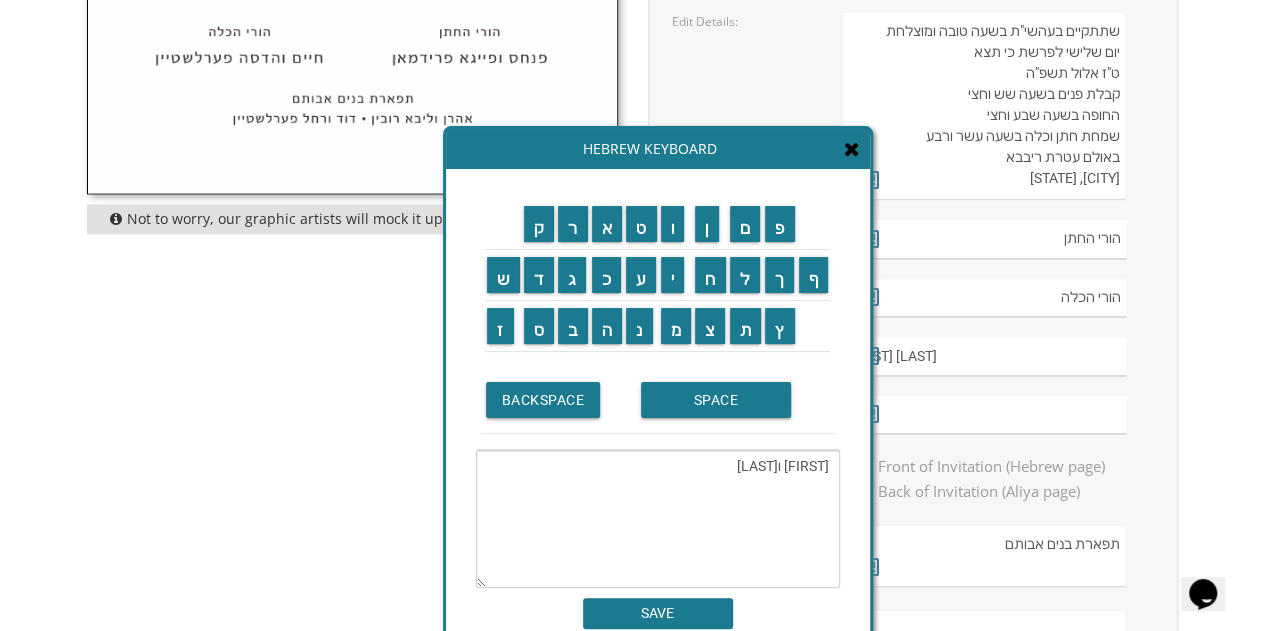 click on "SAVE" at bounding box center (658, 613) 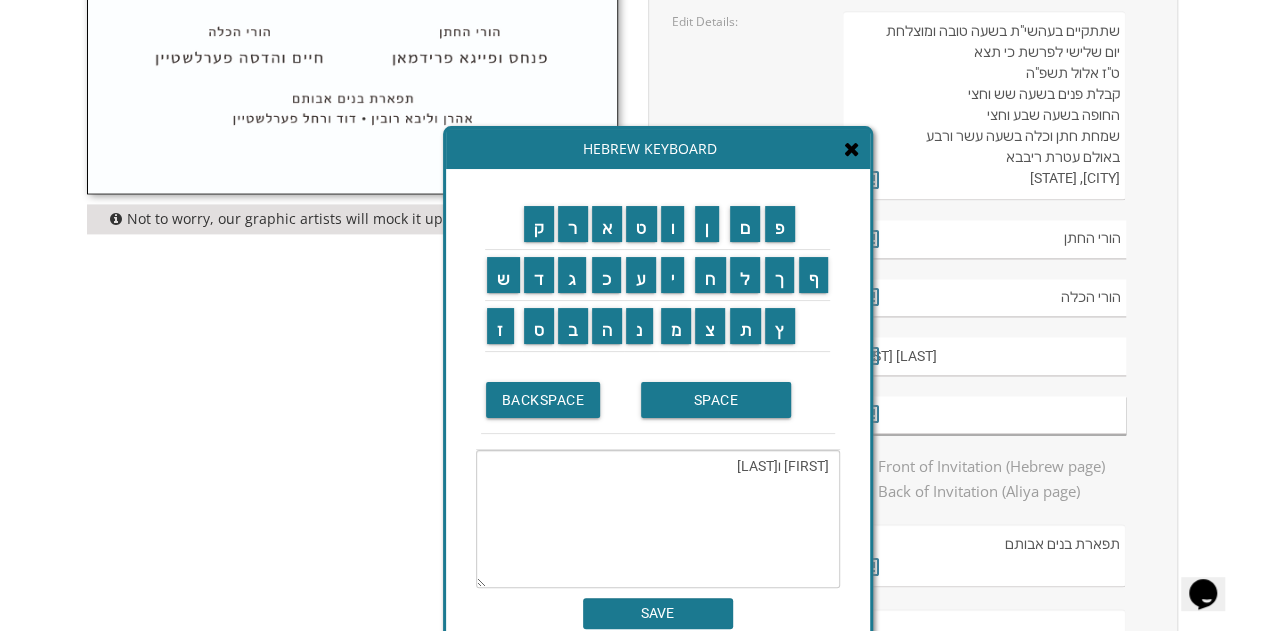 type on "[FIRST] ו[LAST]" 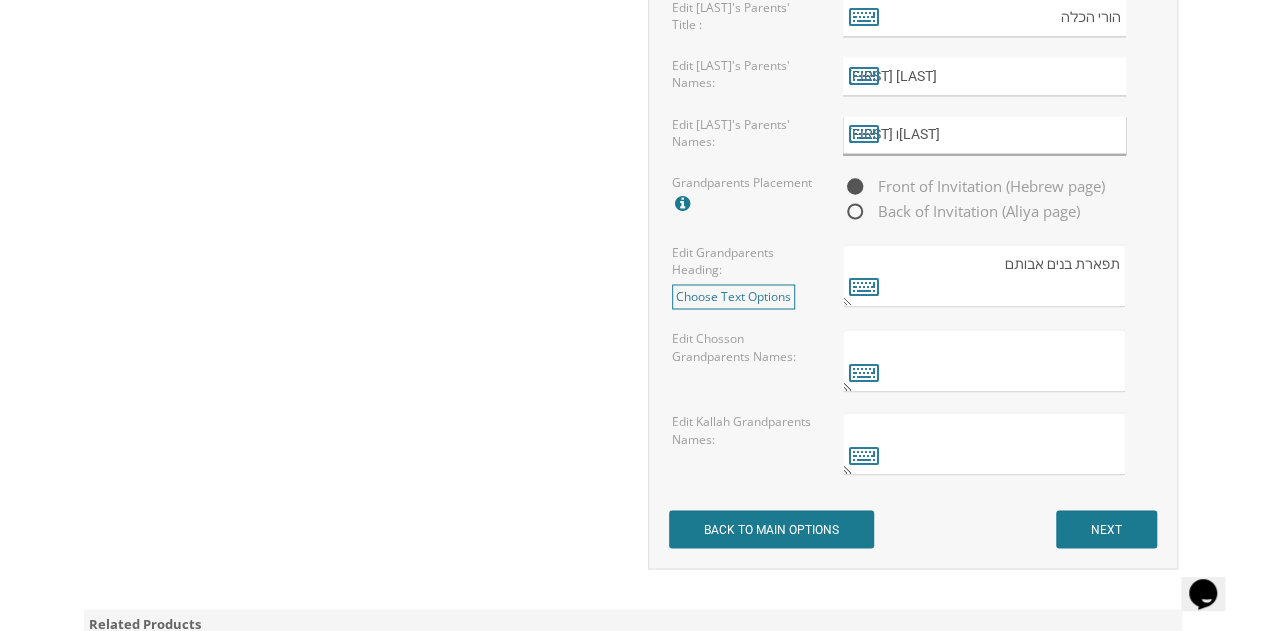 scroll, scrollTop: 1594, scrollLeft: 0, axis: vertical 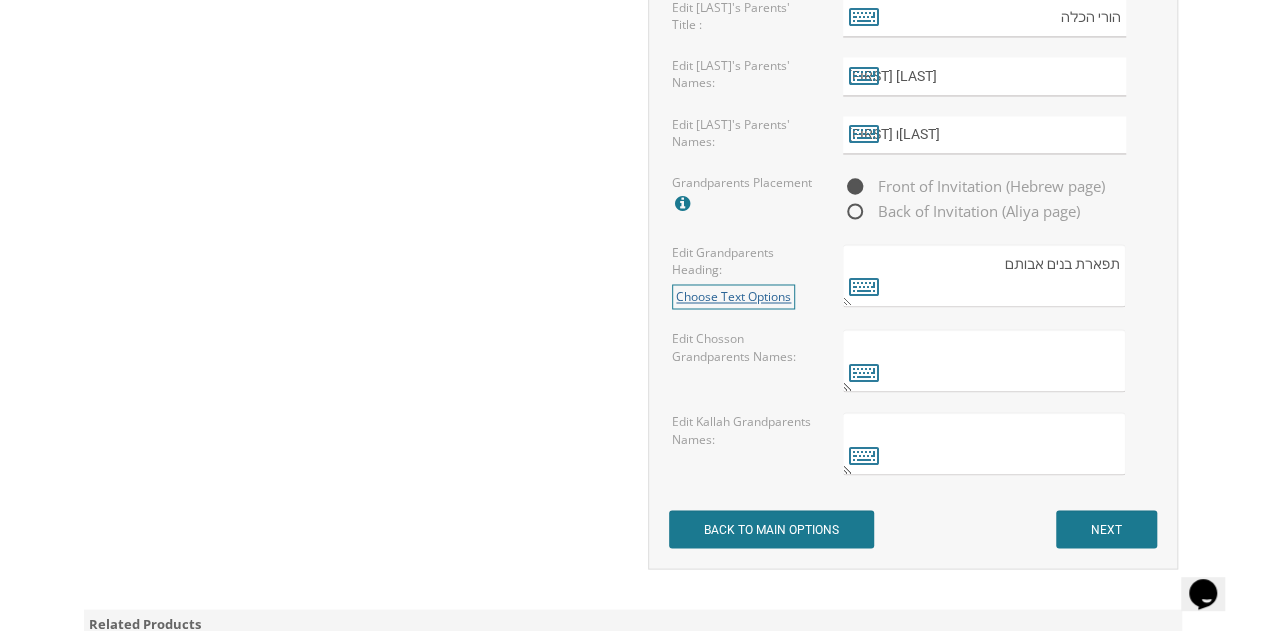 click on "Choose Text Options" at bounding box center (733, 296) 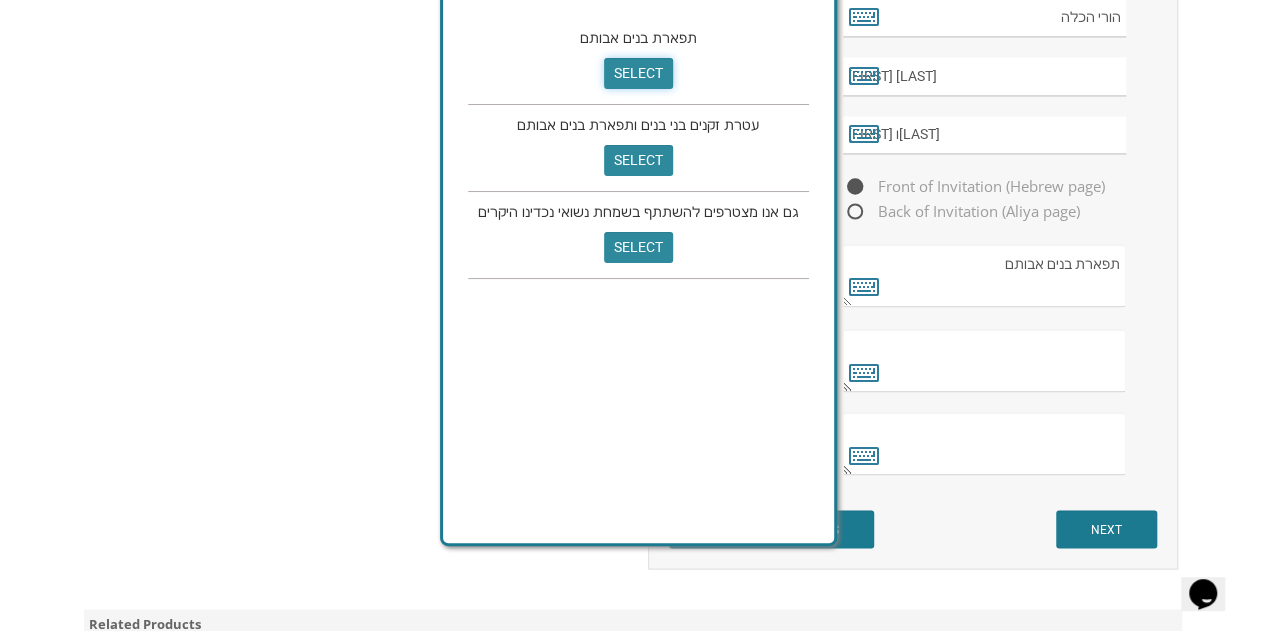 click on "select" at bounding box center [638, 73] 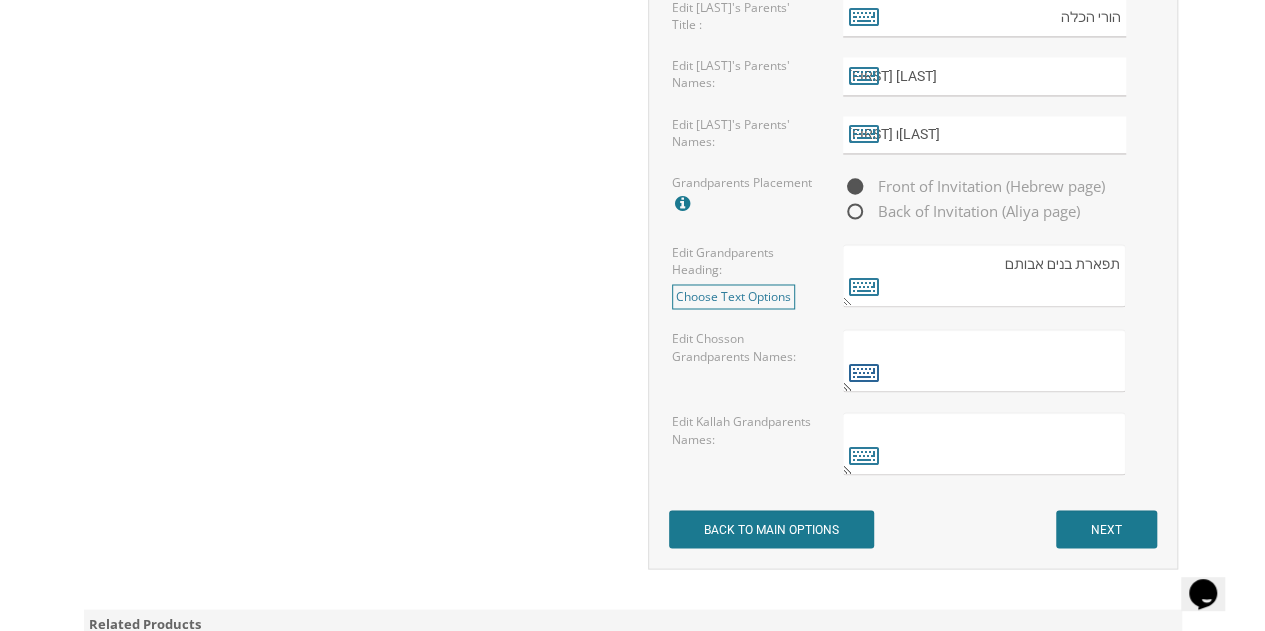 click at bounding box center (864, 371) 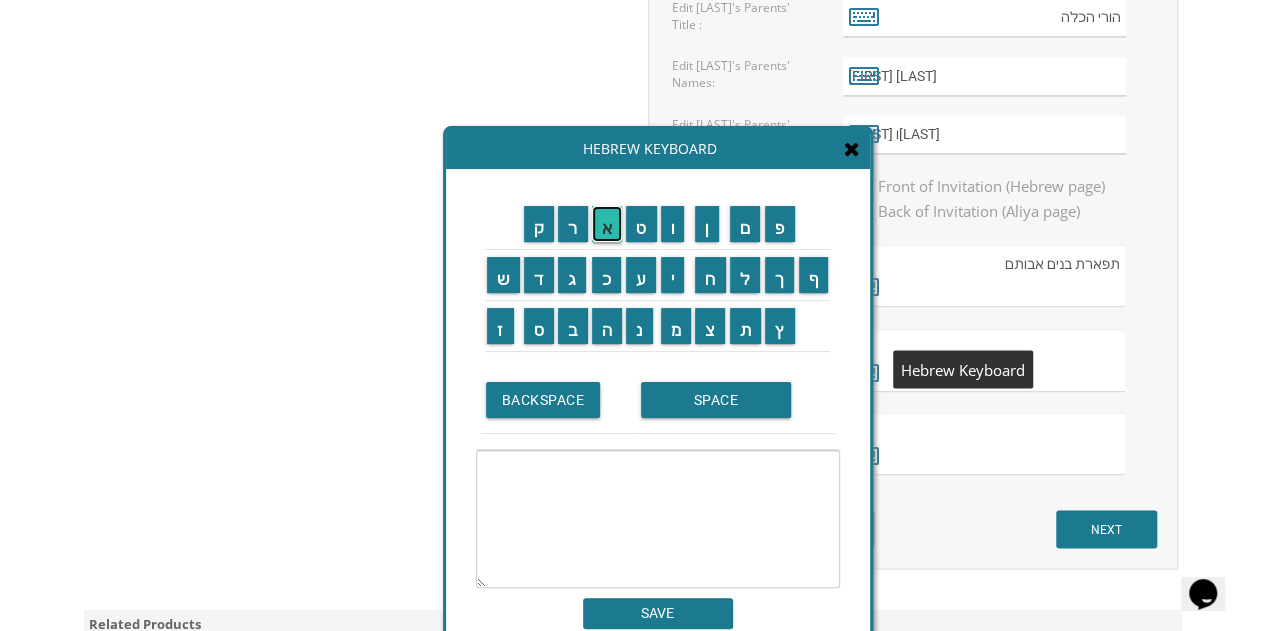 click on "א" at bounding box center (607, 224) 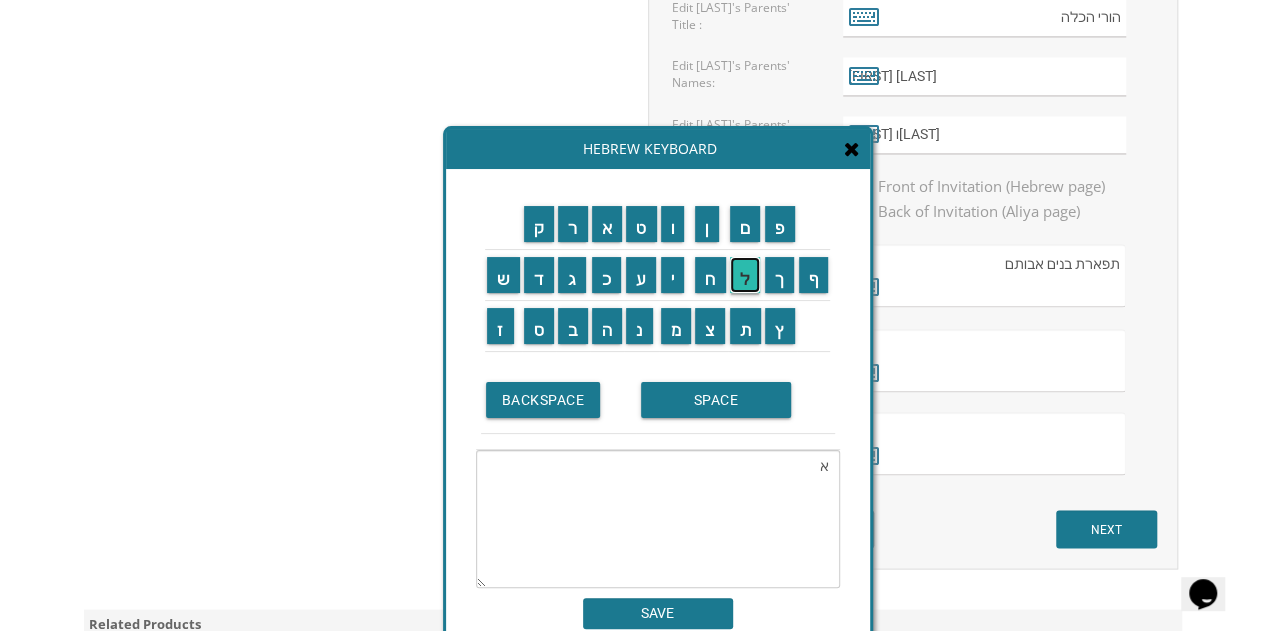 click on "ל" at bounding box center [745, 275] 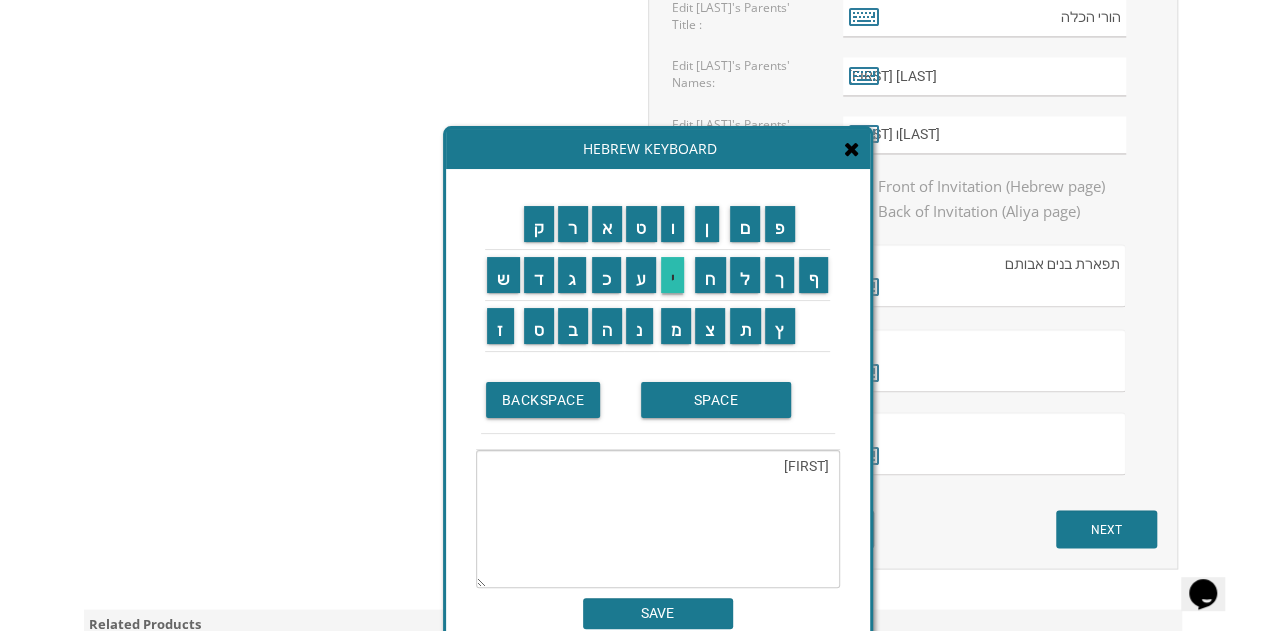 click on "י" at bounding box center [673, 275] 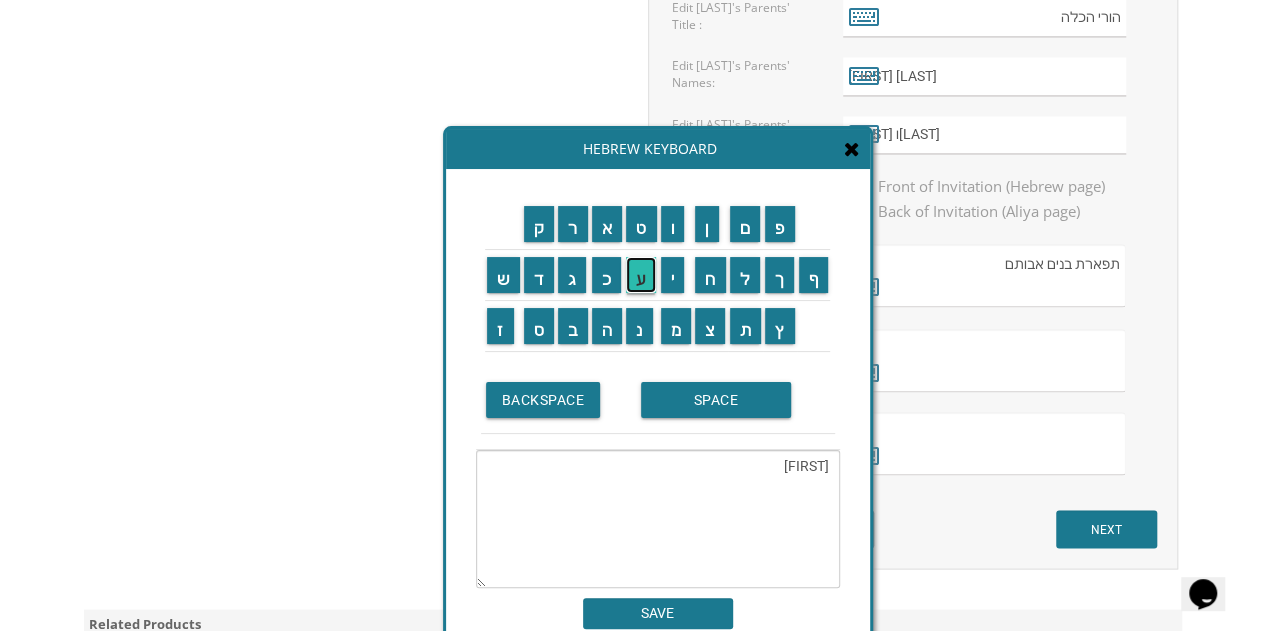 click on "ע" at bounding box center [641, 275] 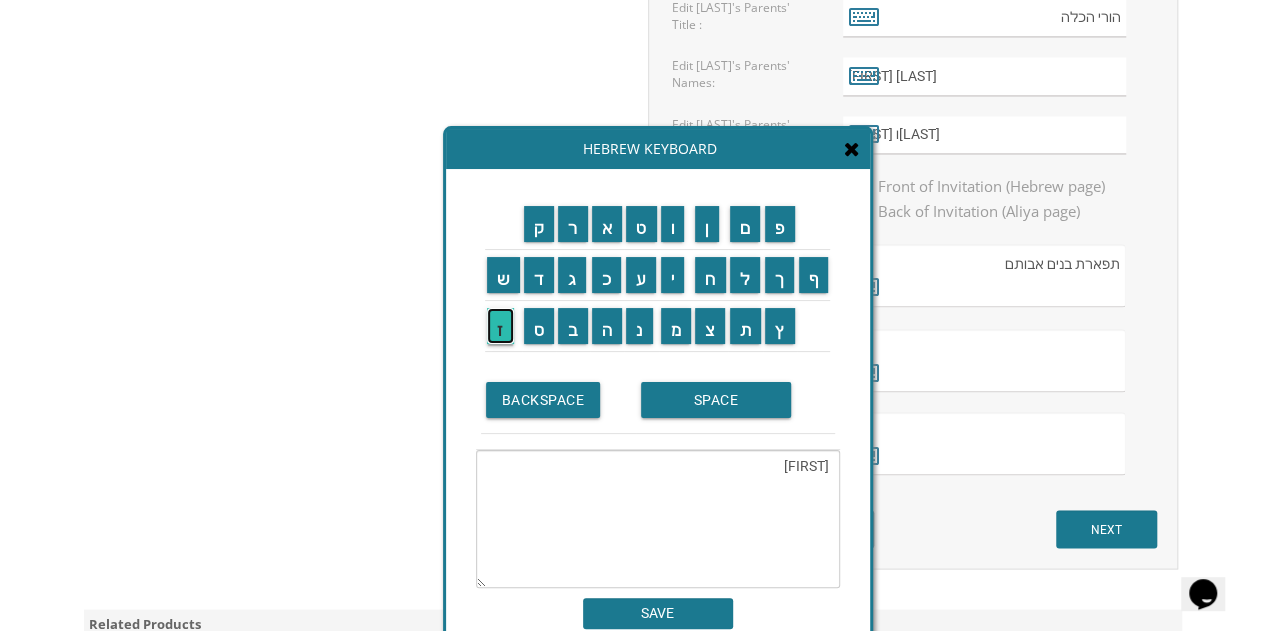 click on "ז" at bounding box center [500, 326] 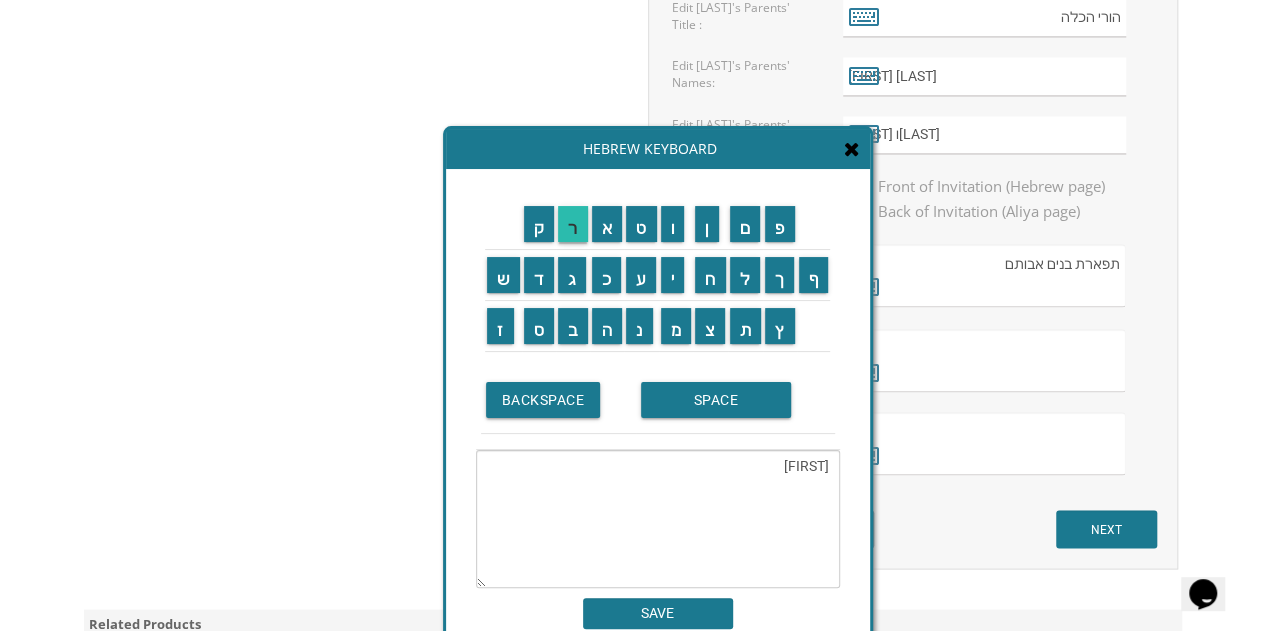 click on "ר" at bounding box center [573, 224] 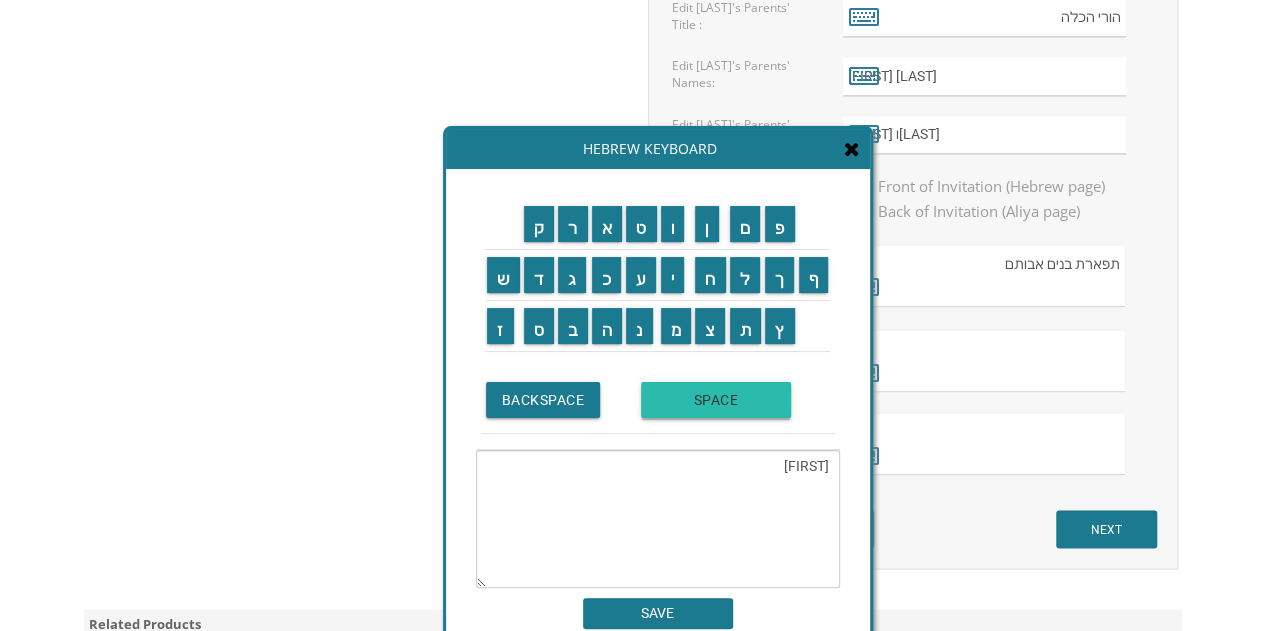 click on "SPACE" at bounding box center (716, 400) 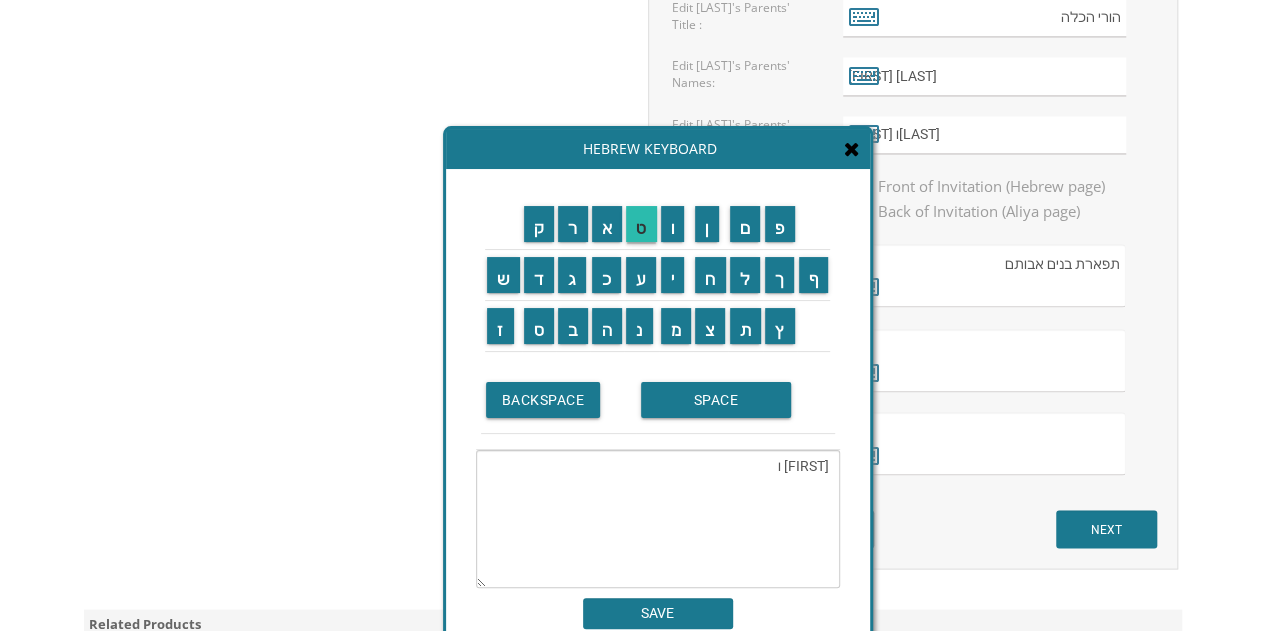 click on "ט" at bounding box center [641, 224] 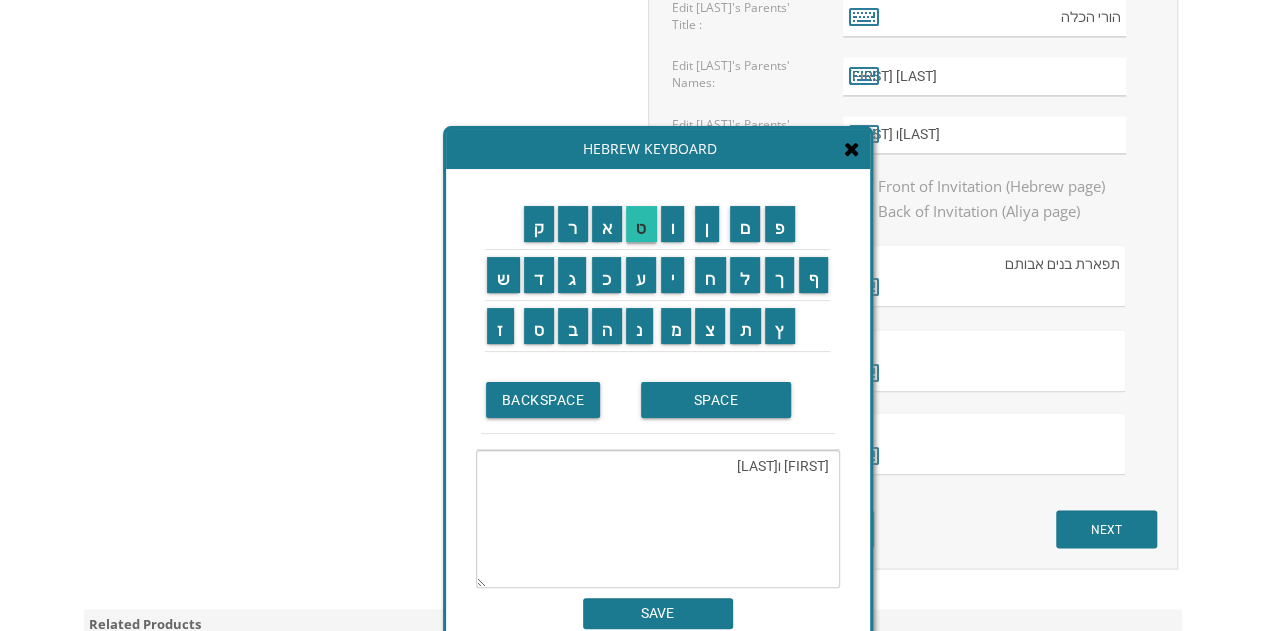 click on "ו" at bounding box center (673, 224) 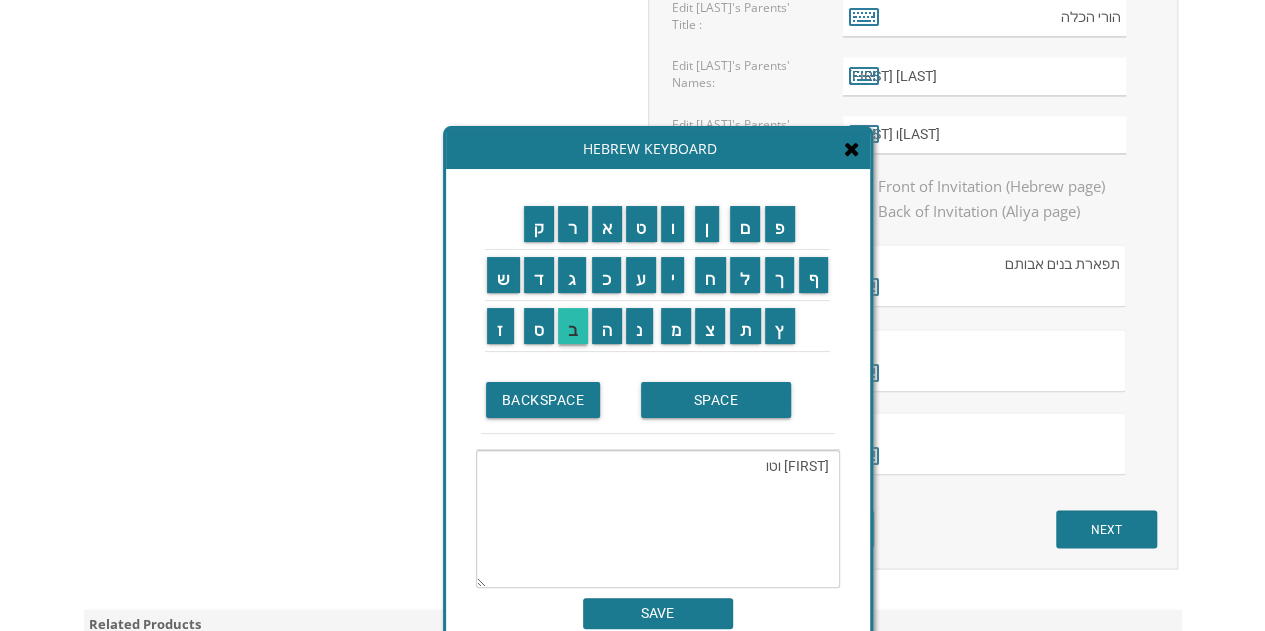 click on "ב" at bounding box center (573, 326) 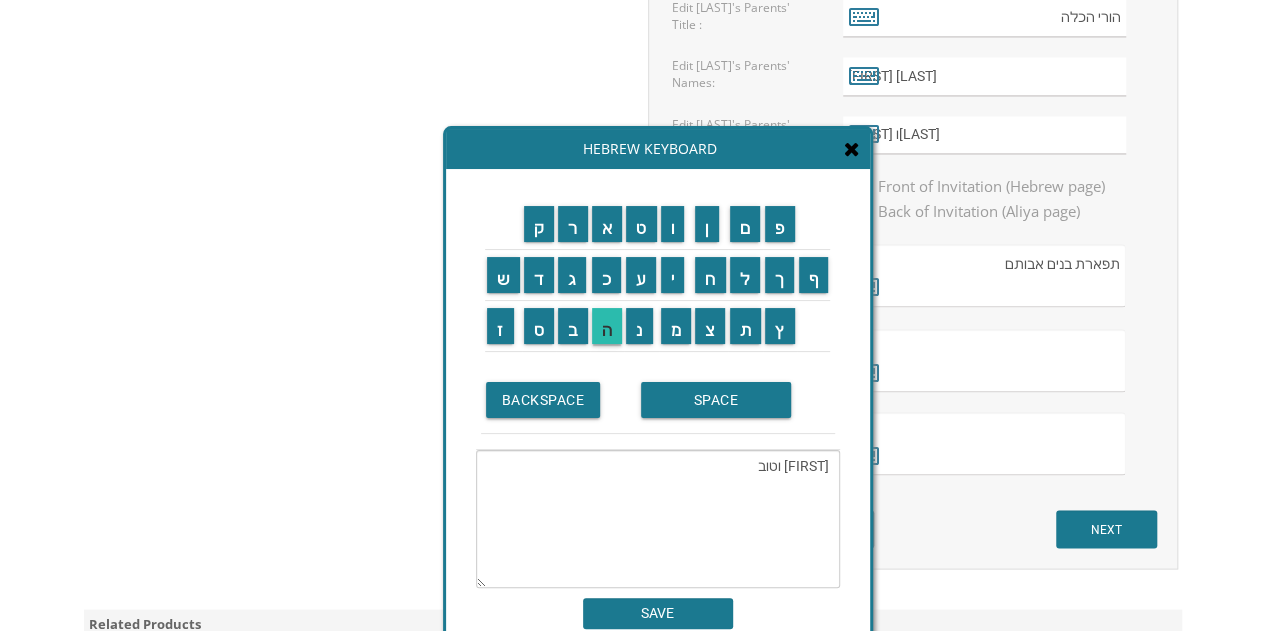 click on "ה" at bounding box center (607, 326) 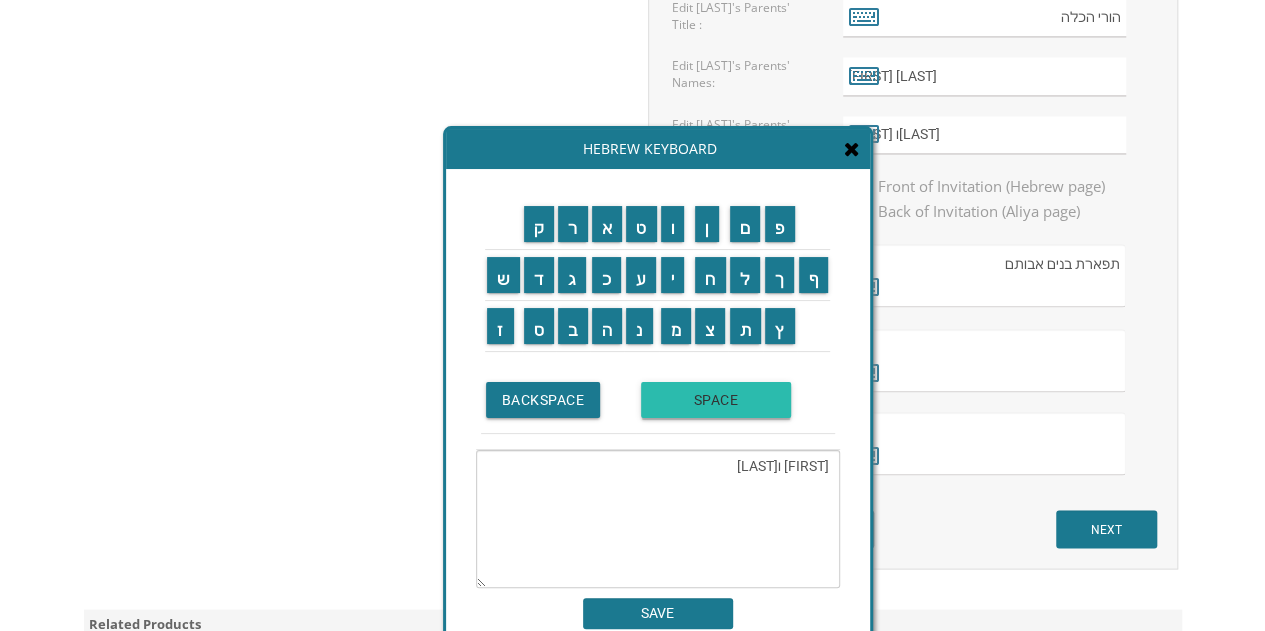 click on "SPACE" at bounding box center [716, 400] 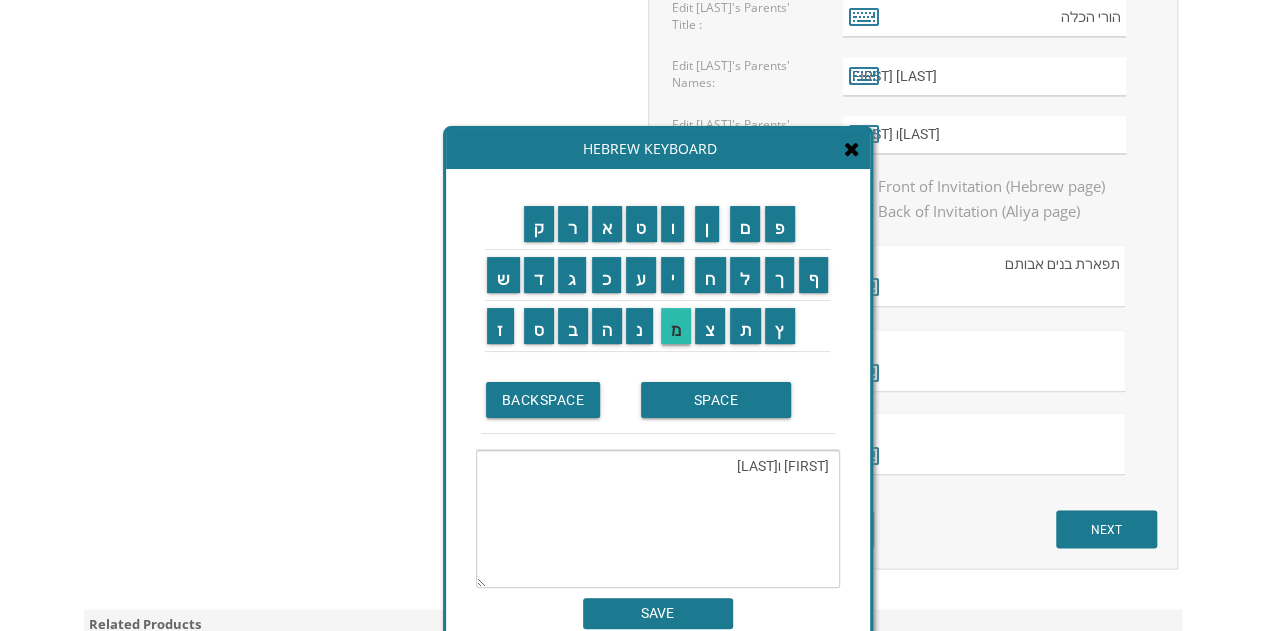 click on "מ" at bounding box center [676, 326] 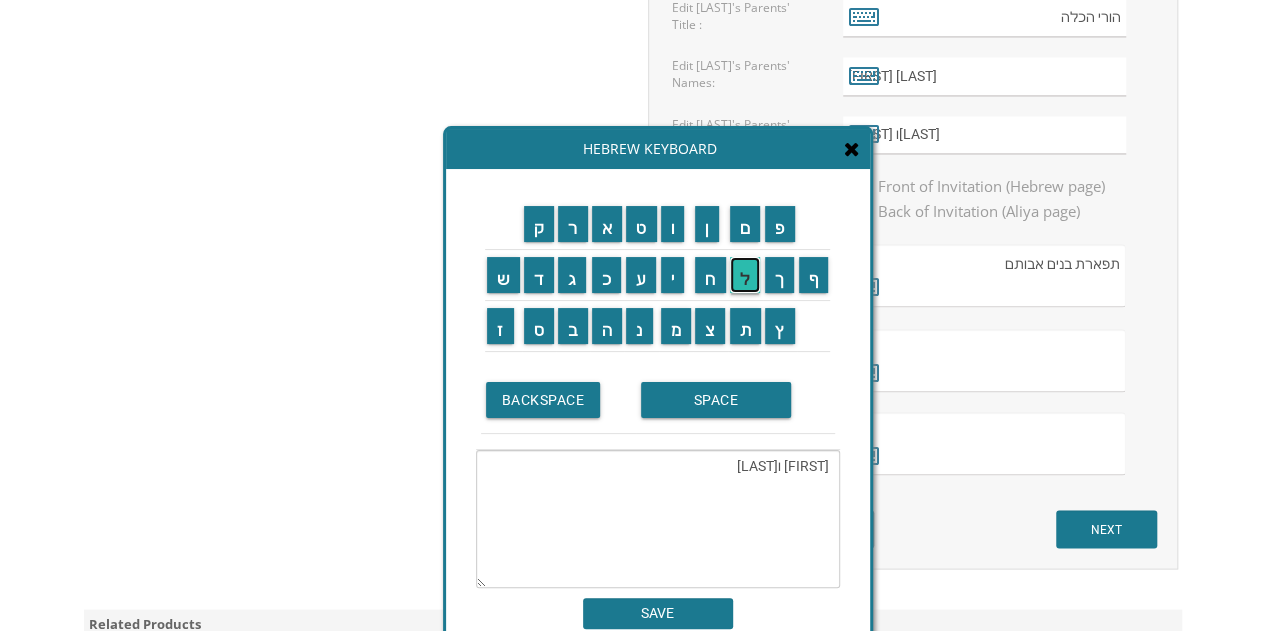 click on "ל" at bounding box center (745, 275) 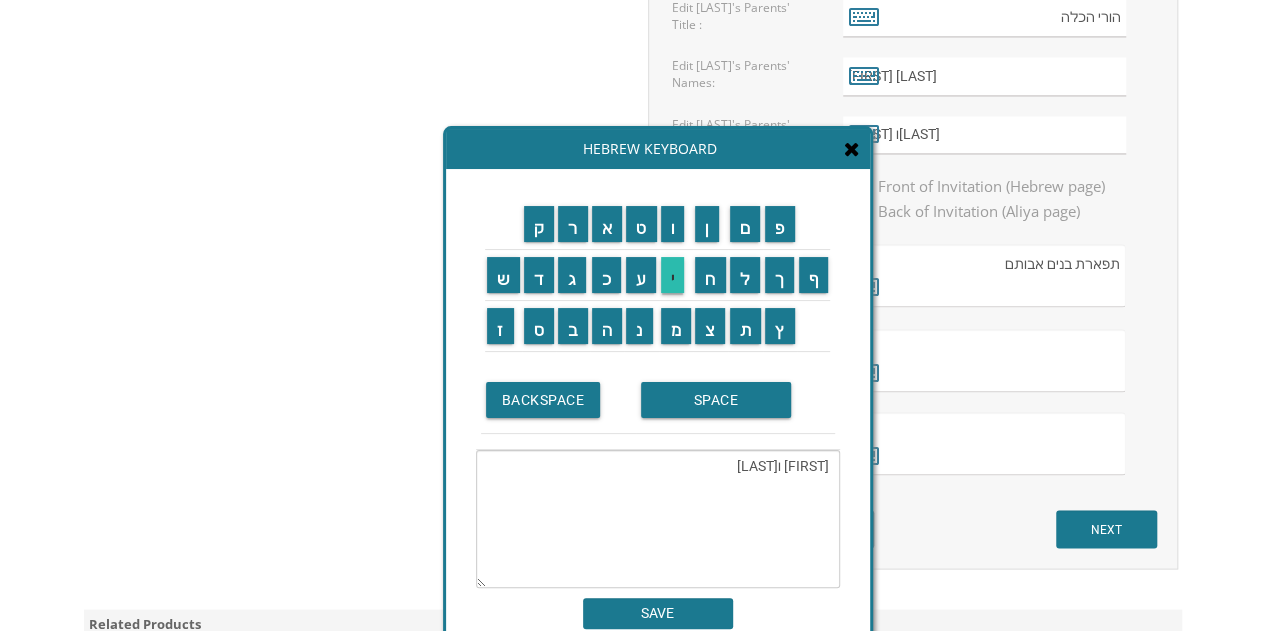 click on "י" at bounding box center [673, 275] 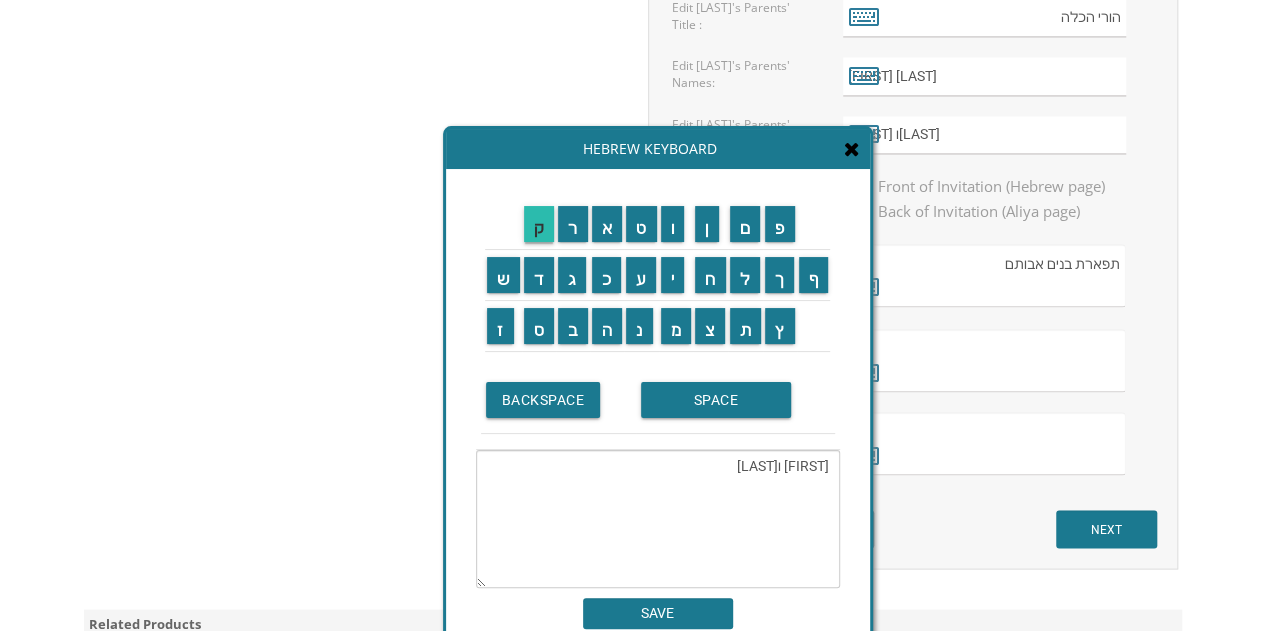 click on "ק" at bounding box center [539, 224] 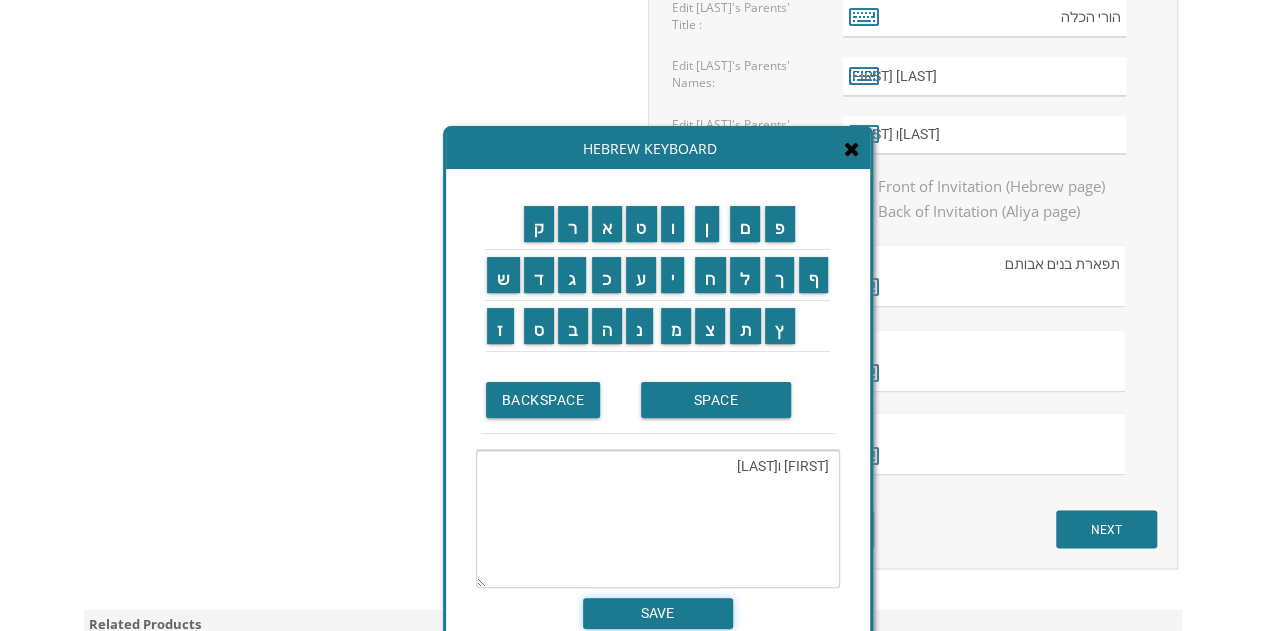 click on "SAVE" at bounding box center (658, 613) 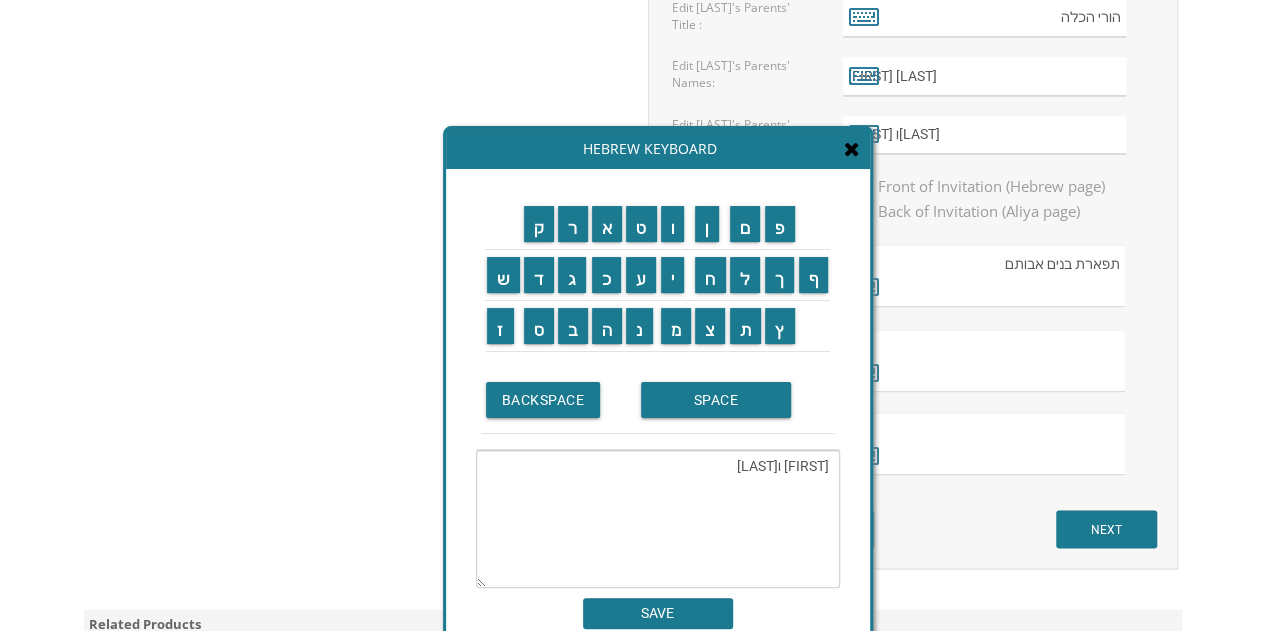 type on "[FIRST] ו[LAST]" 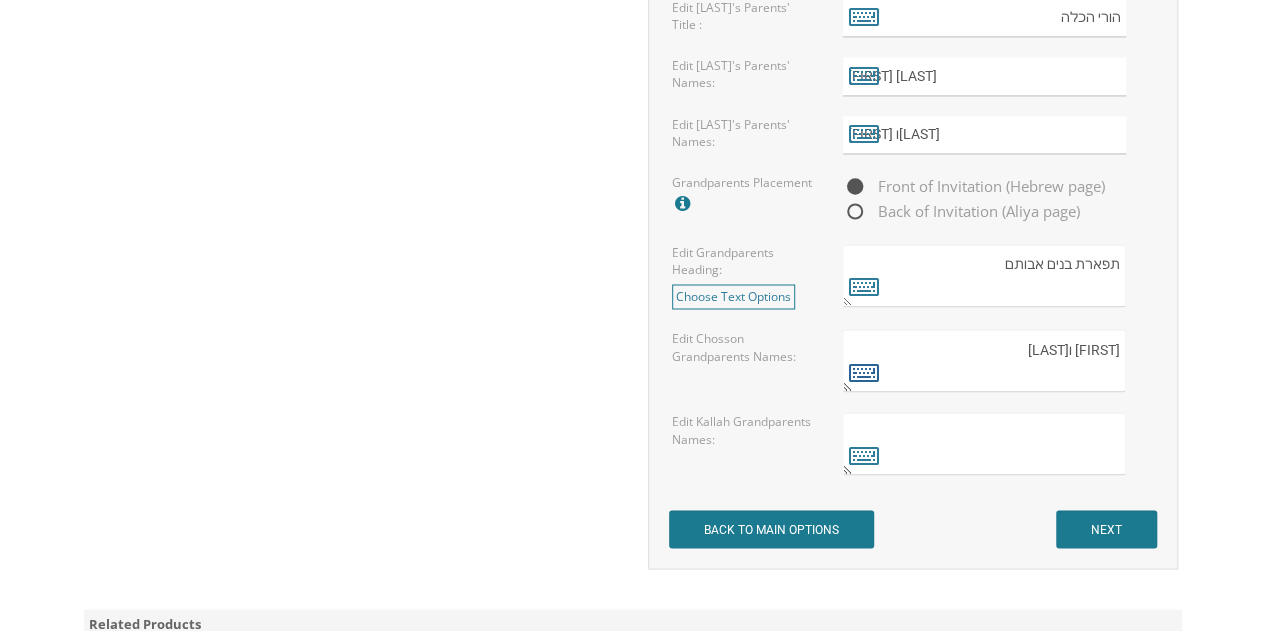 click at bounding box center [864, 371] 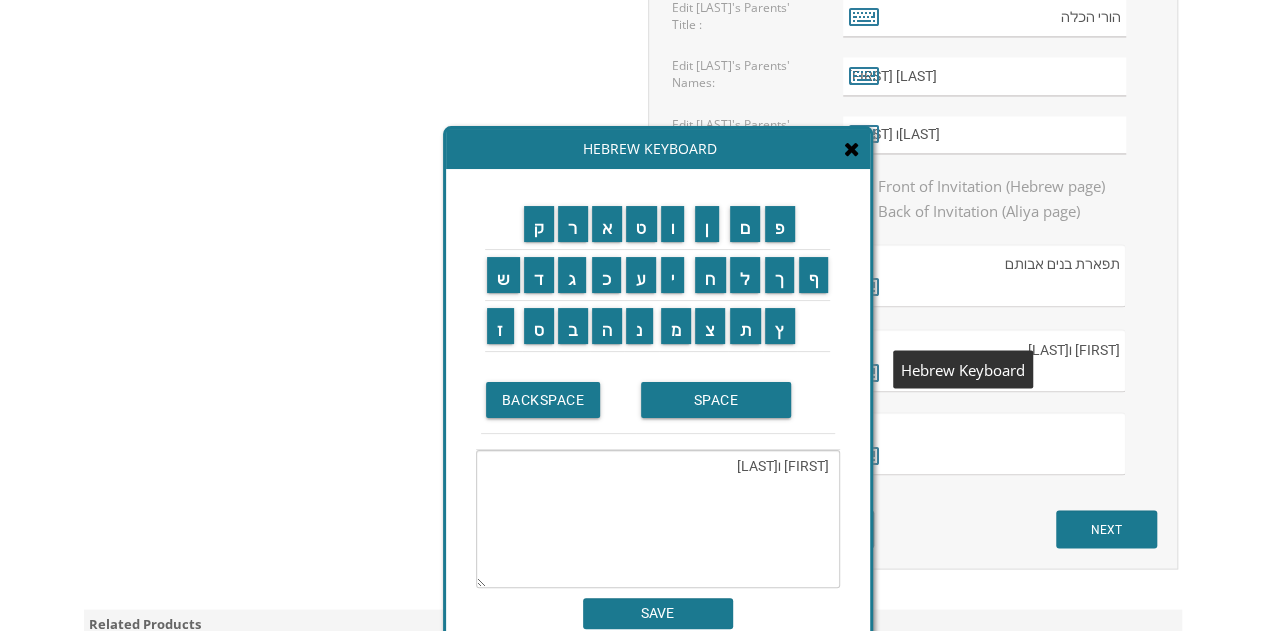 click on "[FIRST] ו[LAST]" at bounding box center (658, 519) 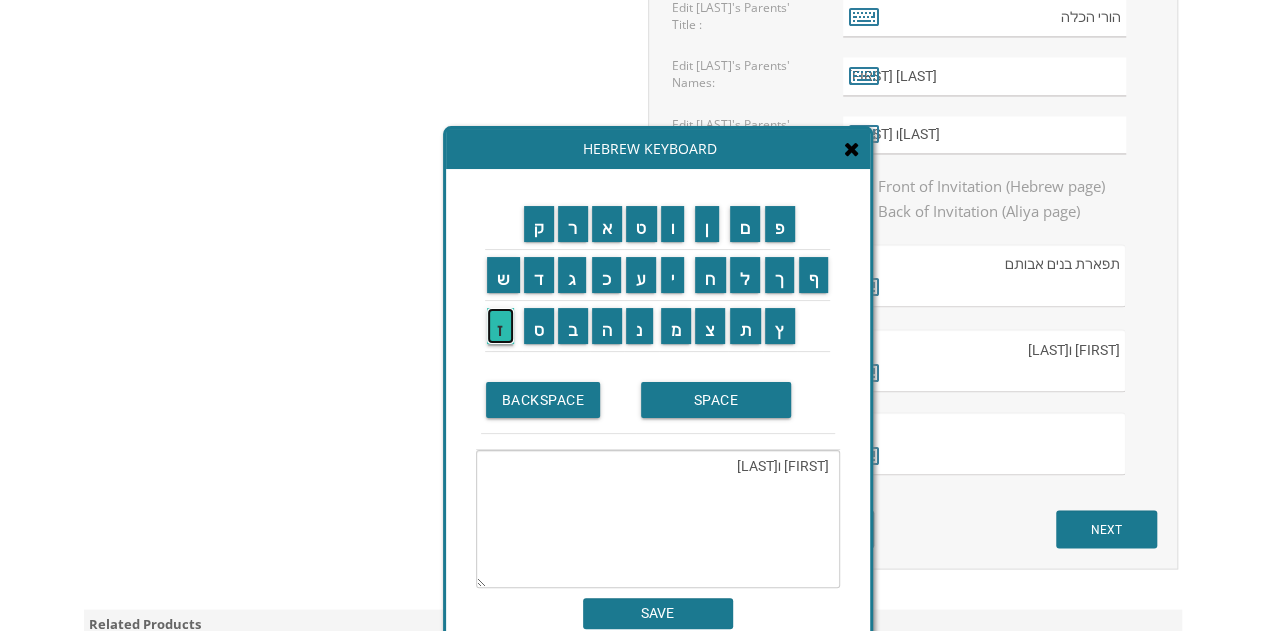 click on "ז" at bounding box center (500, 326) 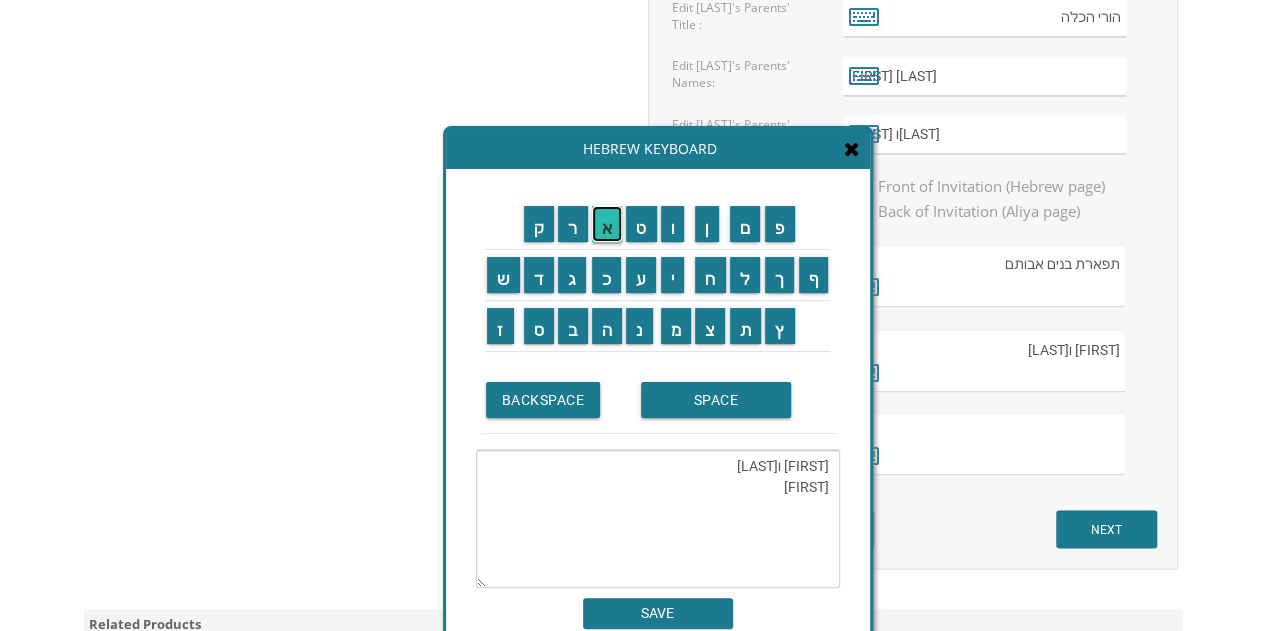click on "א" at bounding box center (607, 224) 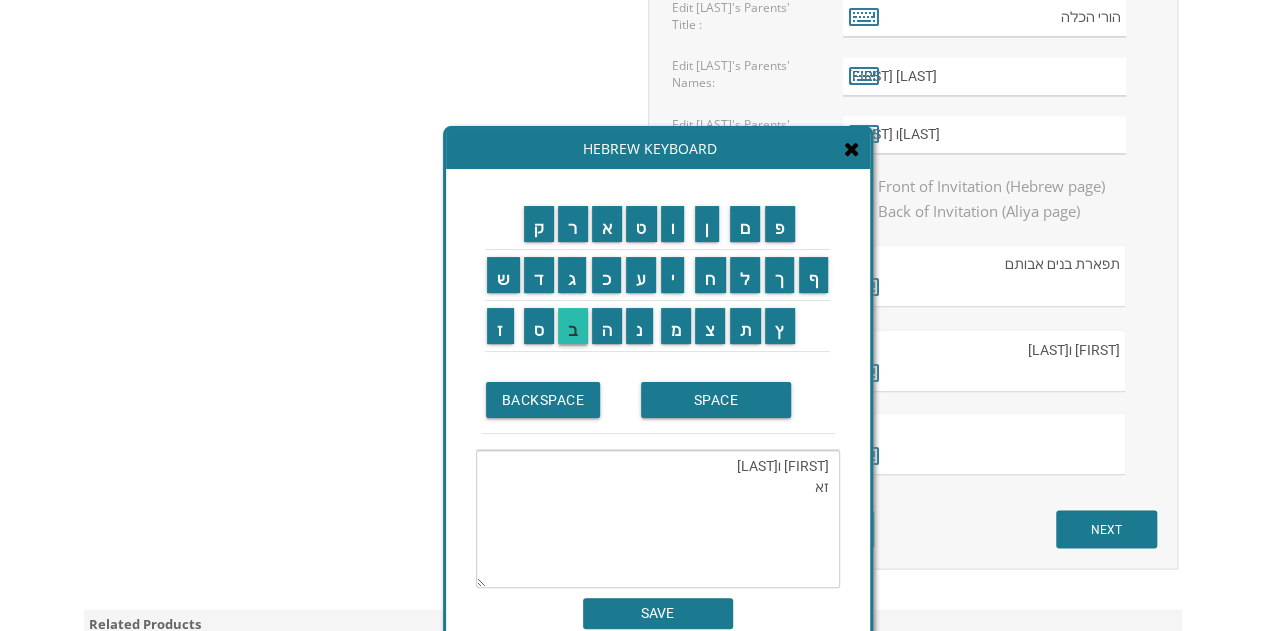 click on "ב" at bounding box center (573, 326) 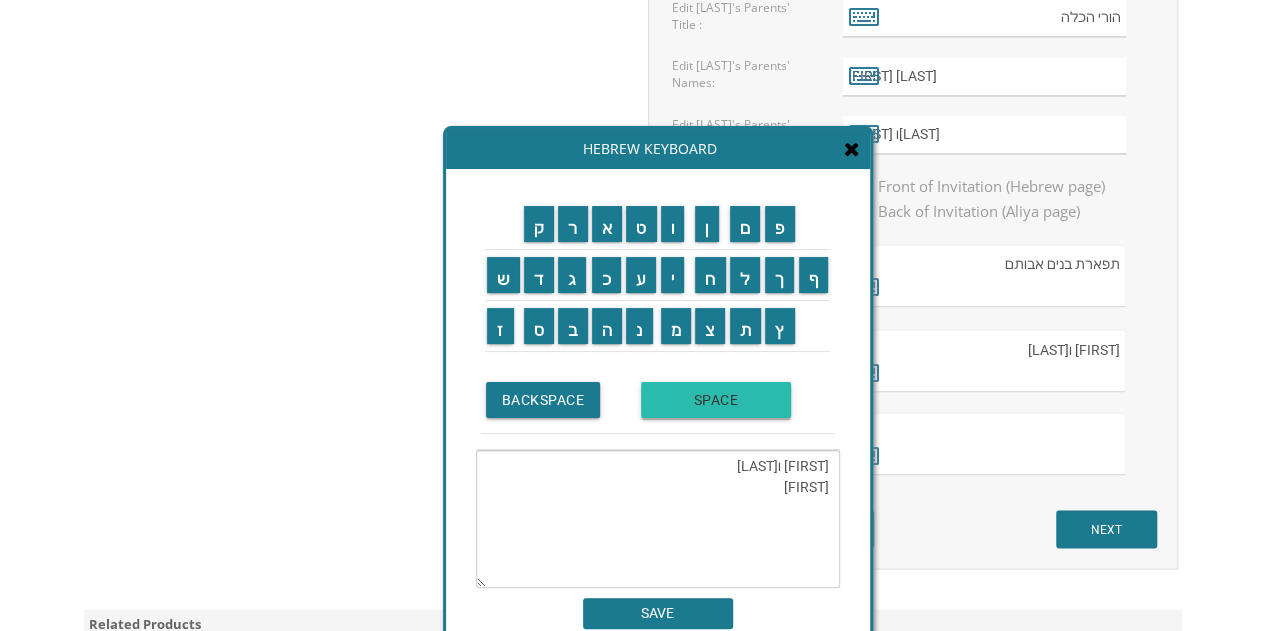 click on "SPACE" at bounding box center [716, 400] 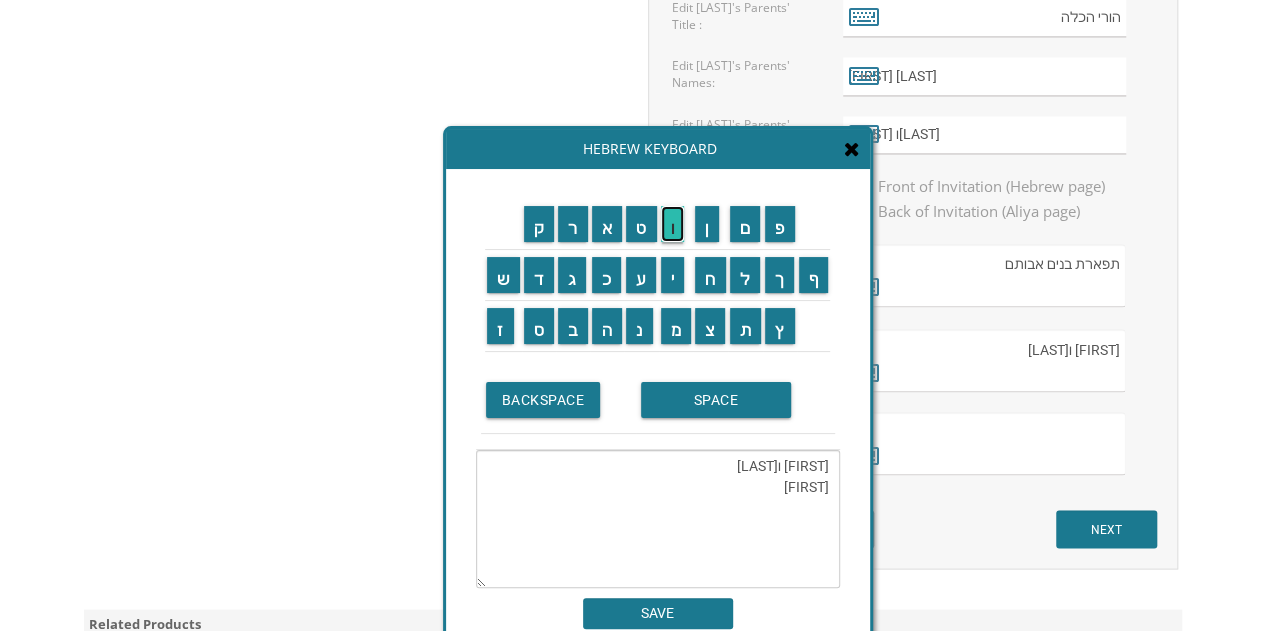 click on "ו" at bounding box center [673, 224] 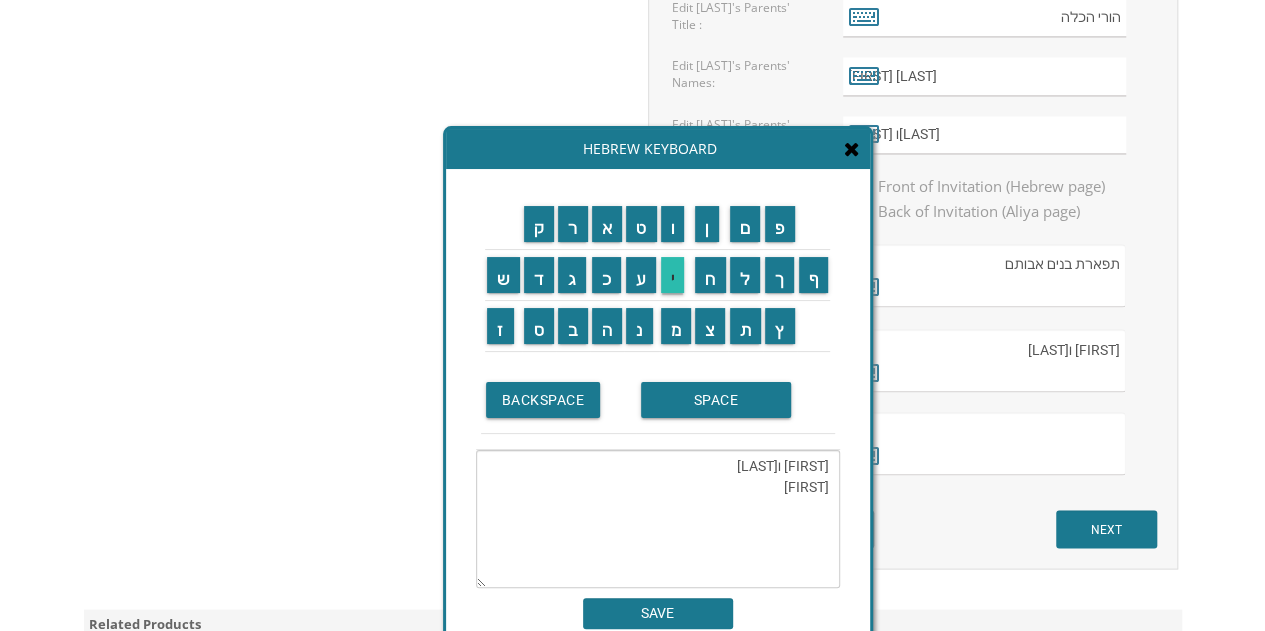 click on "י" at bounding box center (673, 275) 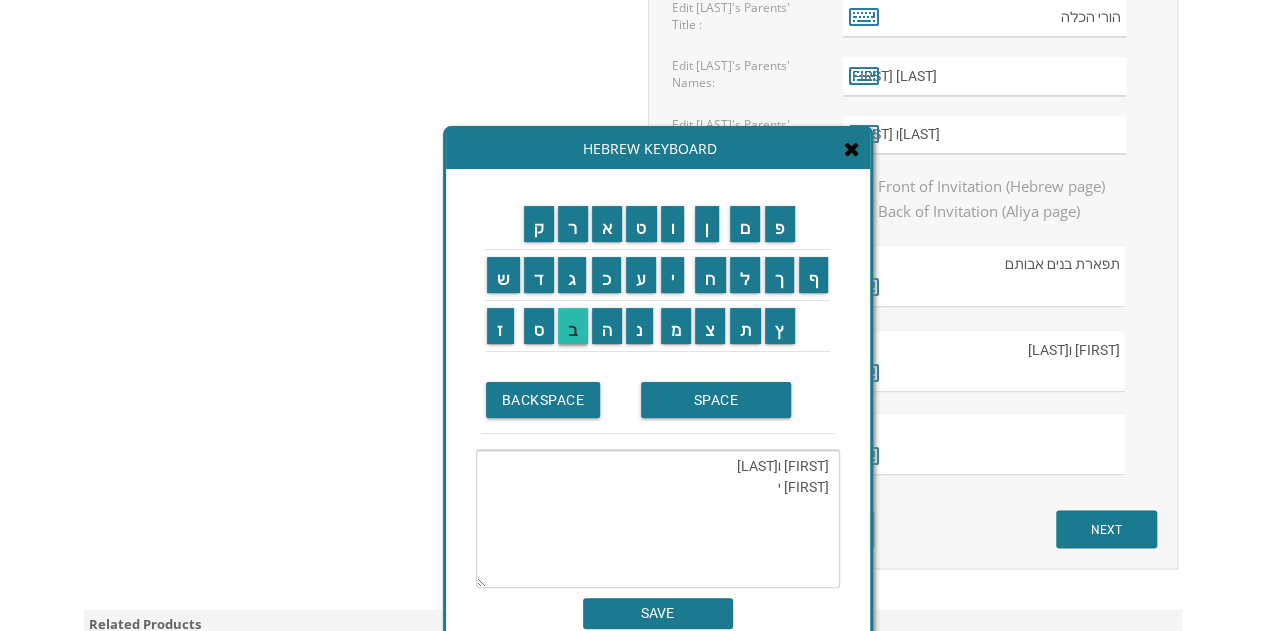 click on "ב" at bounding box center (573, 326) 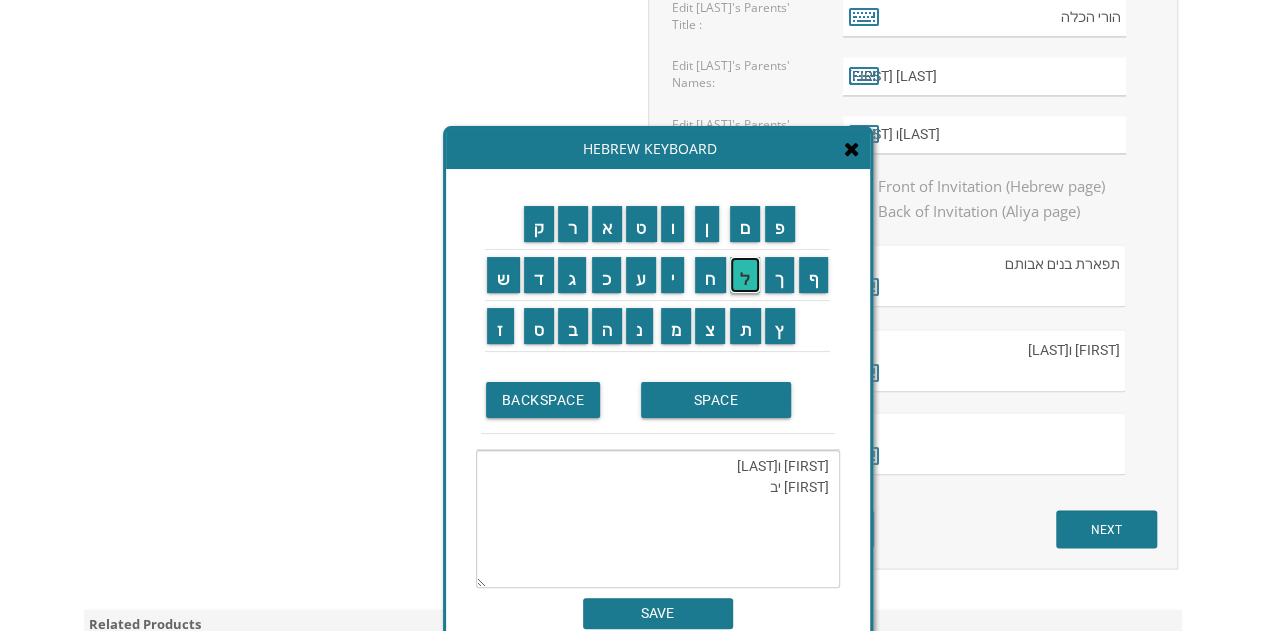 click on "ל" at bounding box center [745, 275] 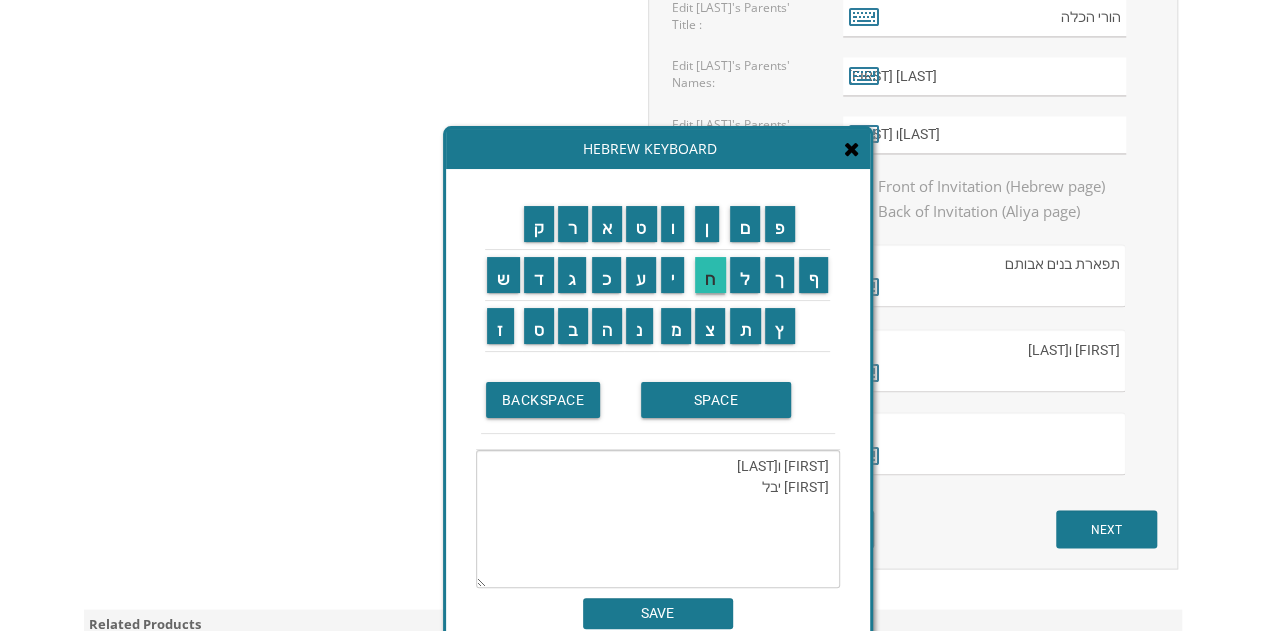 click on "ח" at bounding box center (710, 275) 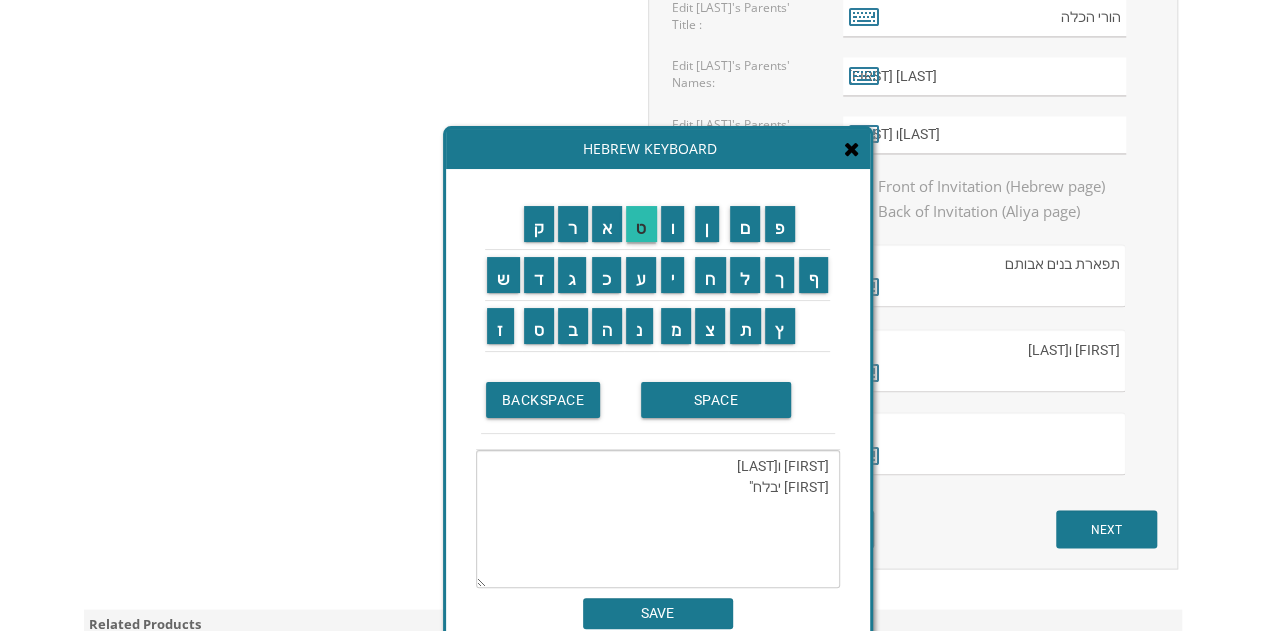 click on "ט" at bounding box center (641, 224) 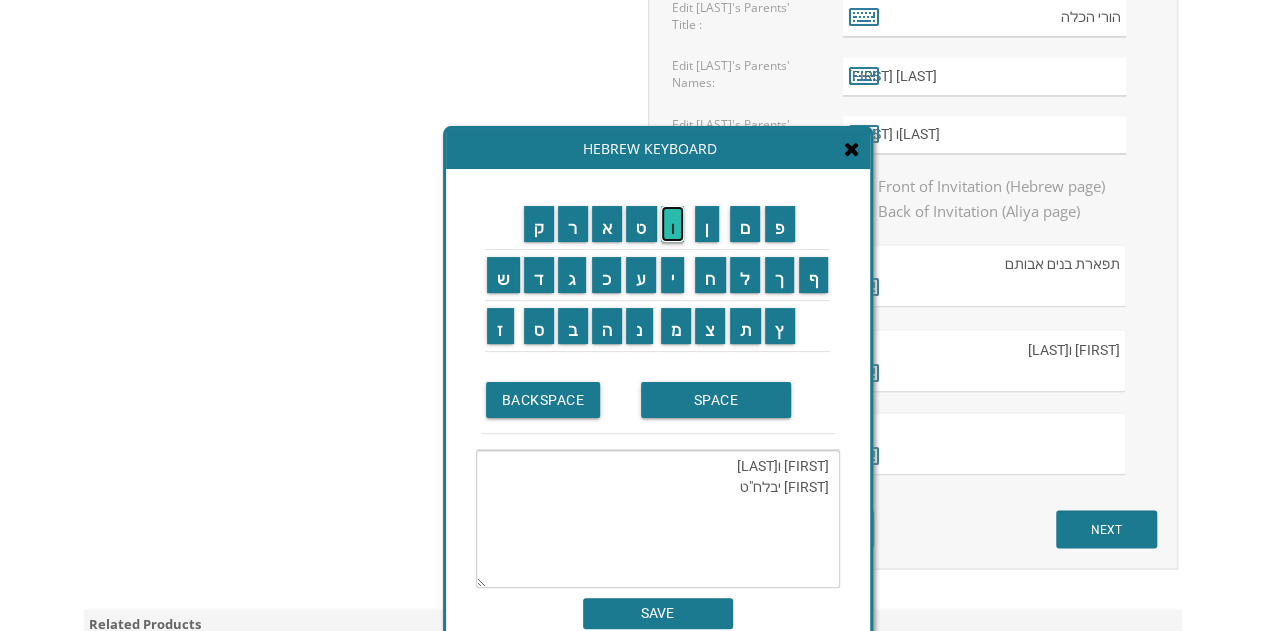 click on "ו" at bounding box center (673, 224) 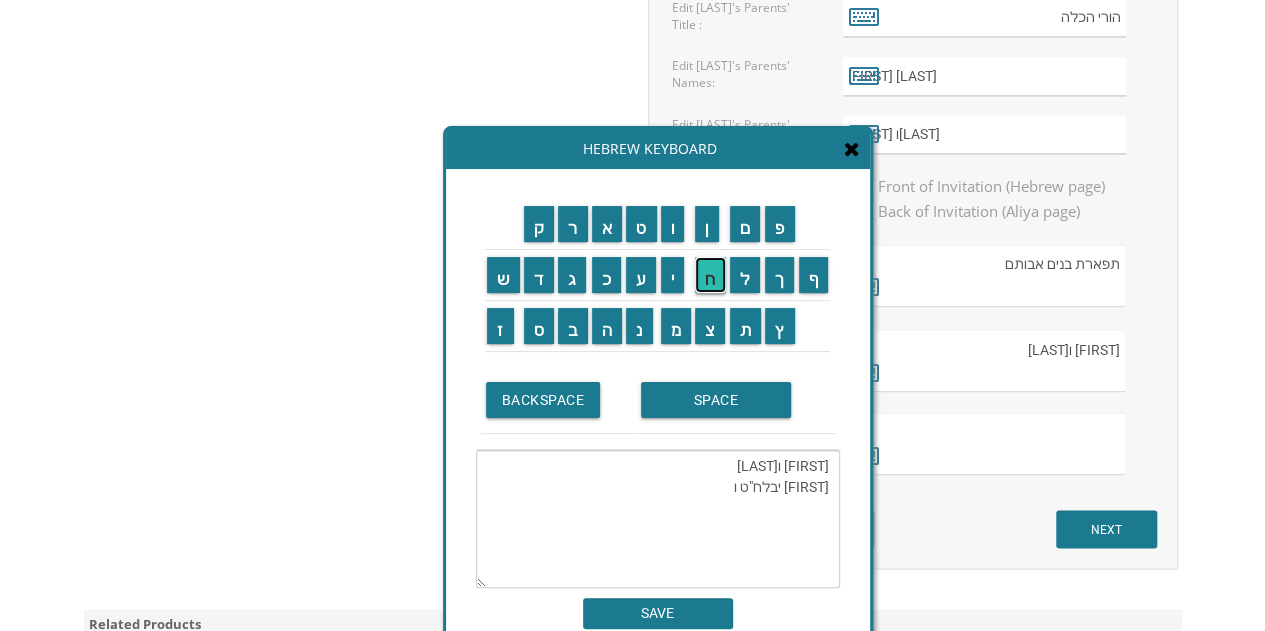 click on "ח" at bounding box center (710, 275) 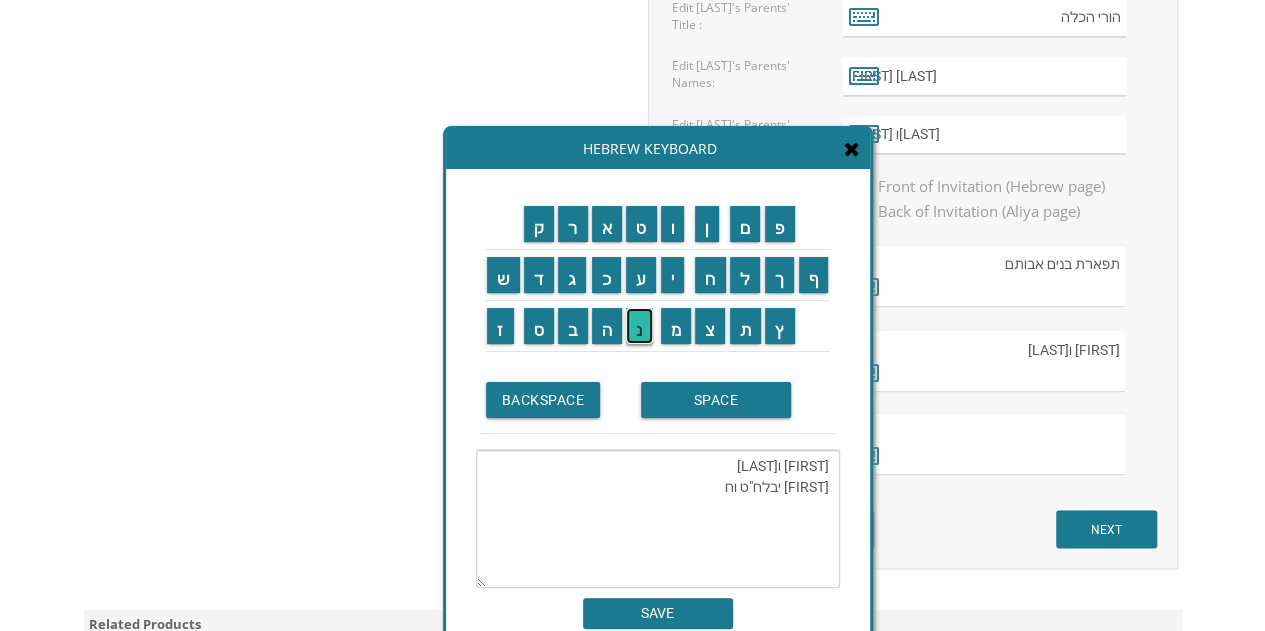 click on "נ" at bounding box center [639, 326] 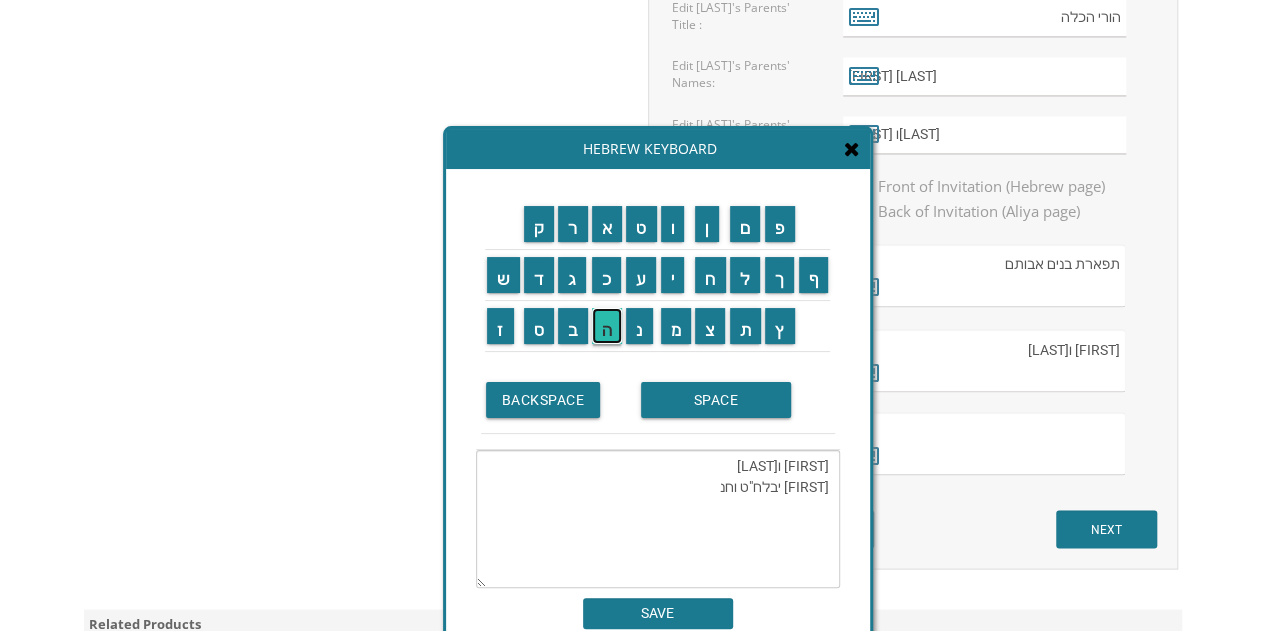 click on "ה" at bounding box center (607, 326) 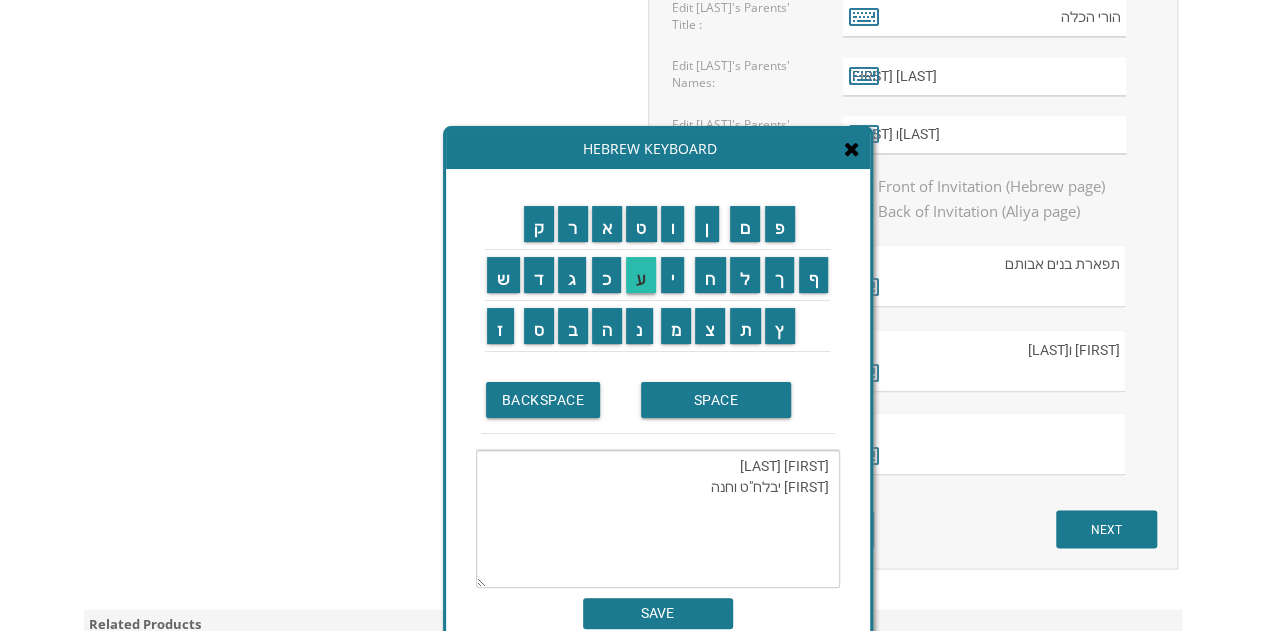 click on "ע" at bounding box center [641, 275] 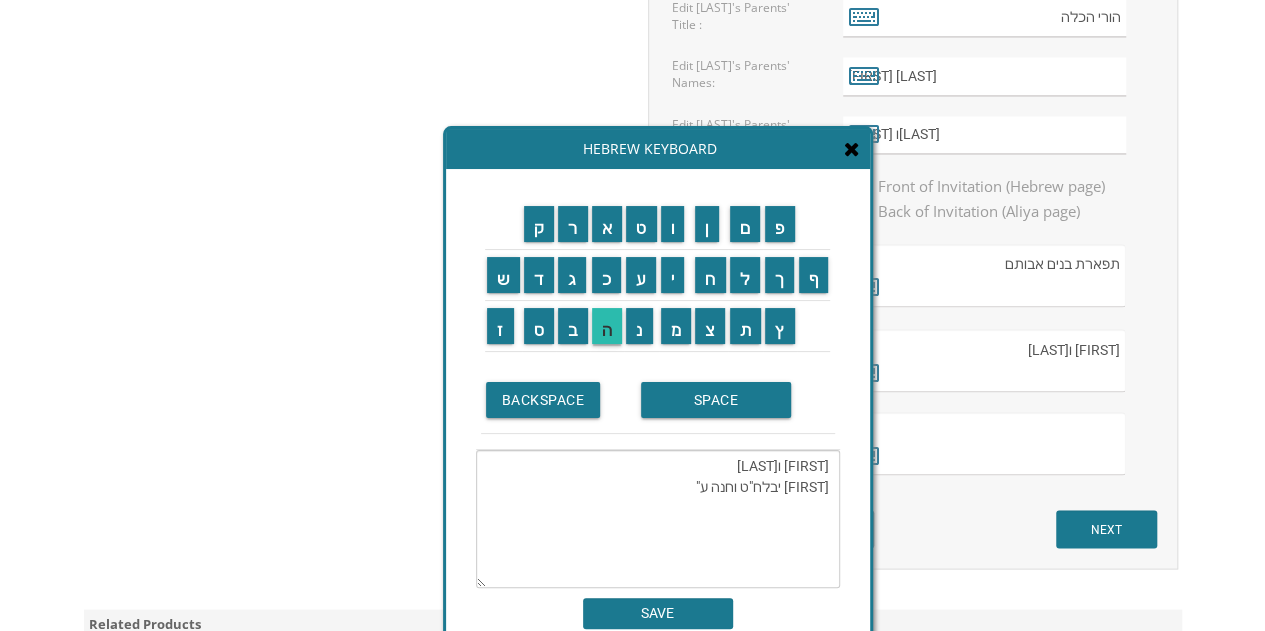 click on "ה" at bounding box center [607, 326] 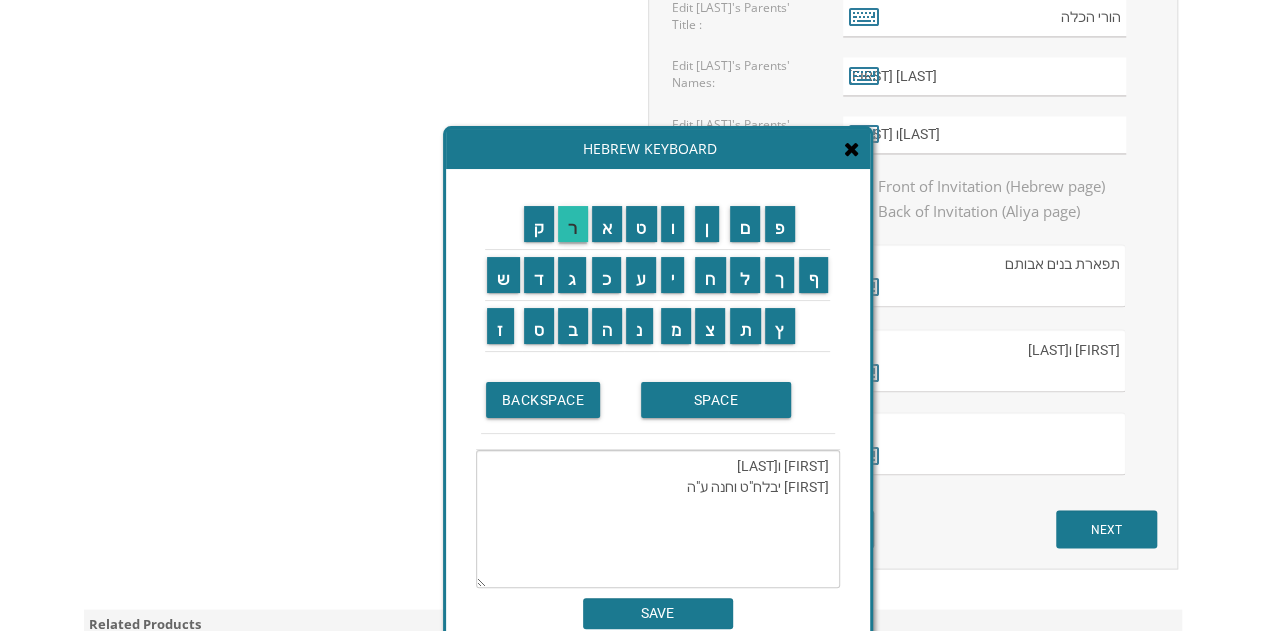 click on "ר" at bounding box center (573, 224) 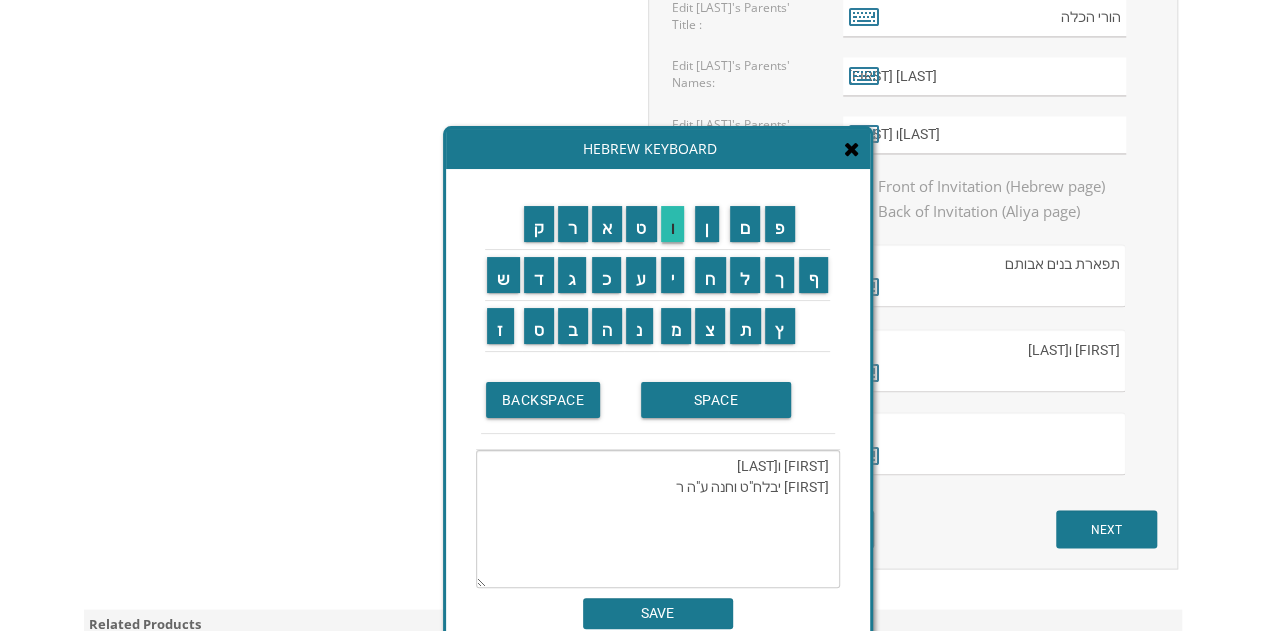 click on "ו" at bounding box center [673, 224] 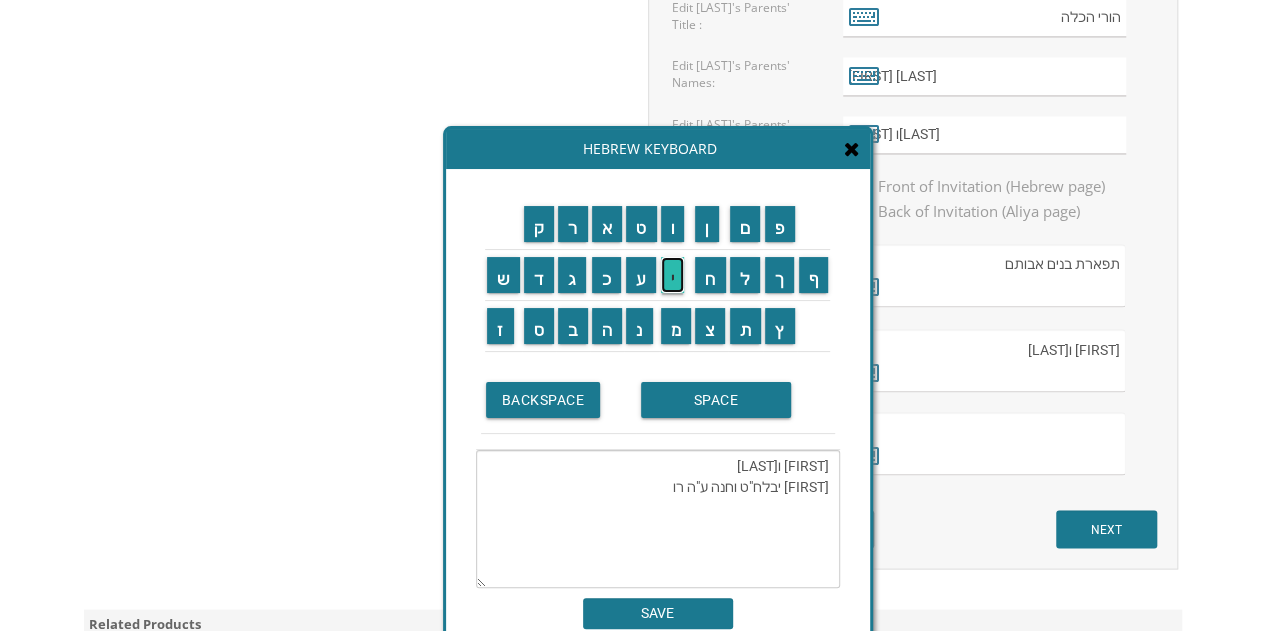 click on "י" at bounding box center [673, 275] 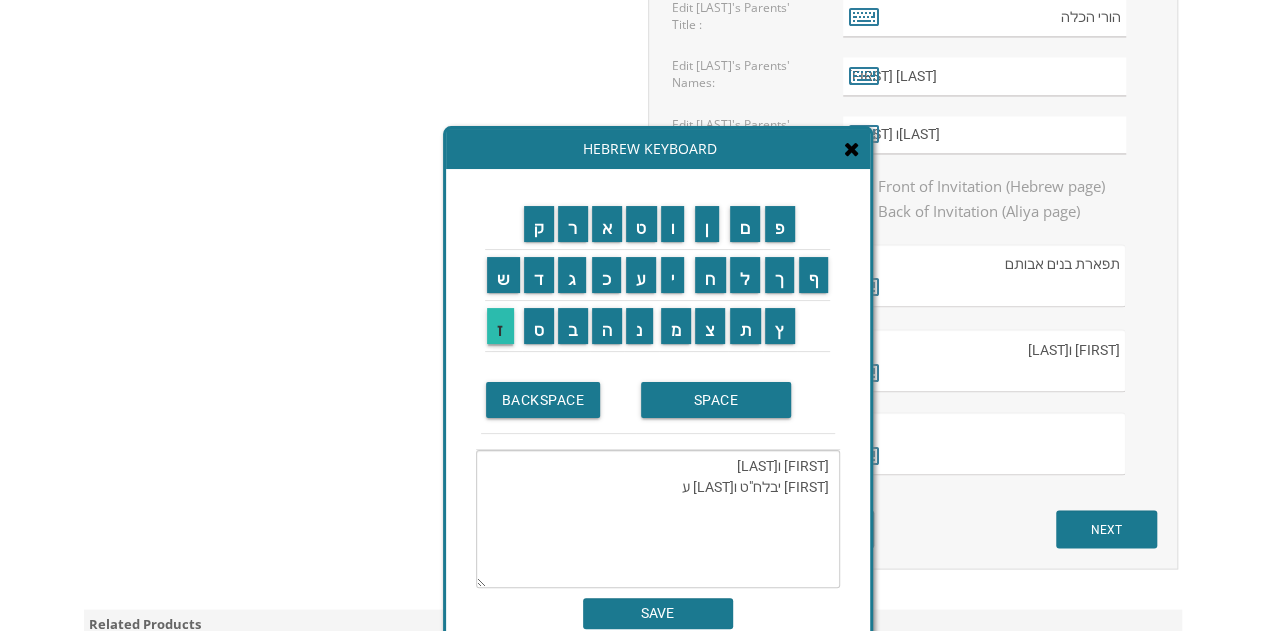 click on "ז" at bounding box center (500, 326) 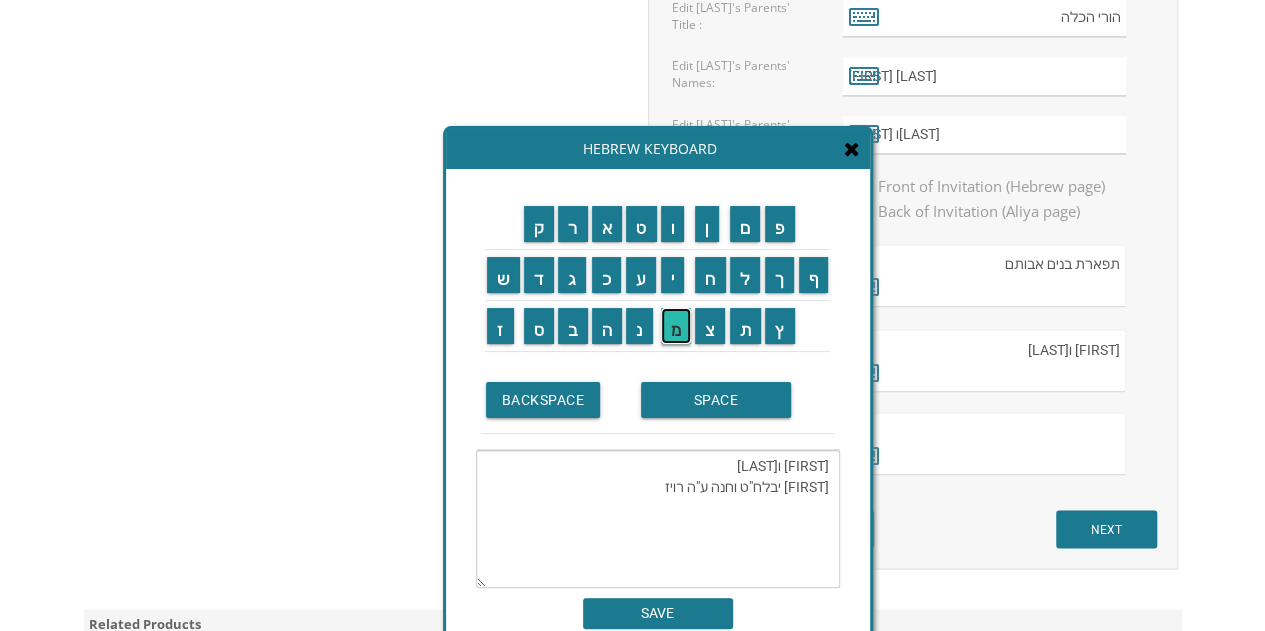 click on "מ" at bounding box center [676, 326] 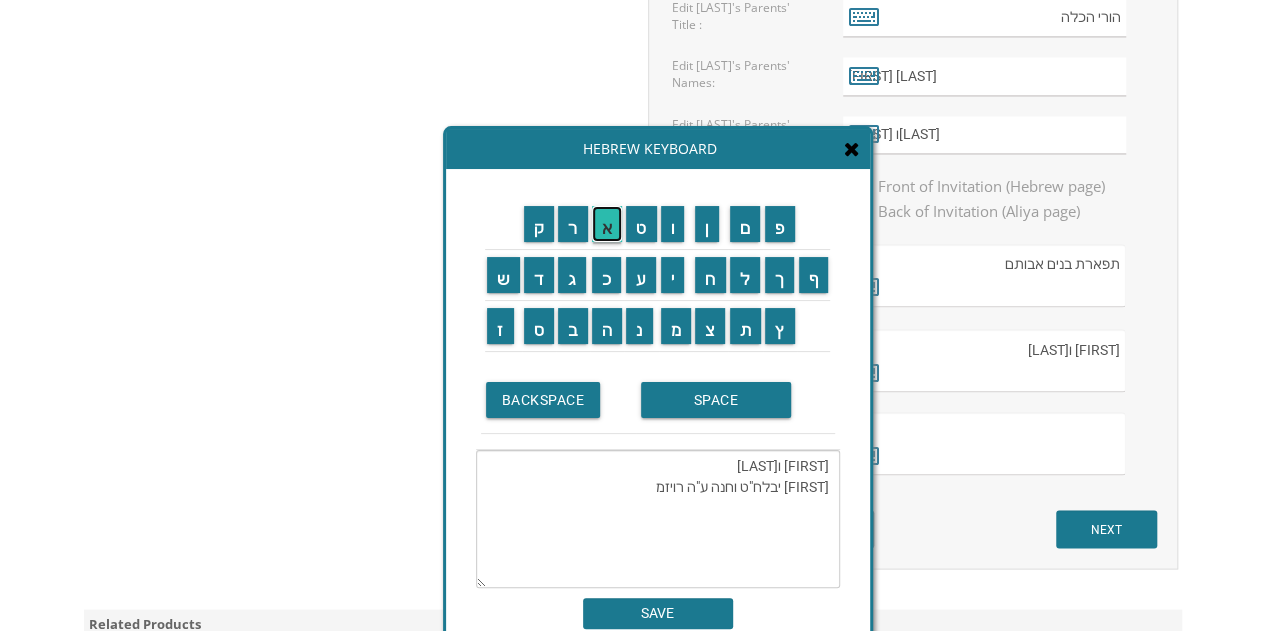 click on "א" at bounding box center (607, 224) 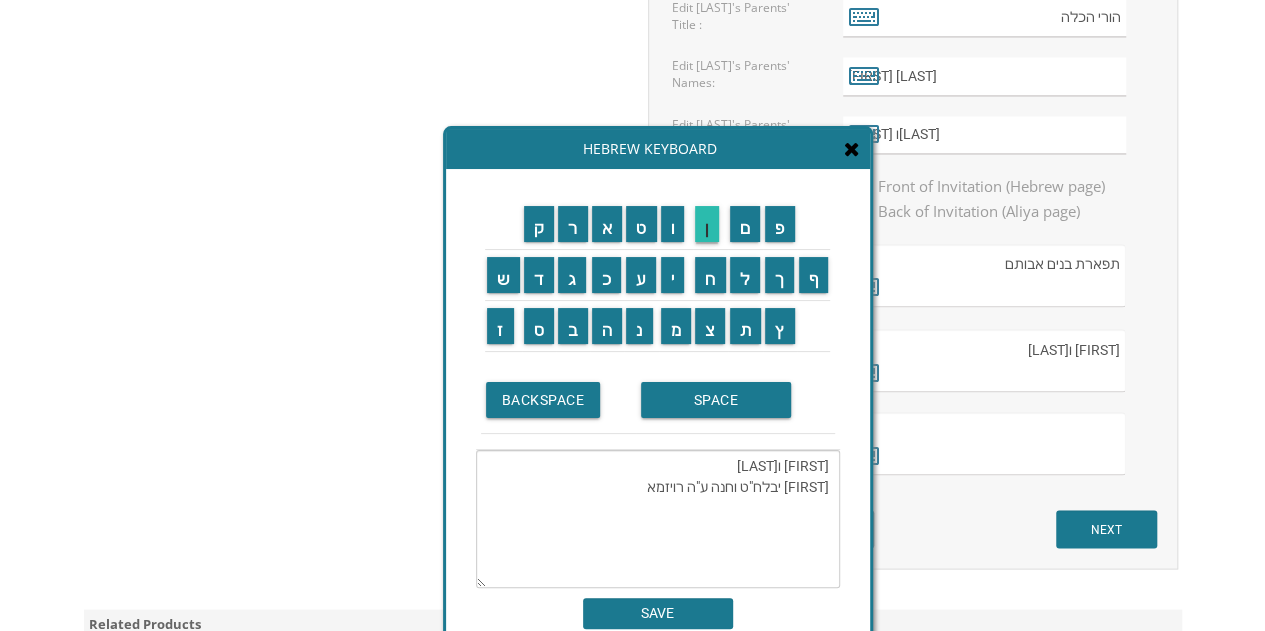 click on "ן" at bounding box center (707, 224) 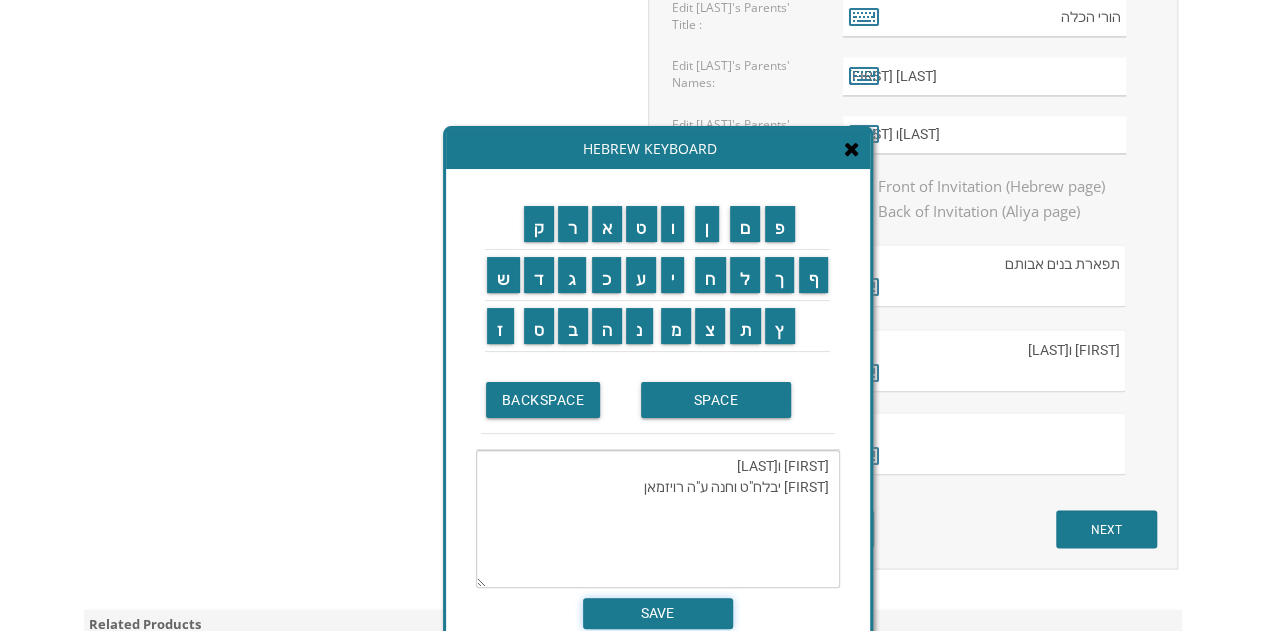 click on "SAVE" at bounding box center [658, 613] 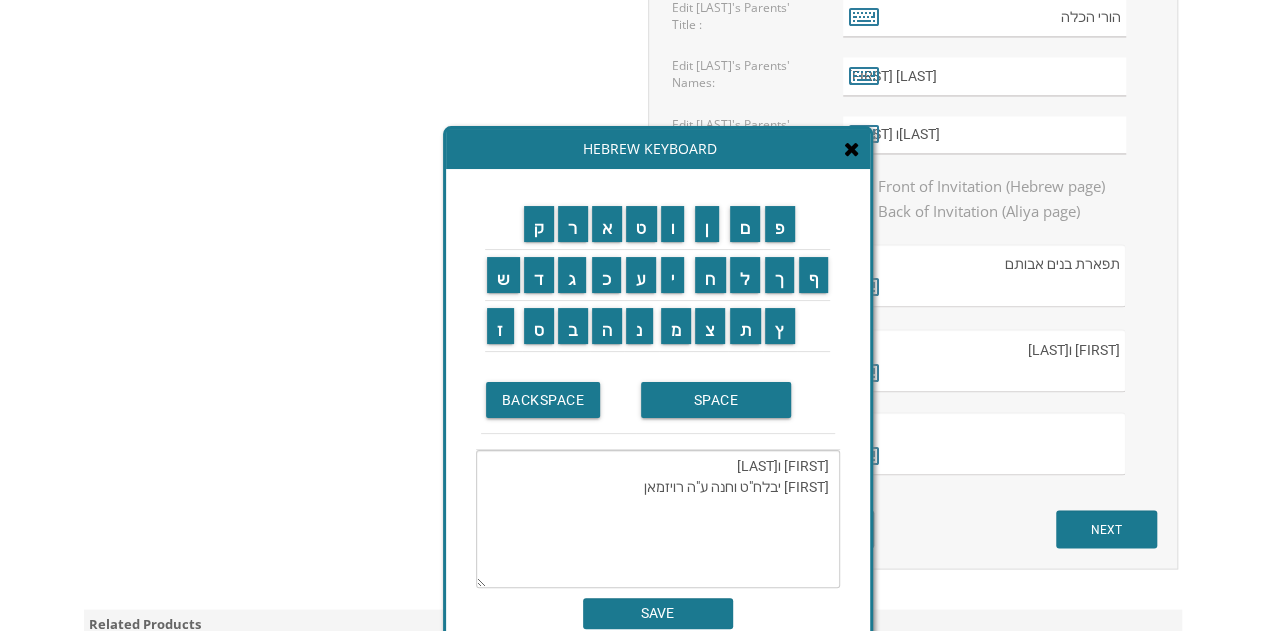 type on "[FIRST] ו[LAST]
[FIRST] יבלח"ט וחנה ע"ה רויזמאן" 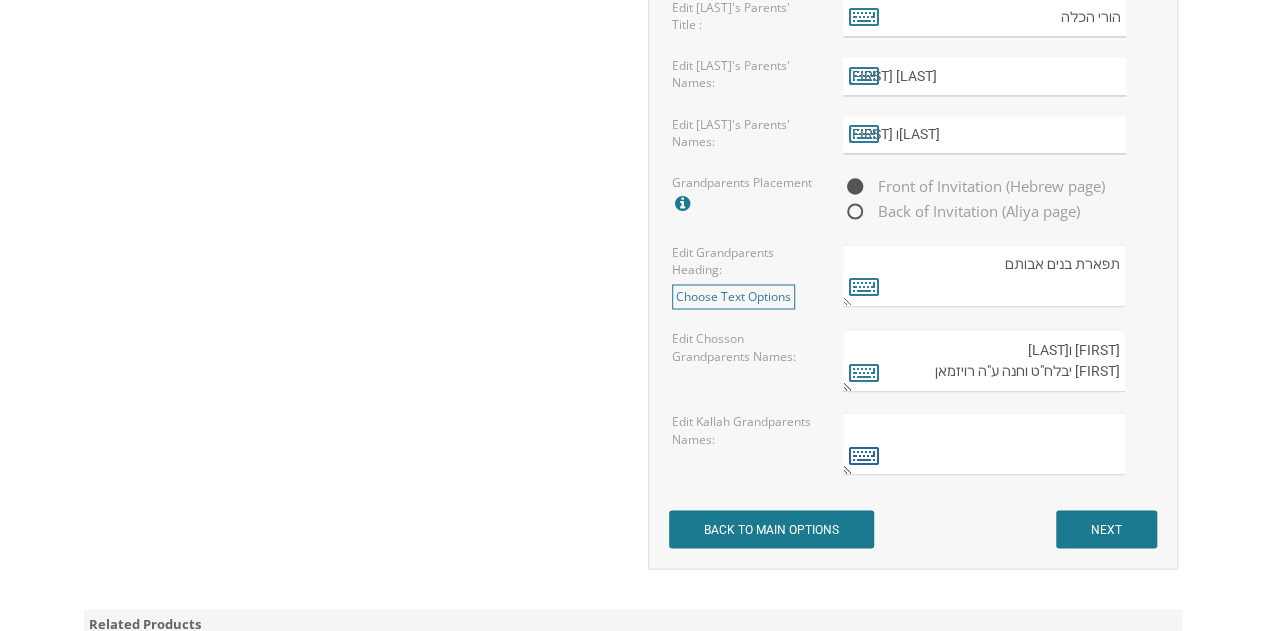click at bounding box center (864, 454) 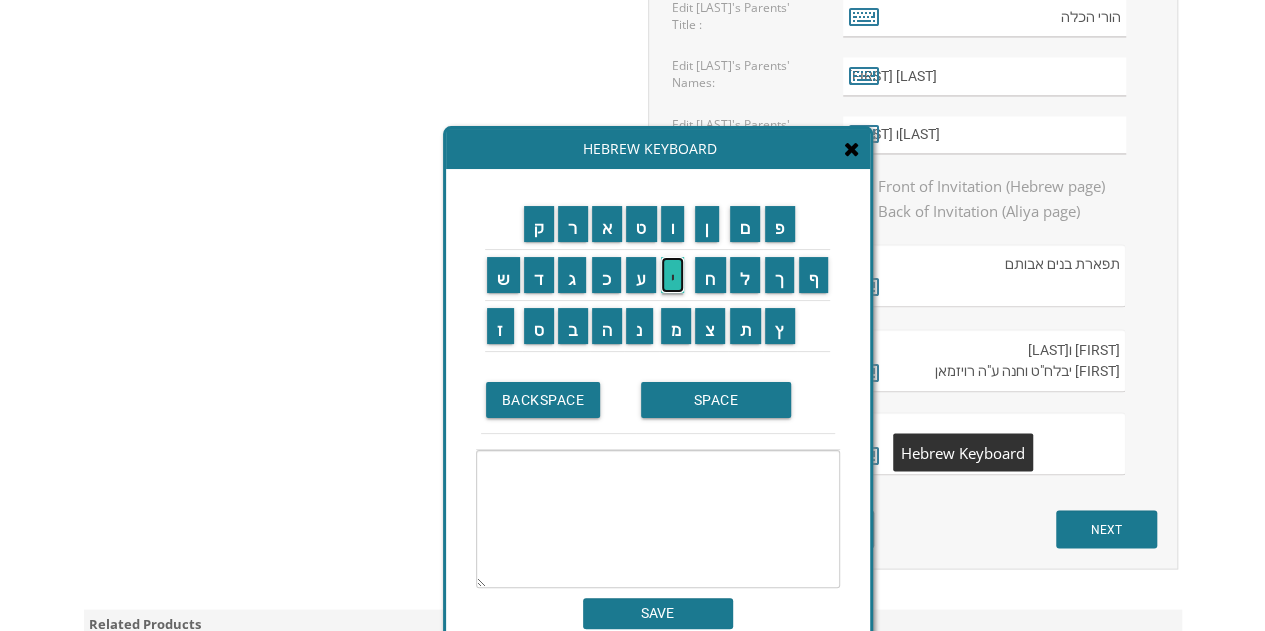 click on "י" at bounding box center [673, 275] 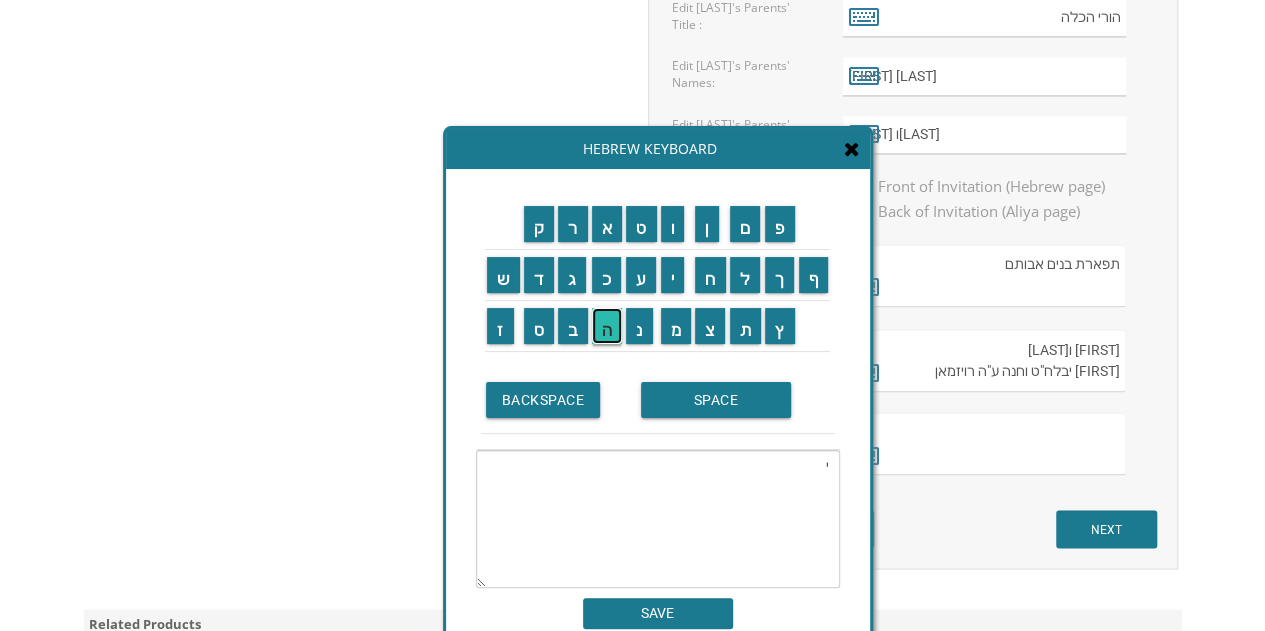click on "ה" at bounding box center [607, 326] 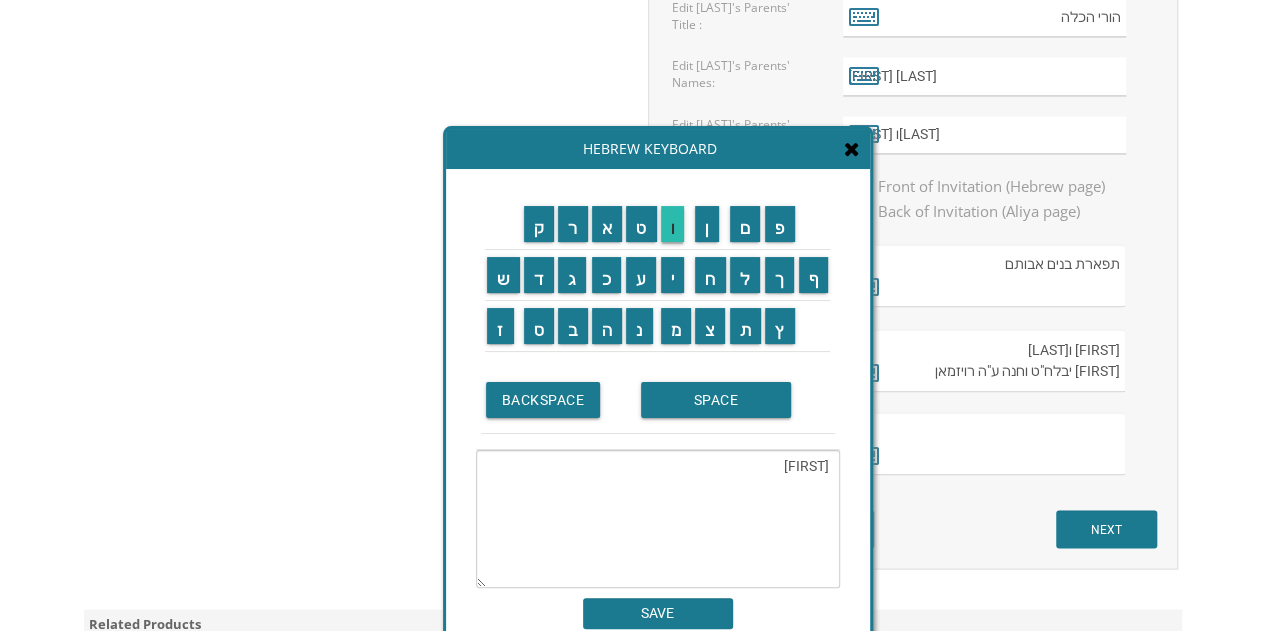 click on "ו" at bounding box center [673, 224] 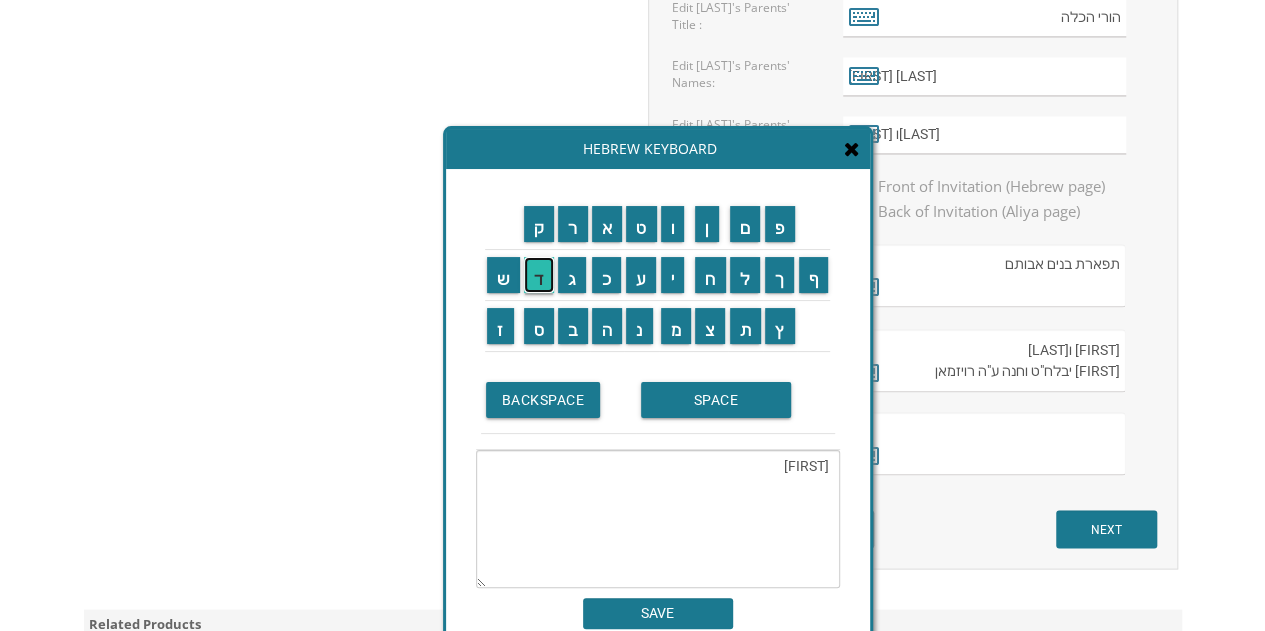 click on "ד" at bounding box center (539, 275) 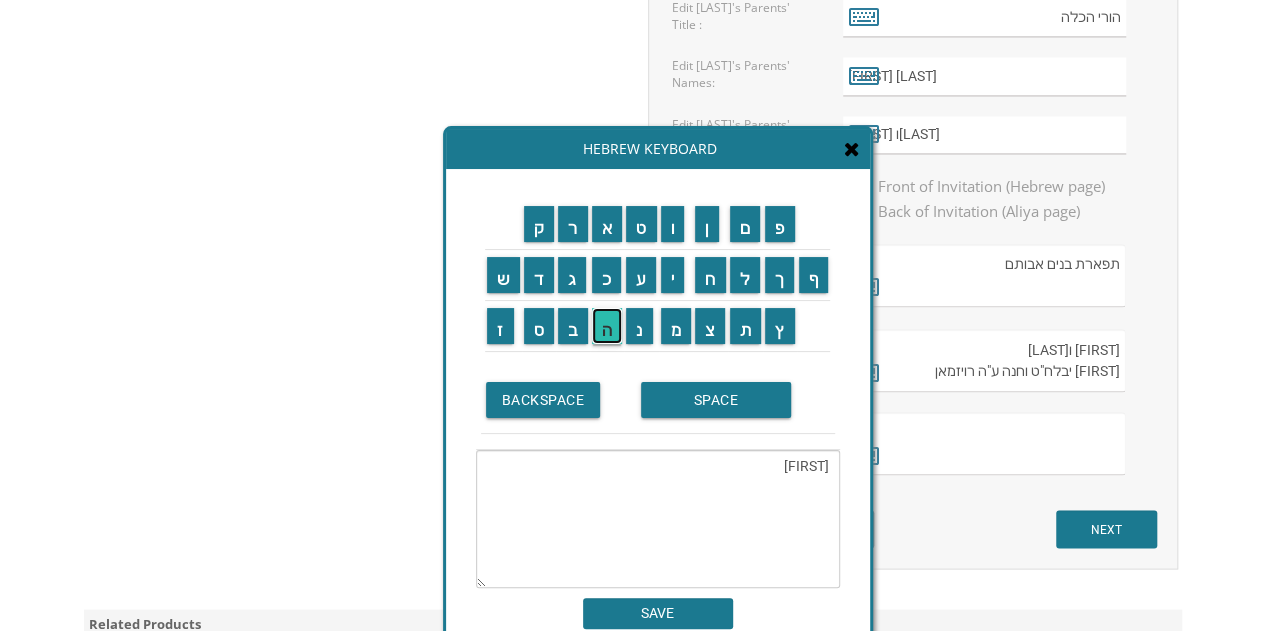click on "ה" at bounding box center [607, 326] 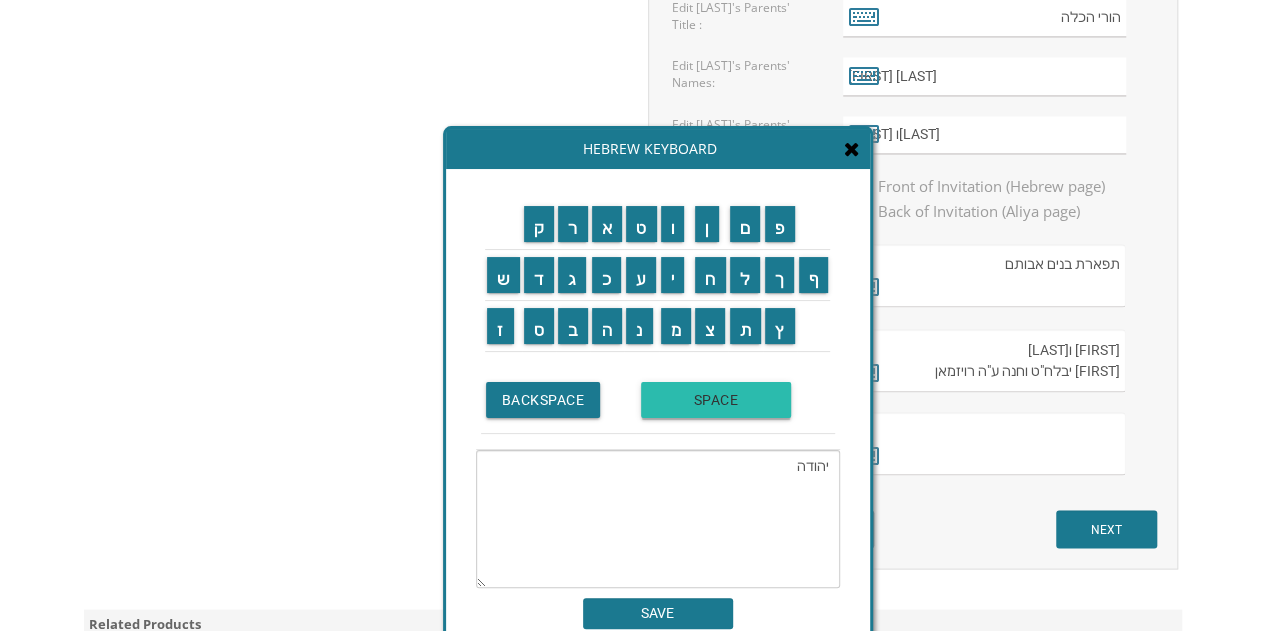 click on "SPACE" at bounding box center [716, 400] 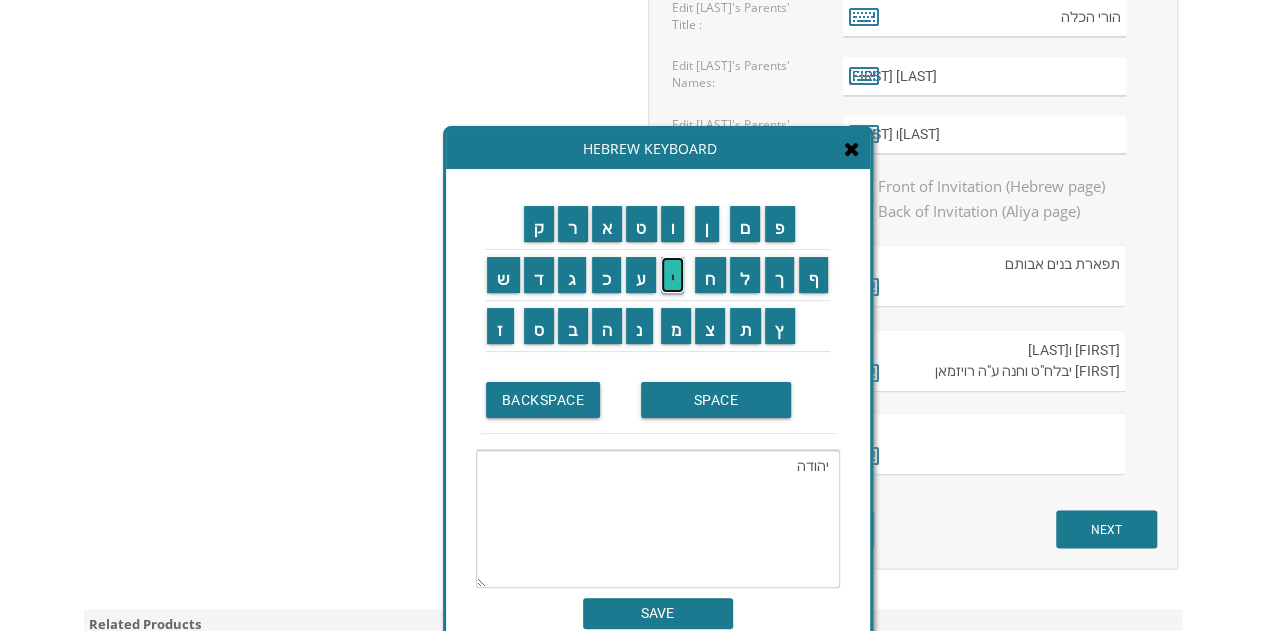 click on "י" at bounding box center [673, 275] 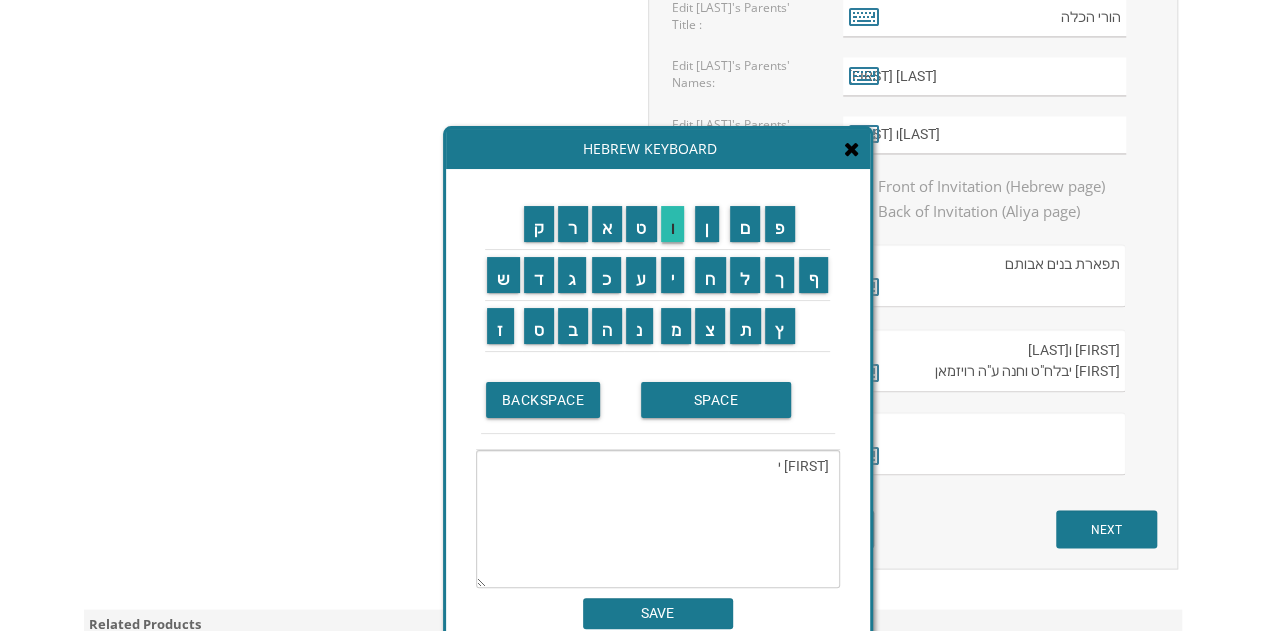 click on "ו" at bounding box center (673, 224) 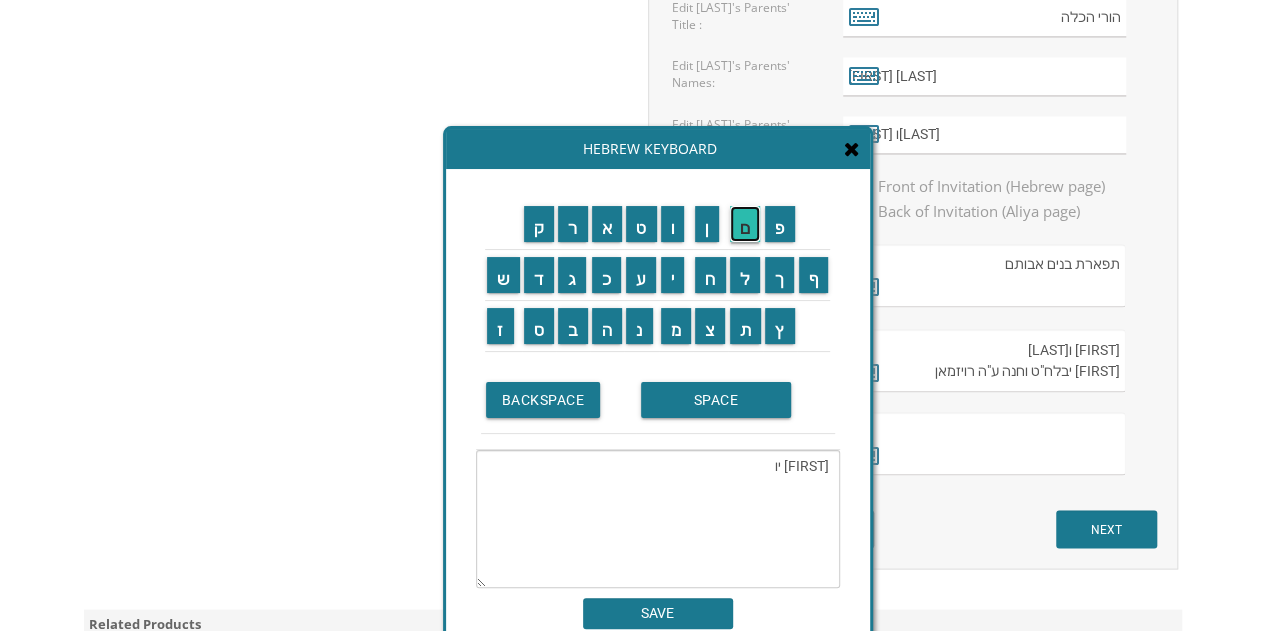 click on "ם" at bounding box center (745, 224) 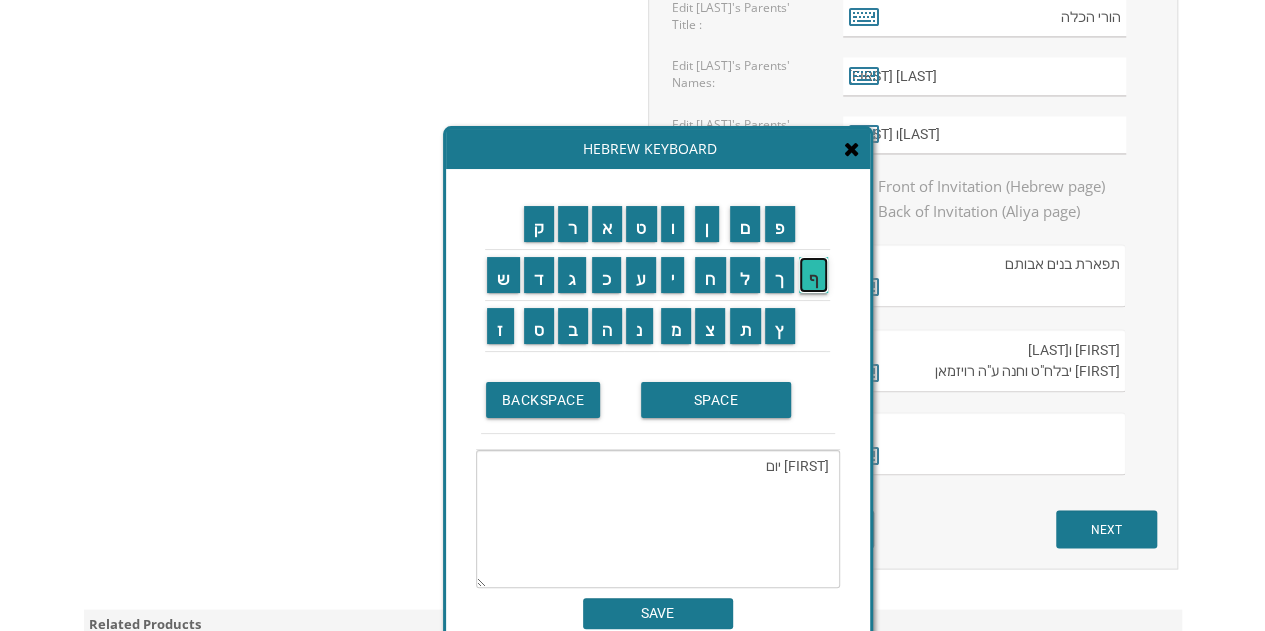 click on "ף" at bounding box center [814, 275] 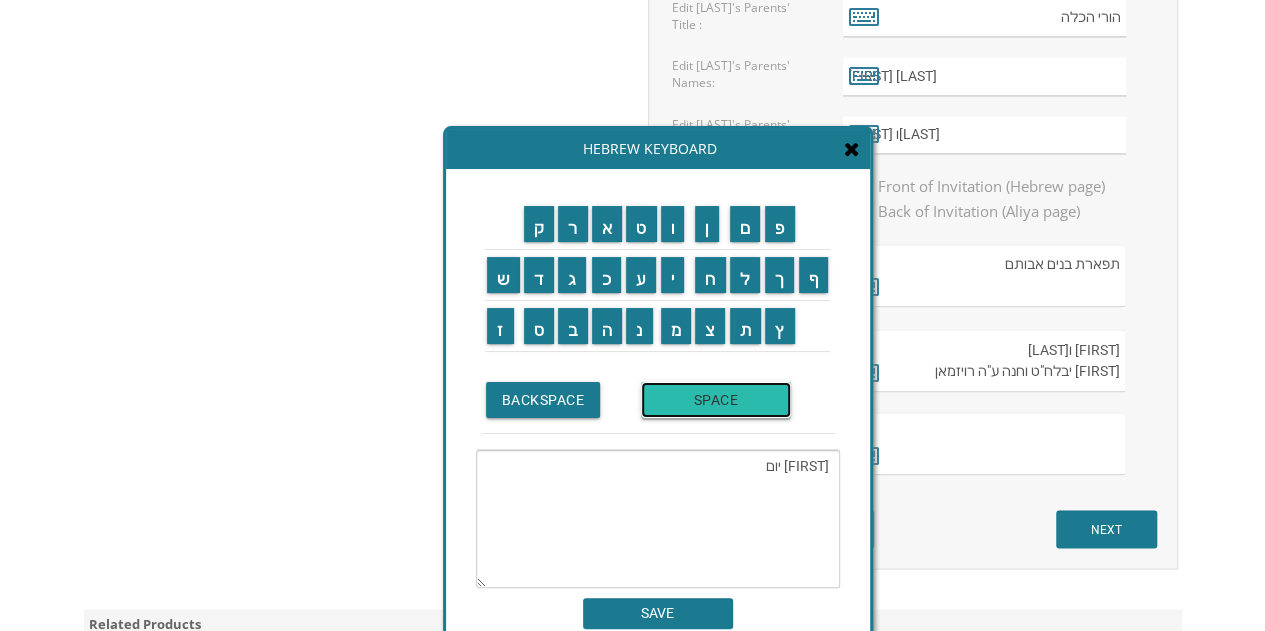 click on "SPACE" at bounding box center (716, 400) 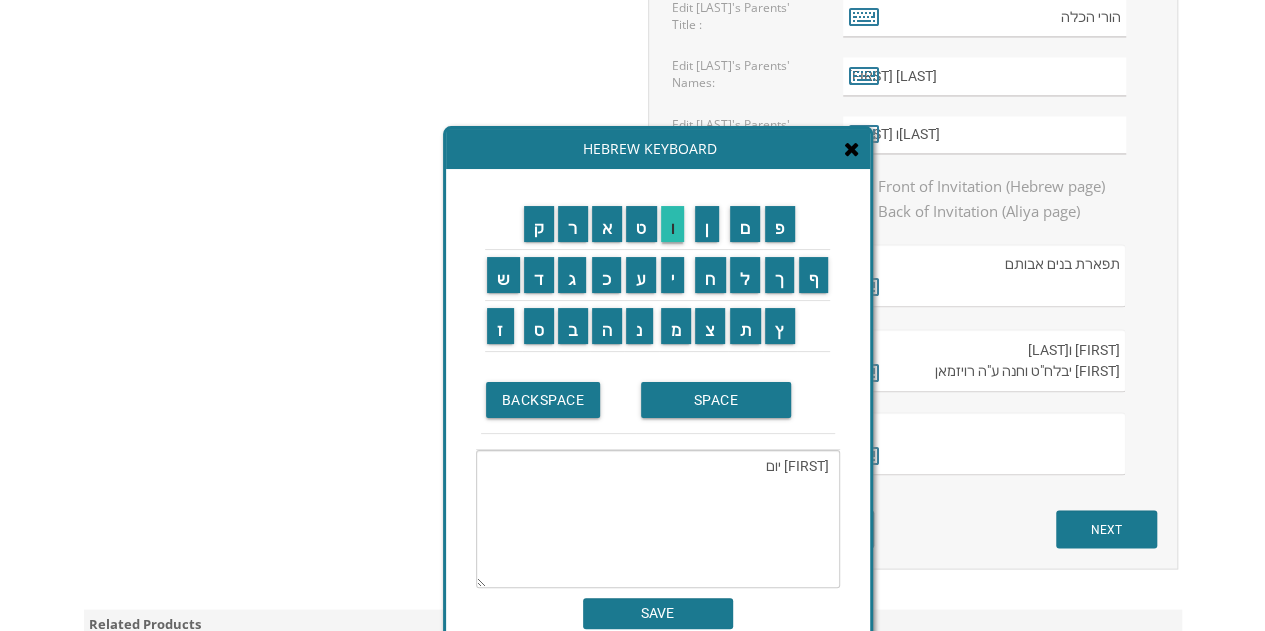 click on "ו" at bounding box center (673, 224) 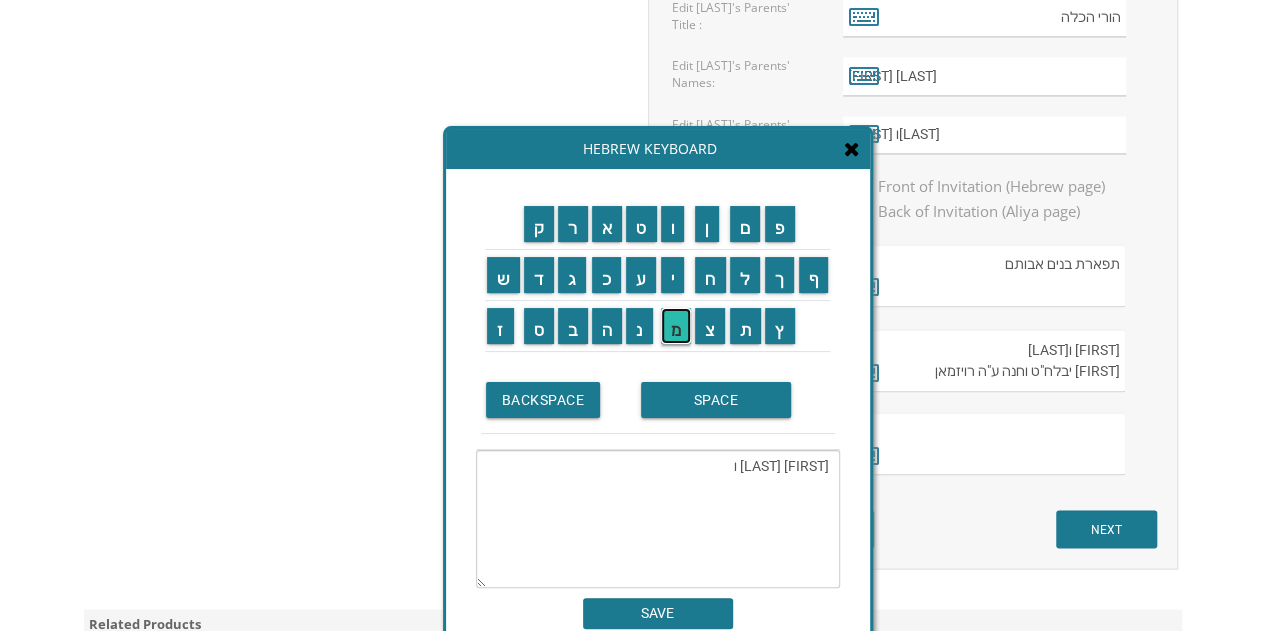 click on "מ" at bounding box center [676, 326] 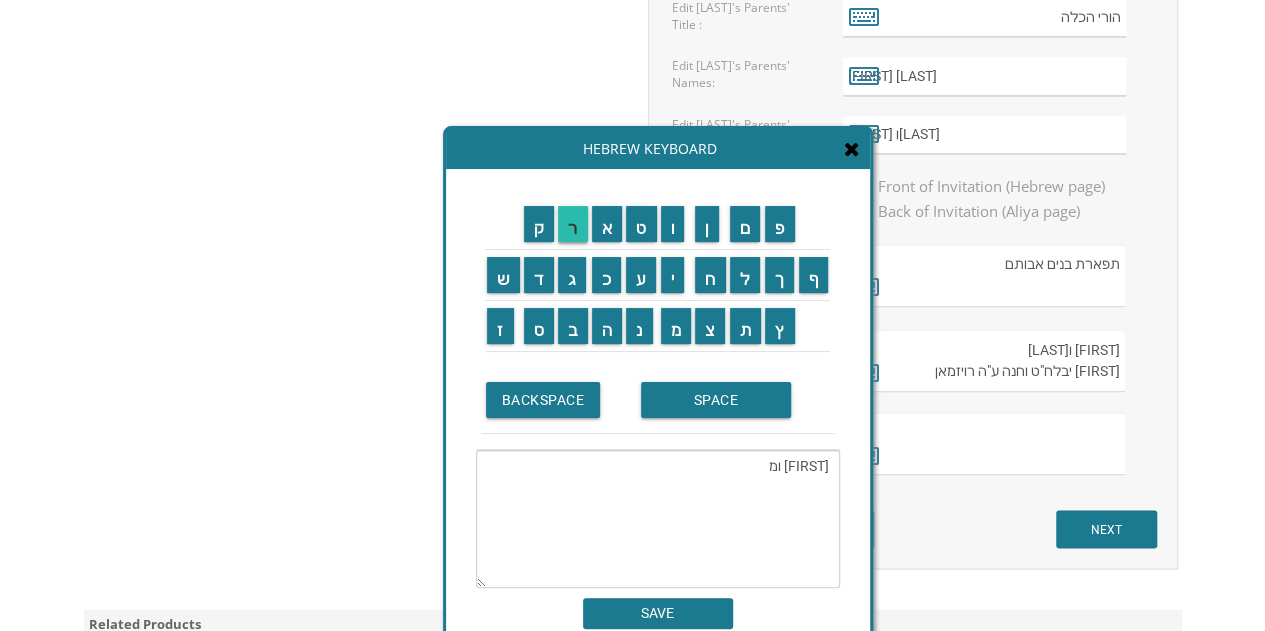 click on "ר" at bounding box center [573, 224] 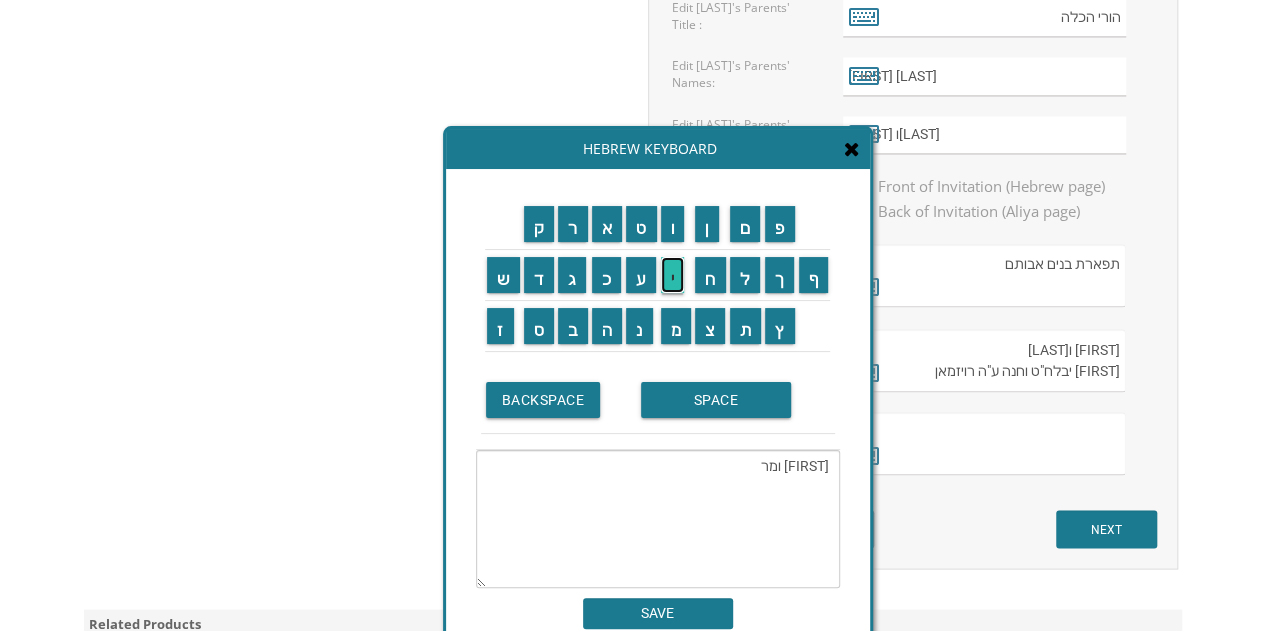 click on "י" at bounding box center (673, 275) 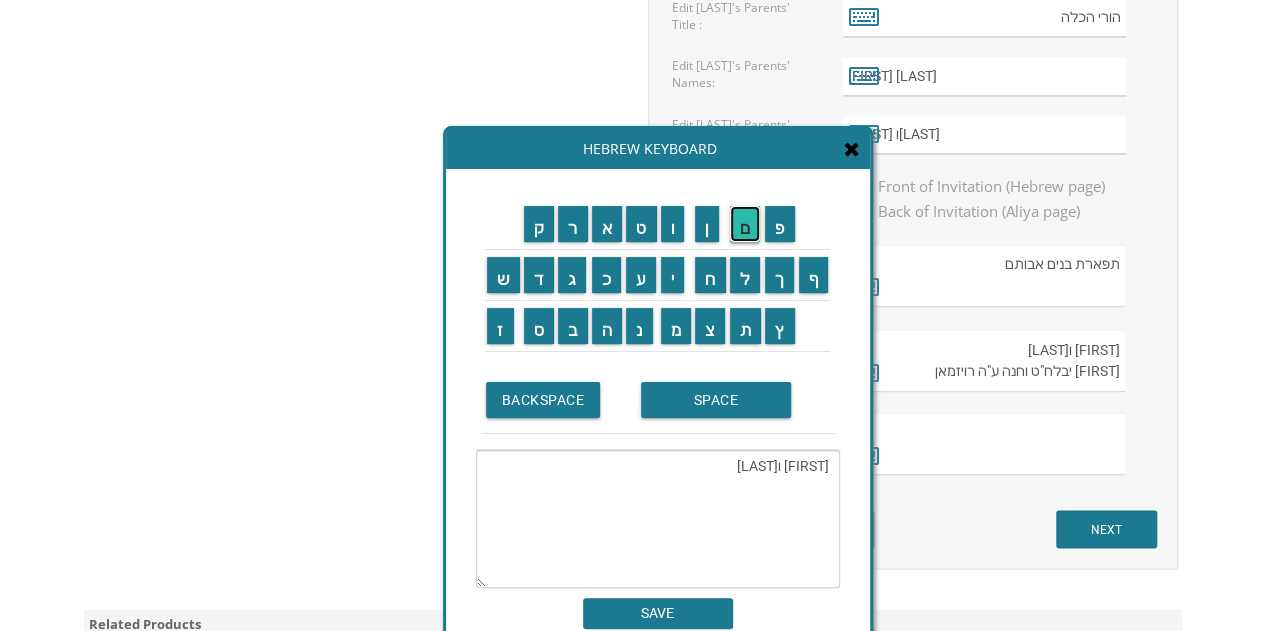 click on "ם" at bounding box center [745, 224] 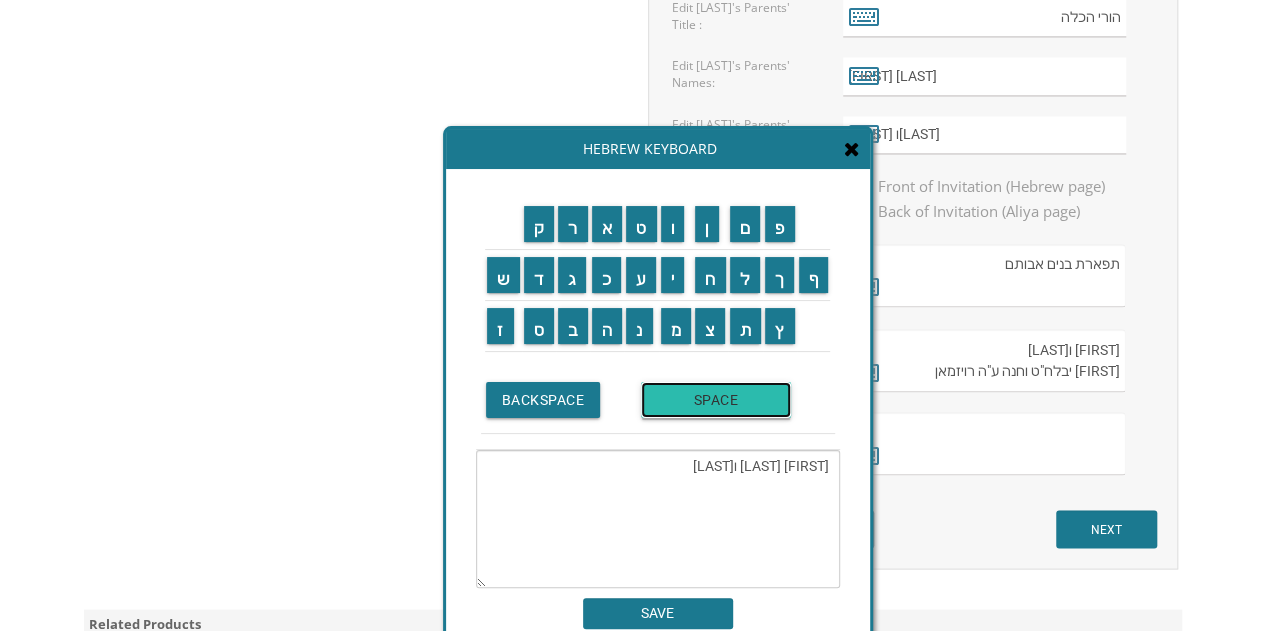 click on "SPACE" at bounding box center [716, 400] 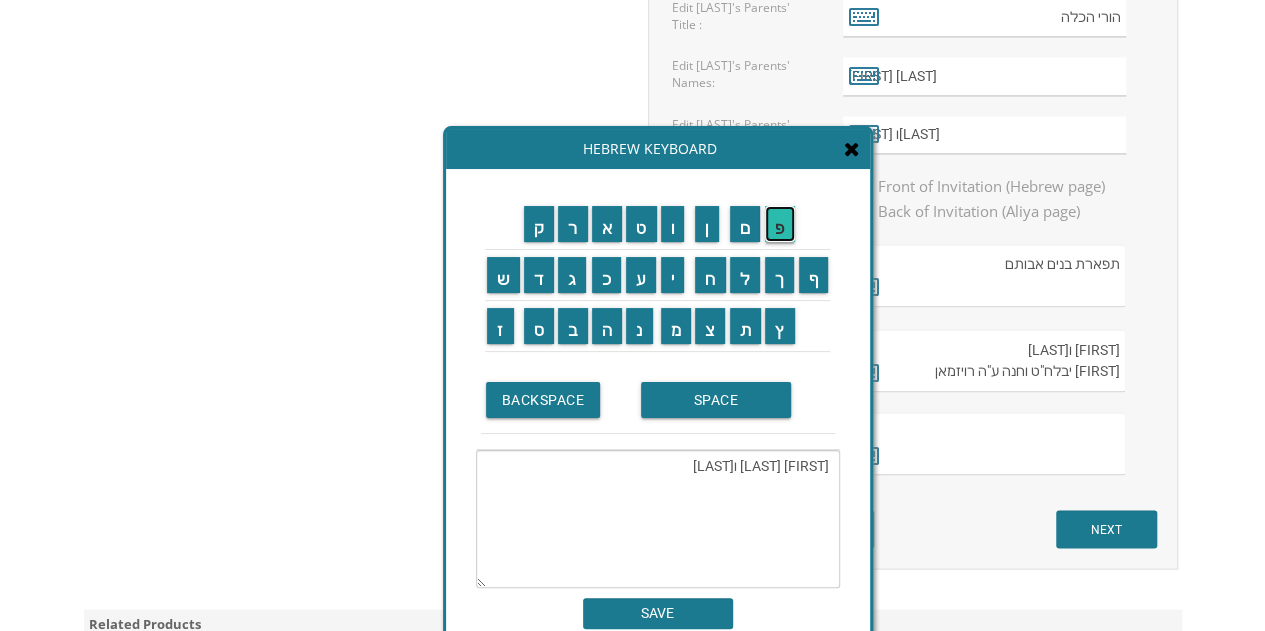 click on "פ" at bounding box center [780, 224] 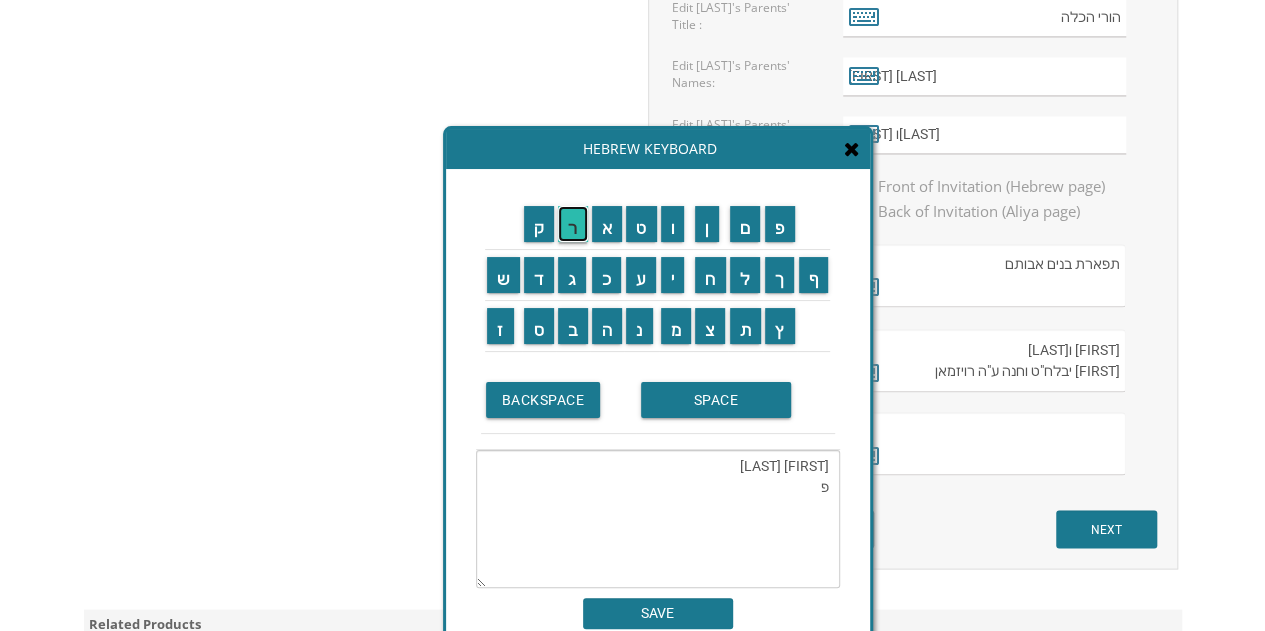 click on "ר" at bounding box center [573, 224] 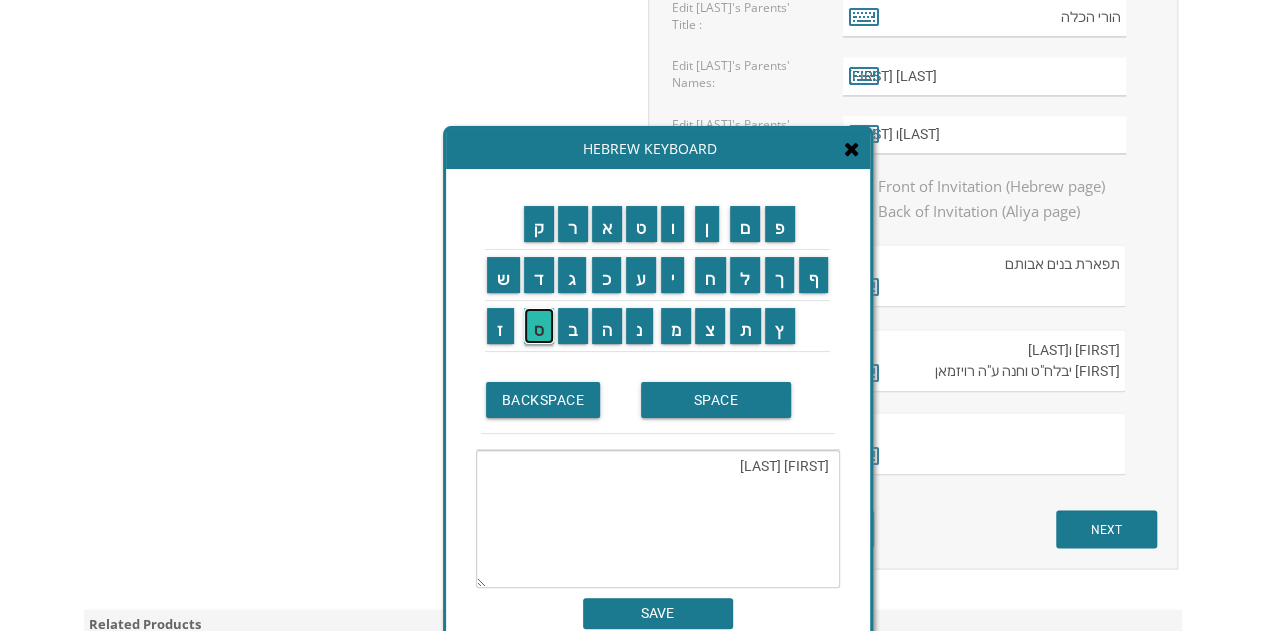click on "ס" at bounding box center [539, 326] 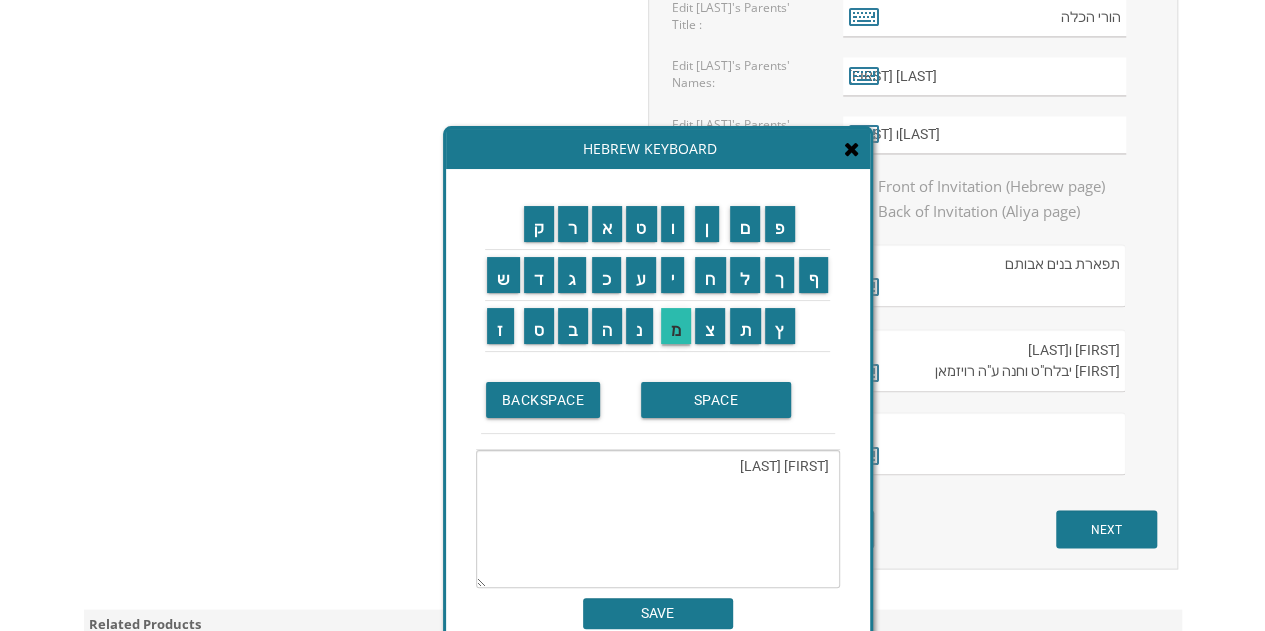 click on "מ" at bounding box center (676, 326) 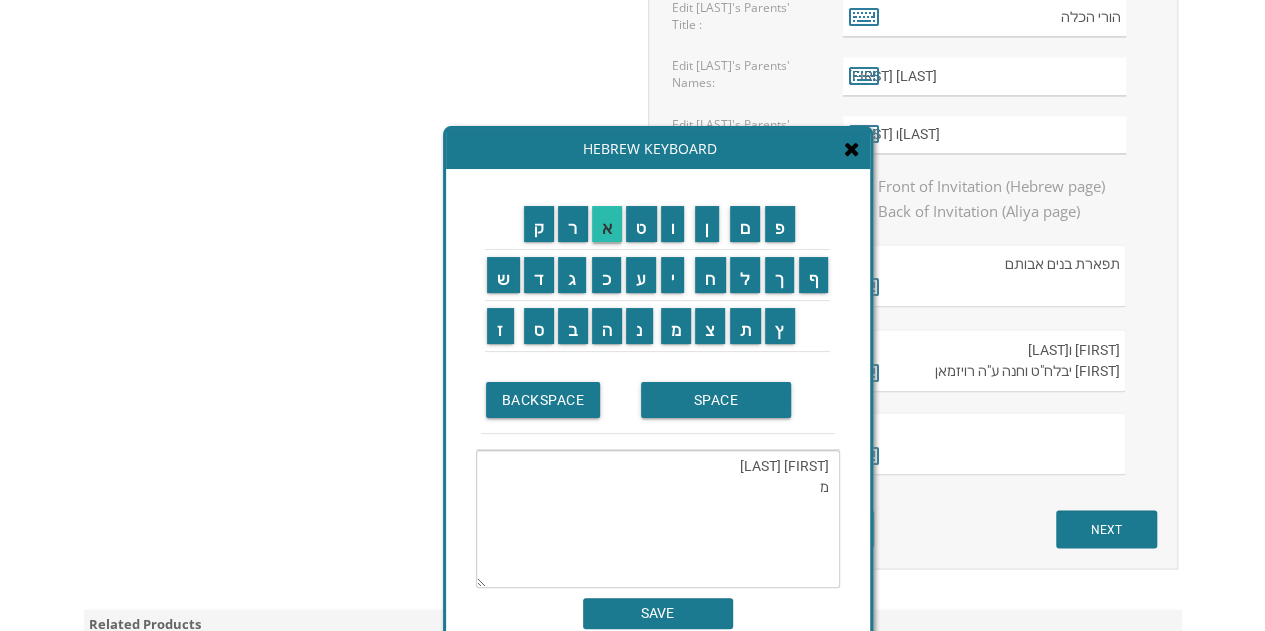 click on "א" at bounding box center (607, 224) 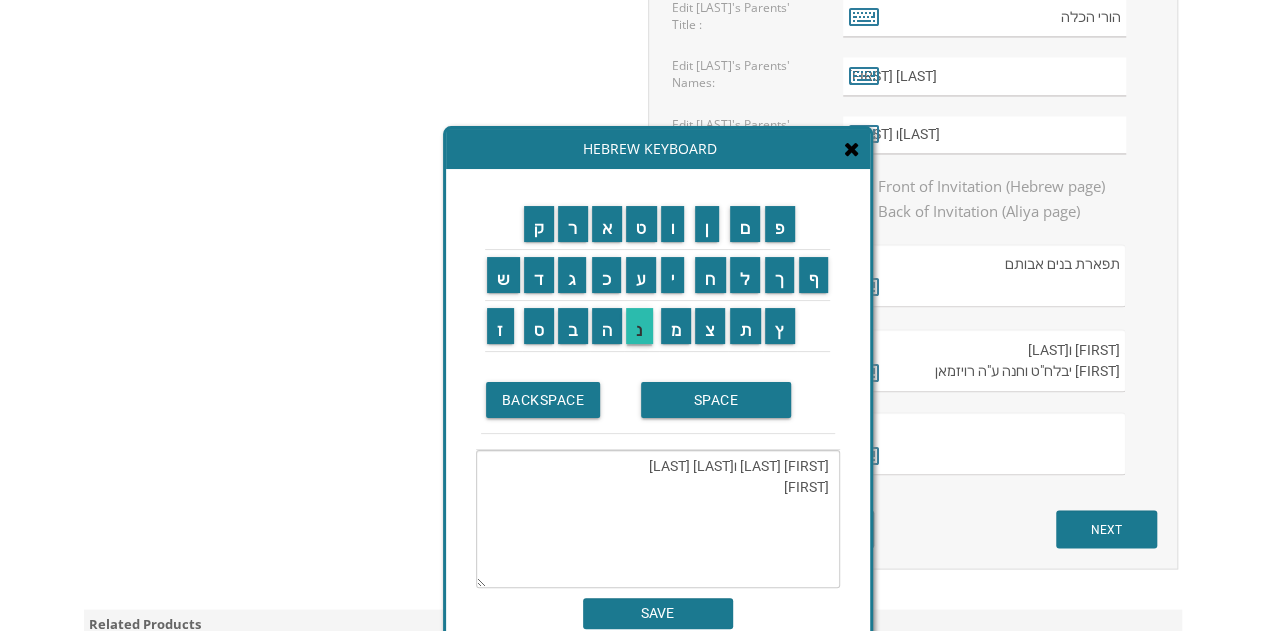 click on "נ" at bounding box center [639, 326] 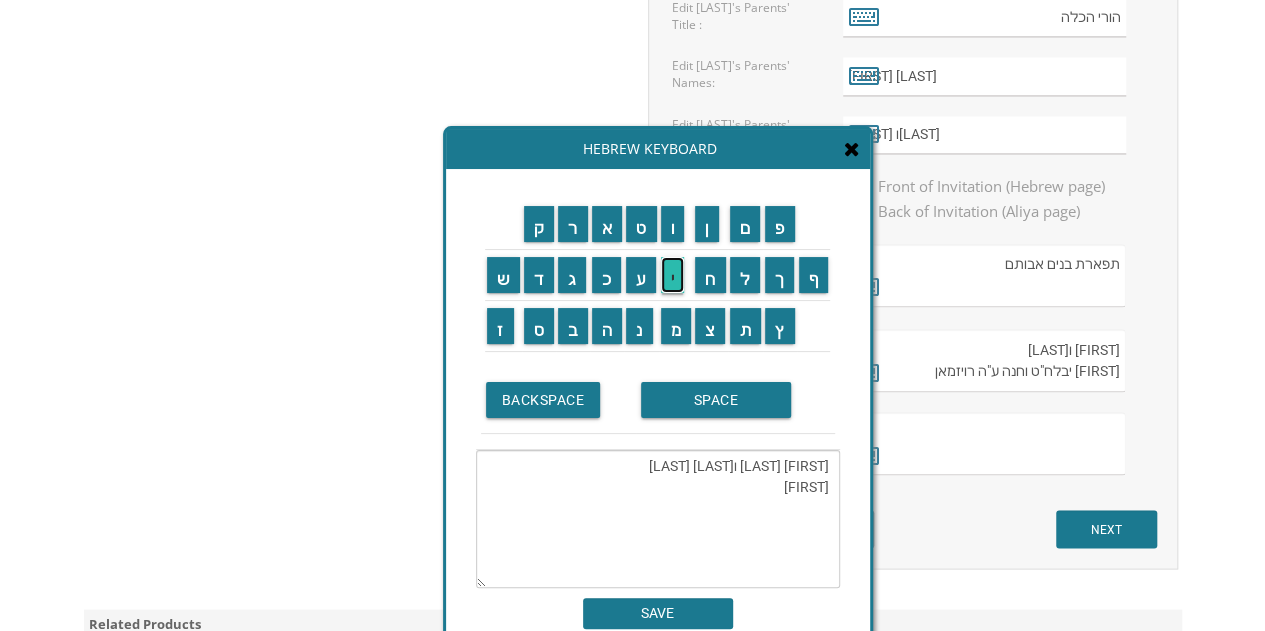 click on "י" at bounding box center (673, 275) 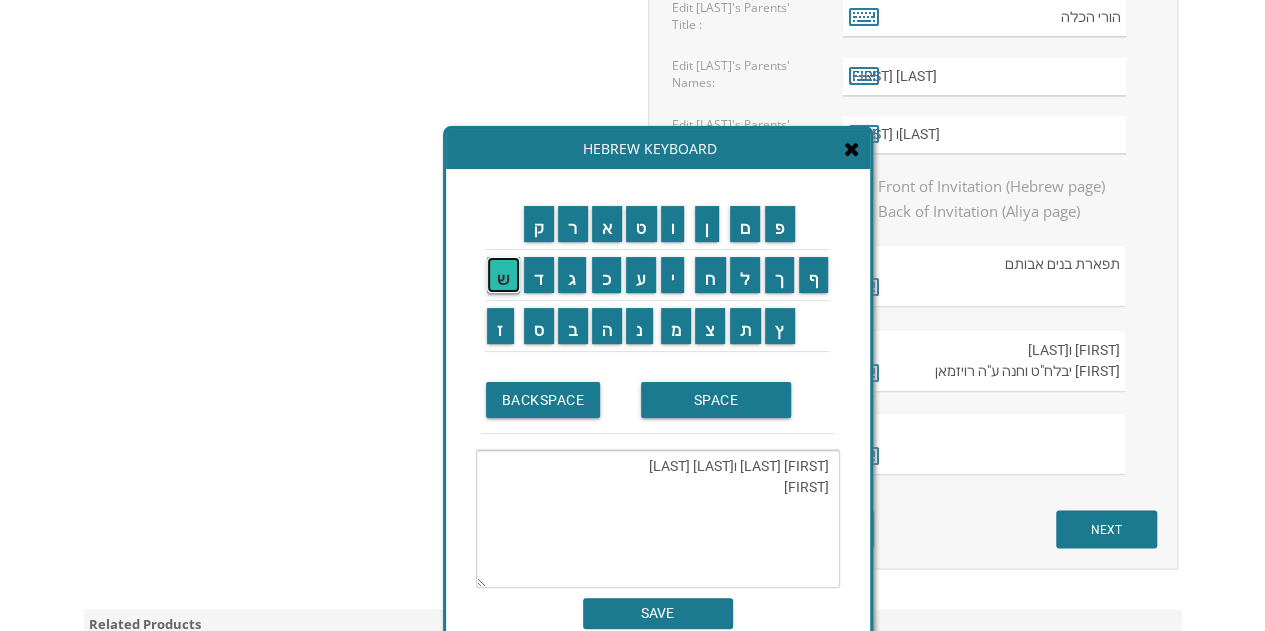 click on "ש" at bounding box center (503, 275) 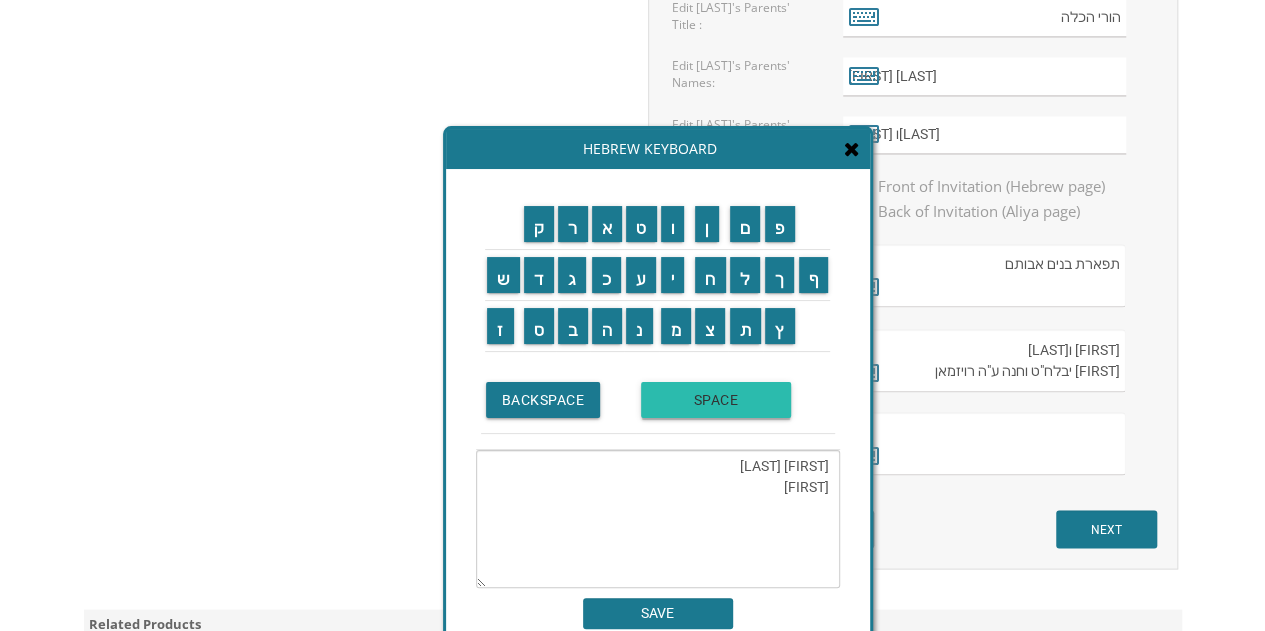click on "SPACE" at bounding box center (716, 400) 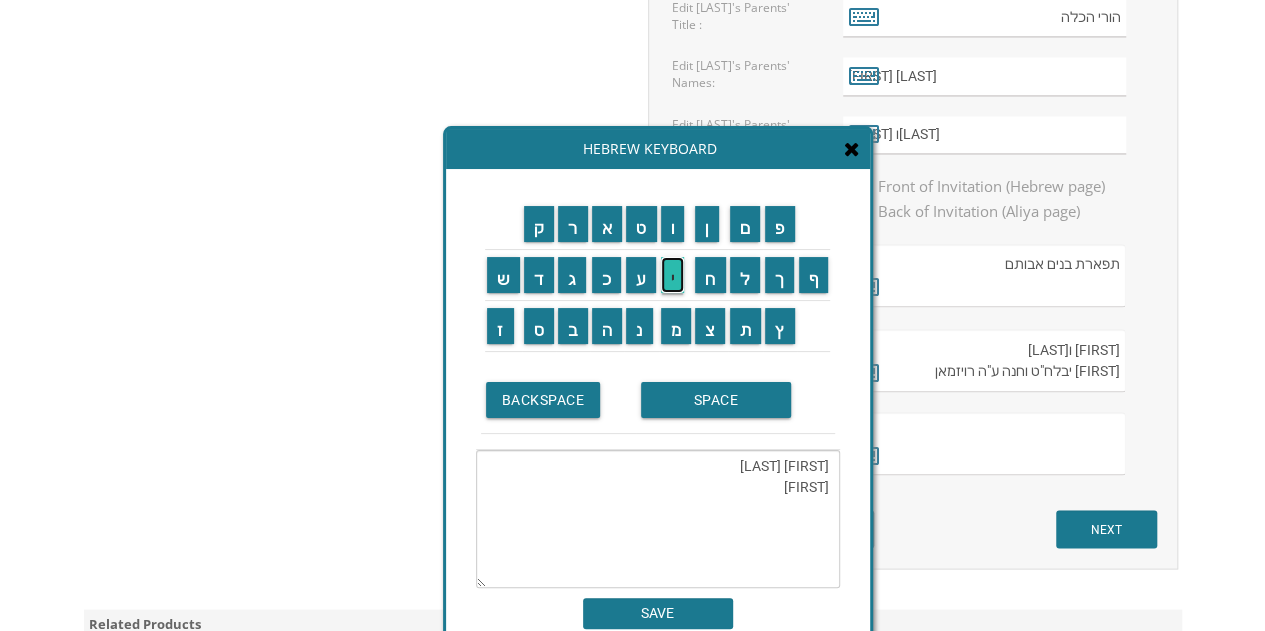 click on "י" at bounding box center (673, 275) 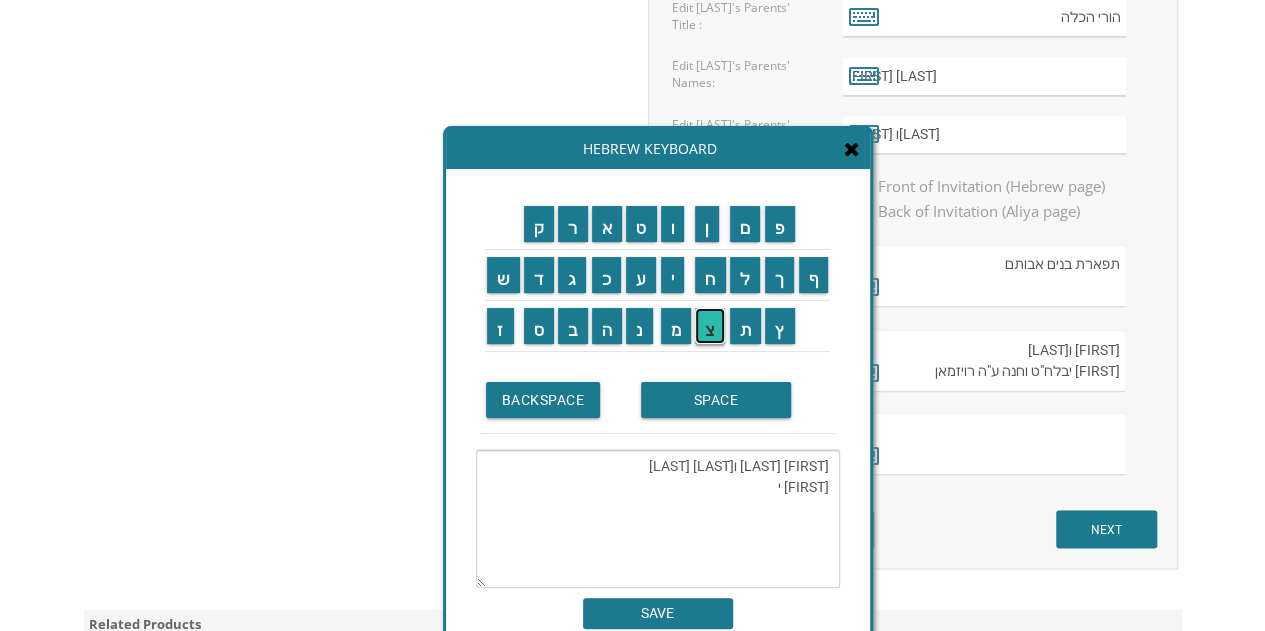 click on "צ" at bounding box center [710, 326] 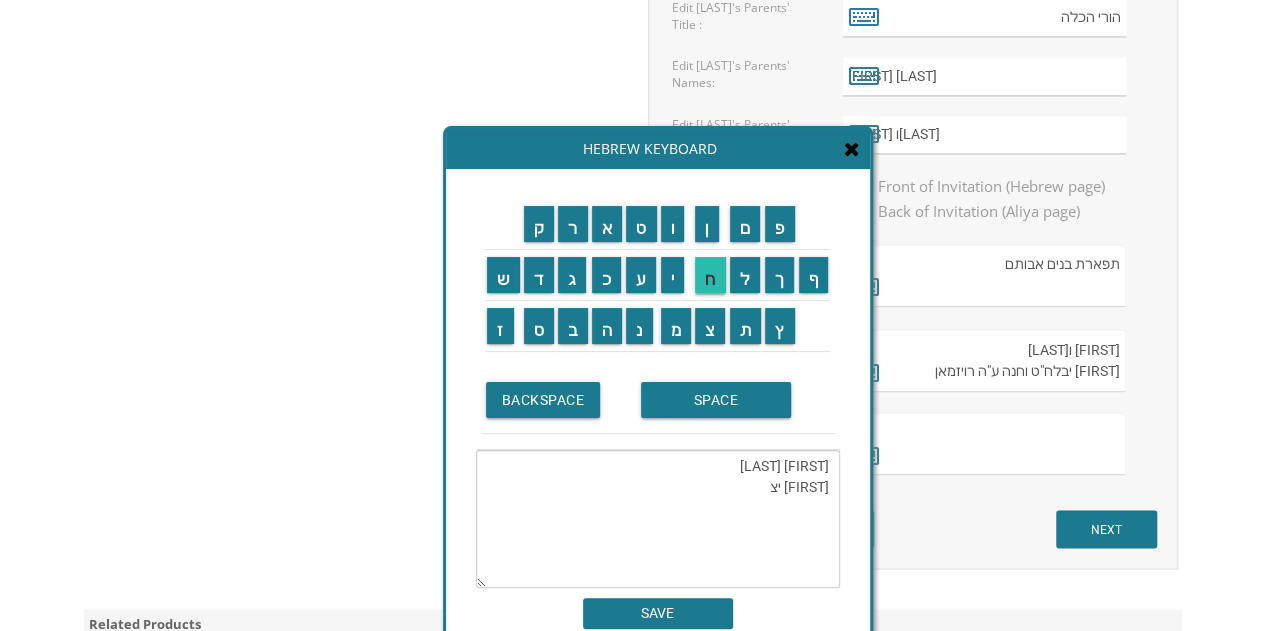 click on "ח" at bounding box center [710, 275] 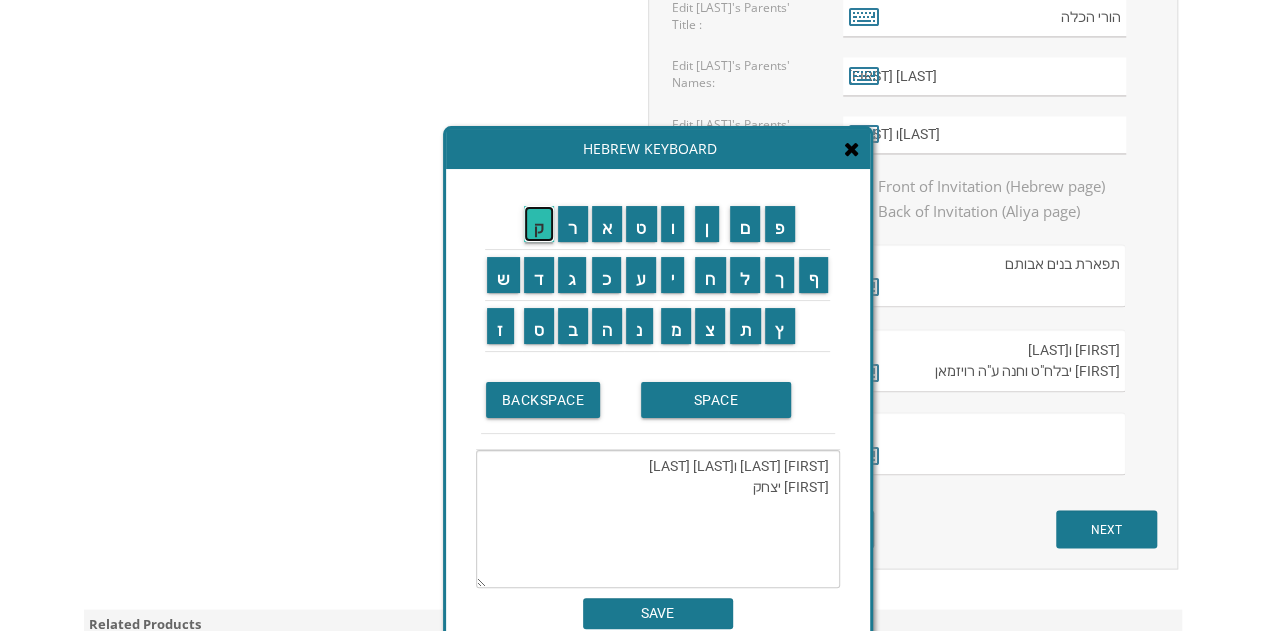 click on "ק" at bounding box center (539, 224) 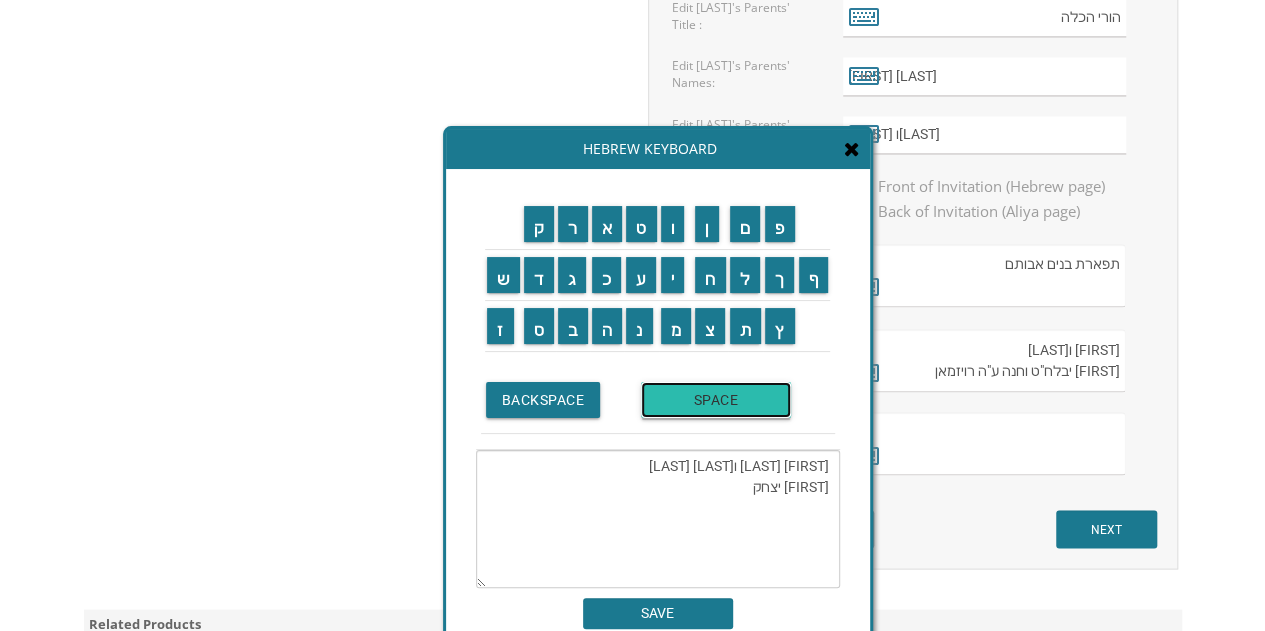 click on "SPACE" at bounding box center (716, 400) 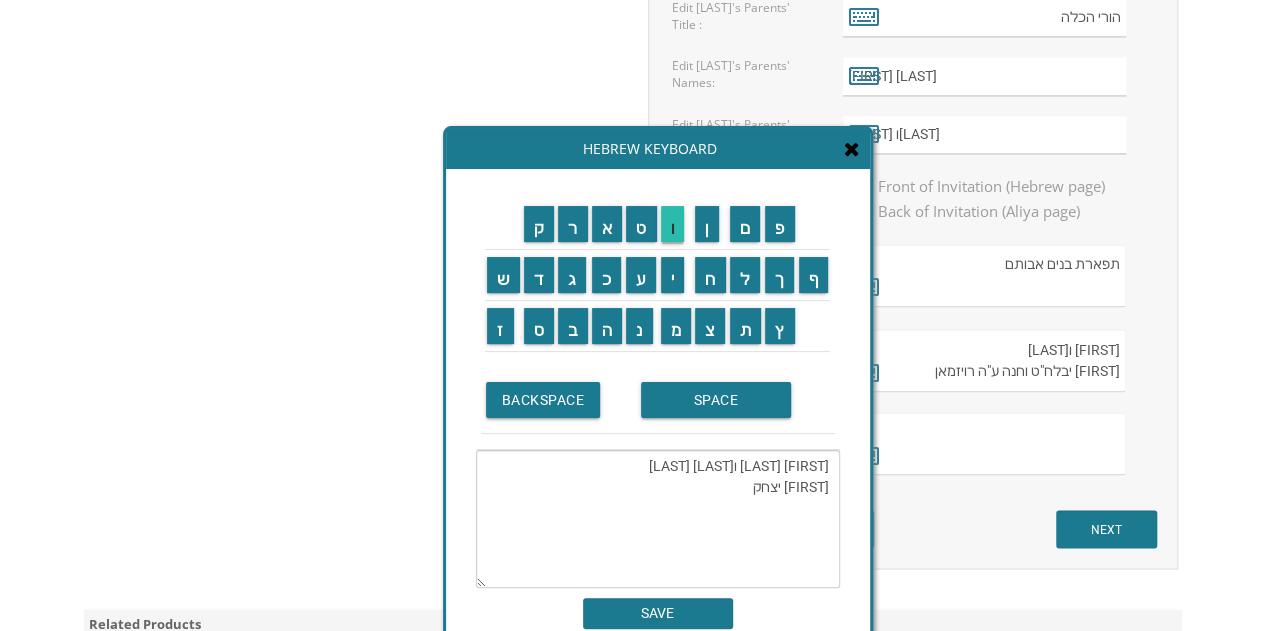 click on "ו" at bounding box center (673, 224) 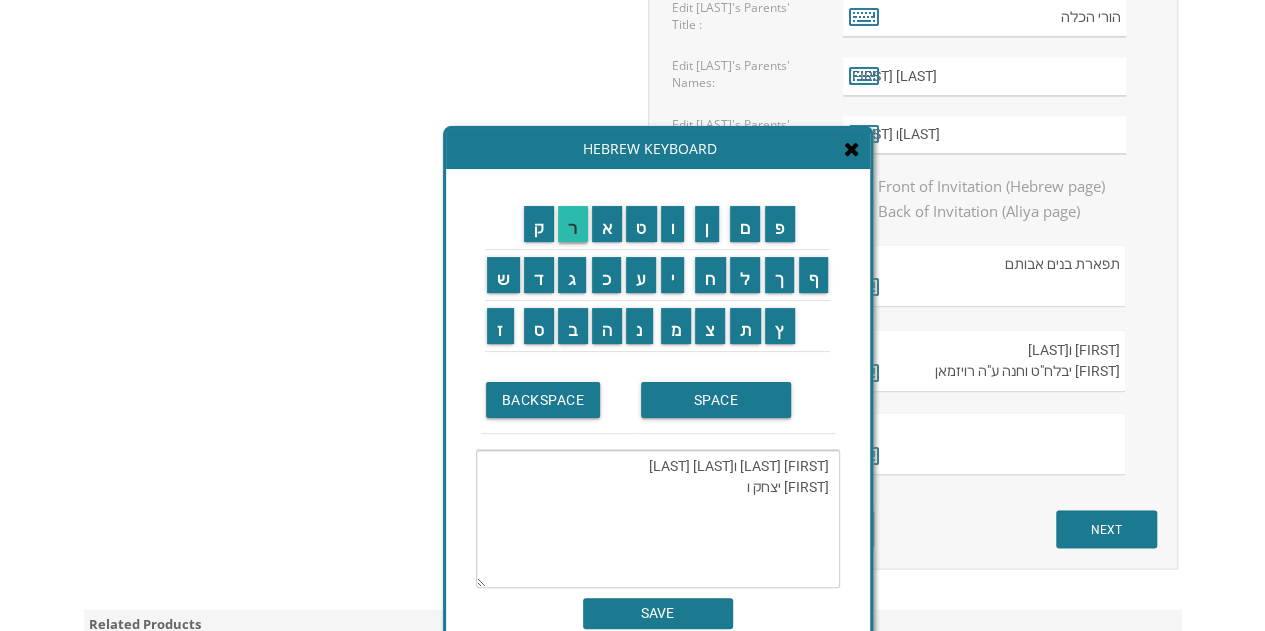 click on "ר" at bounding box center (573, 224) 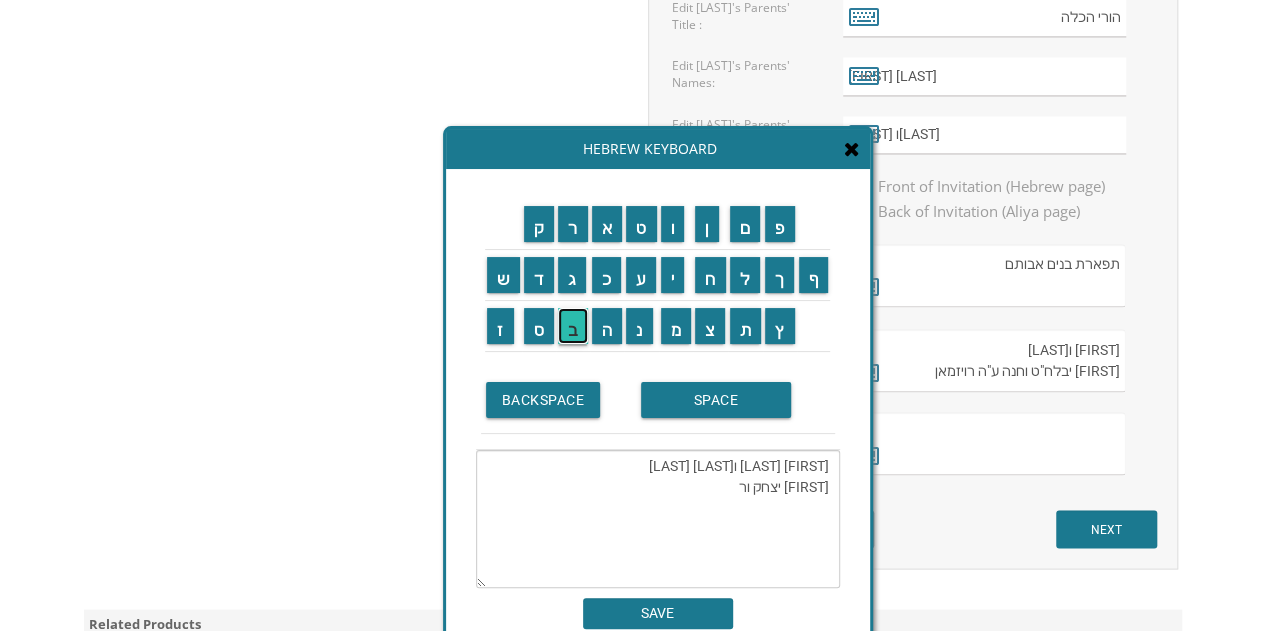 click on "ב" at bounding box center [573, 326] 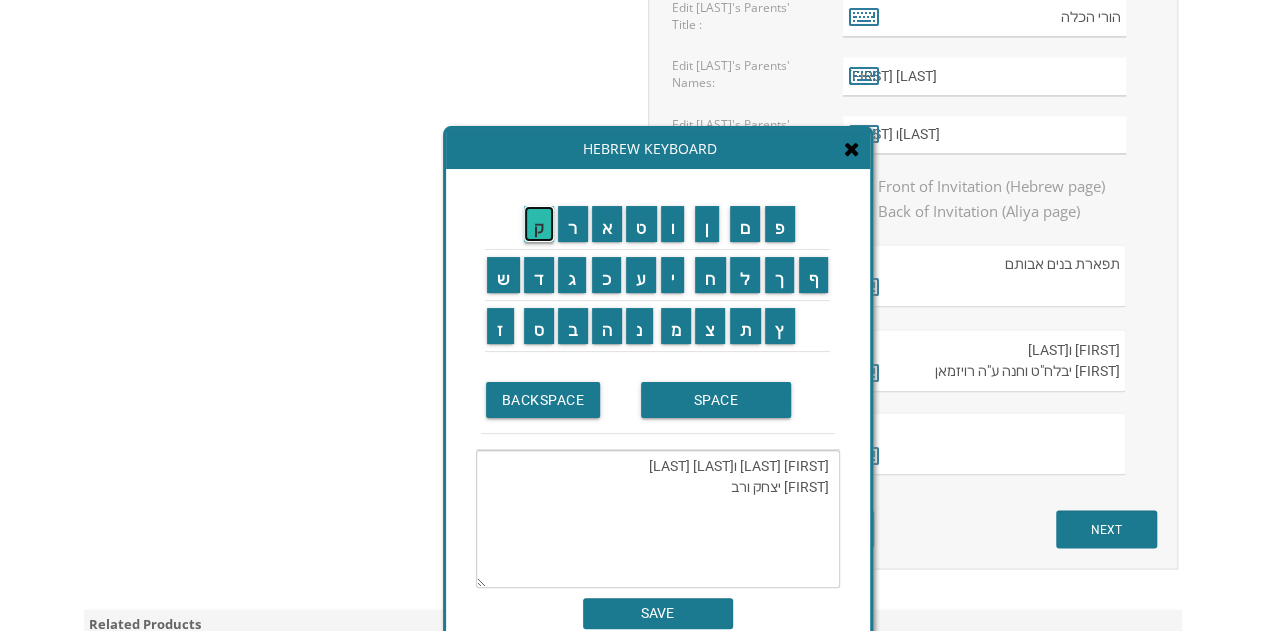 click on "ק" at bounding box center [539, 224] 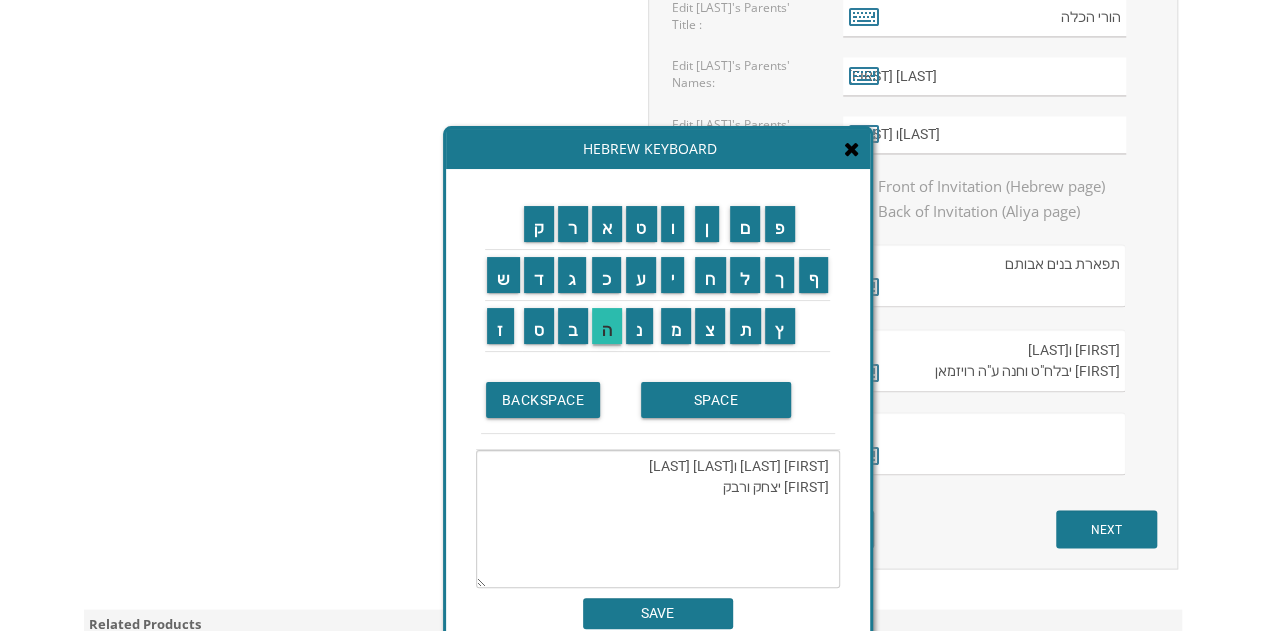 click on "ה" at bounding box center [607, 326] 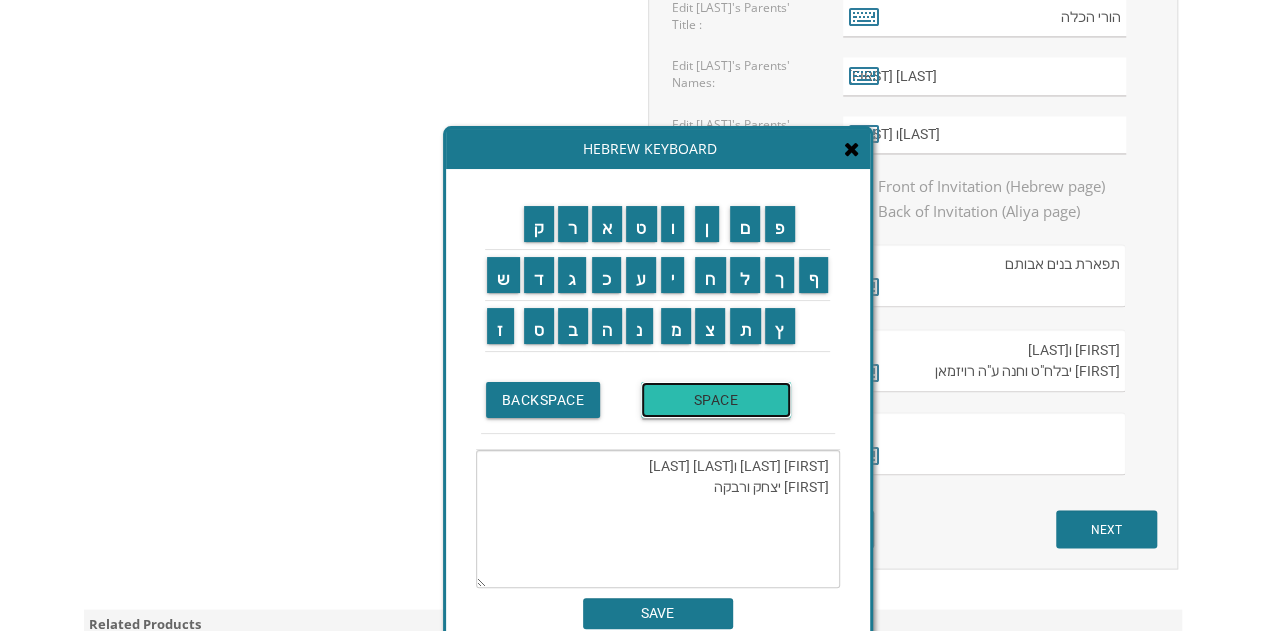 click on "SPACE" at bounding box center [716, 400] 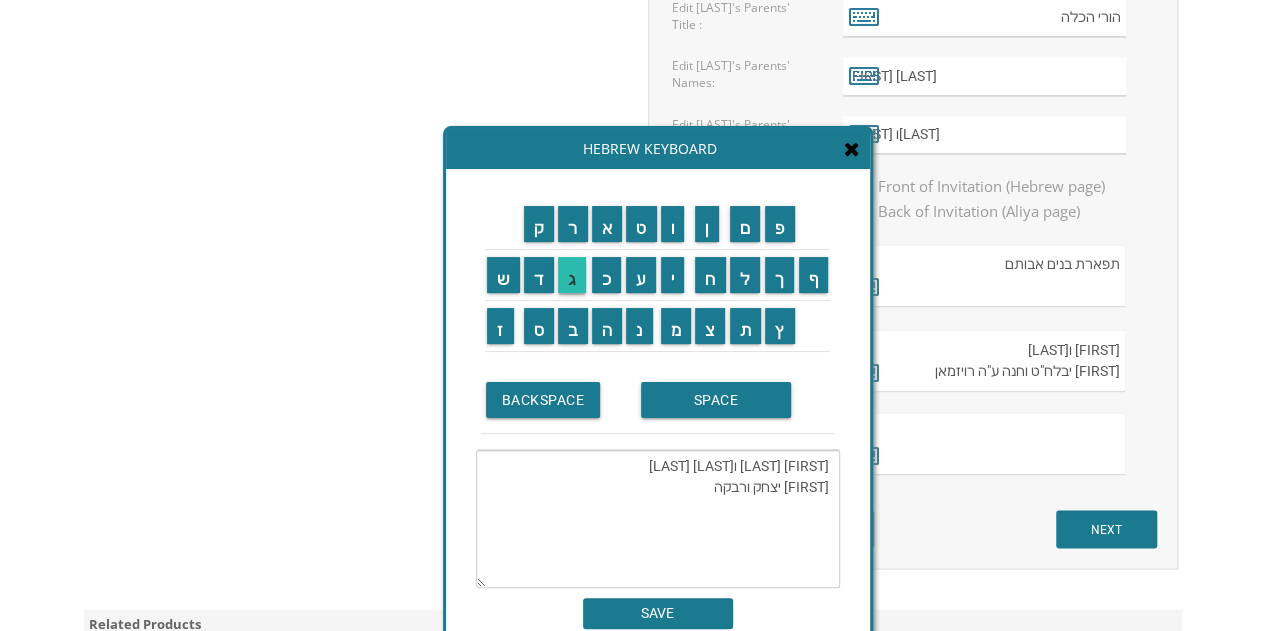 click on "ג" at bounding box center [572, 275] 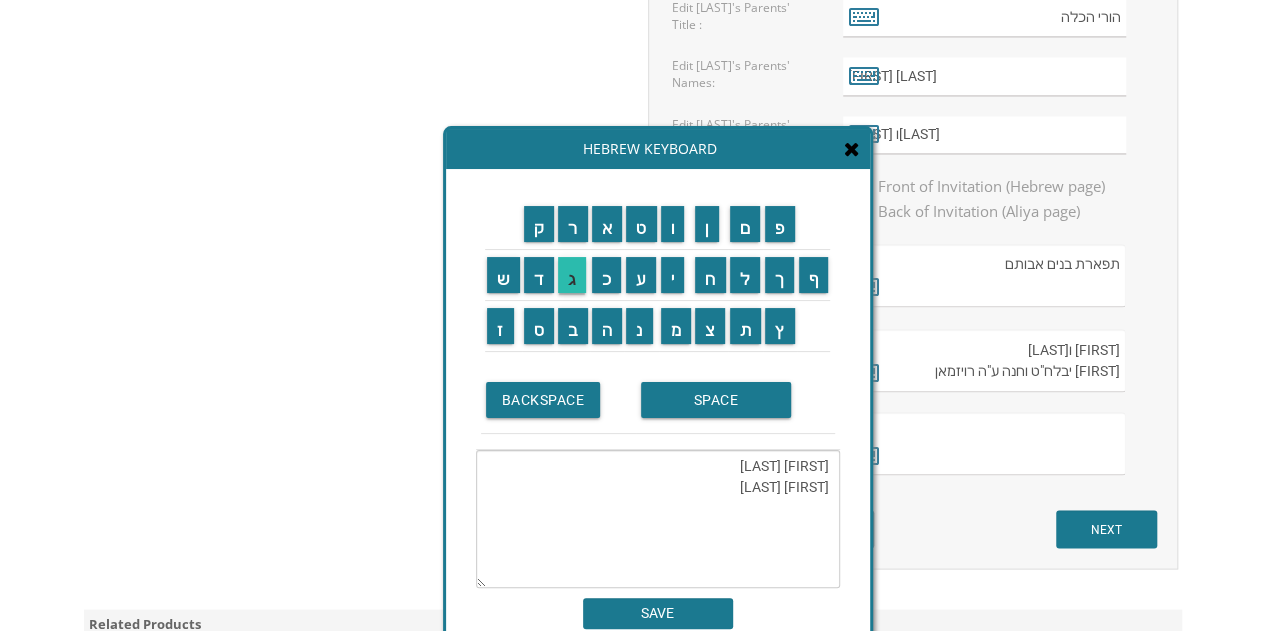 click on "ו" at bounding box center [673, 224] 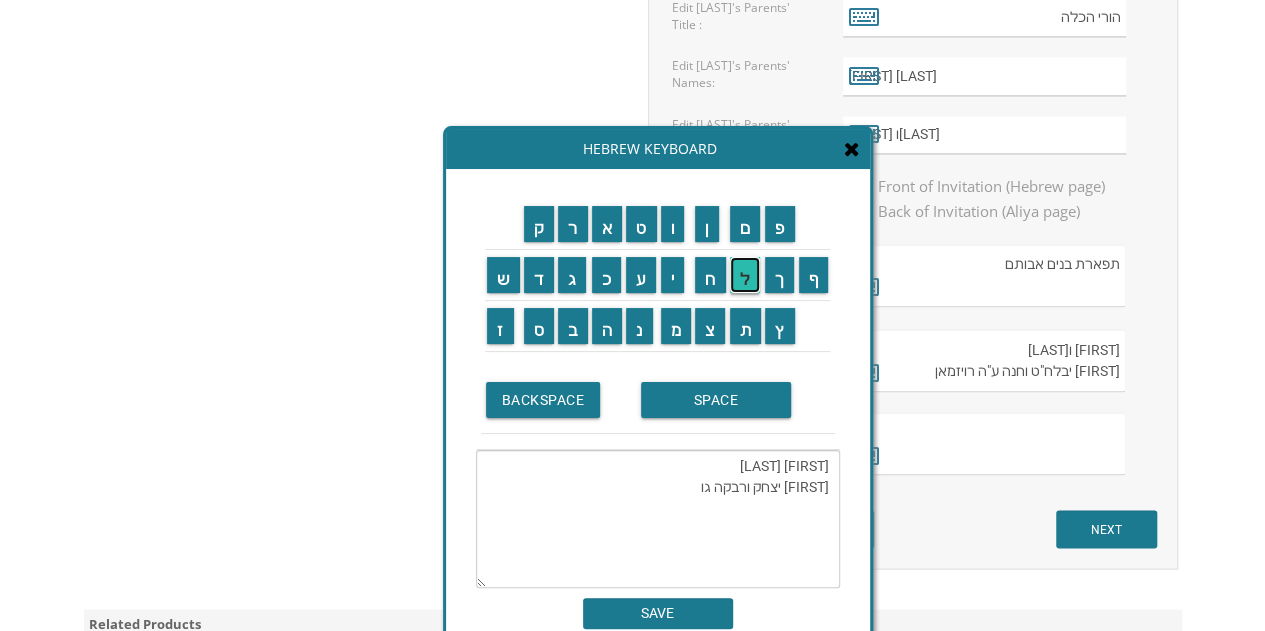 click on "ל" at bounding box center (745, 275) 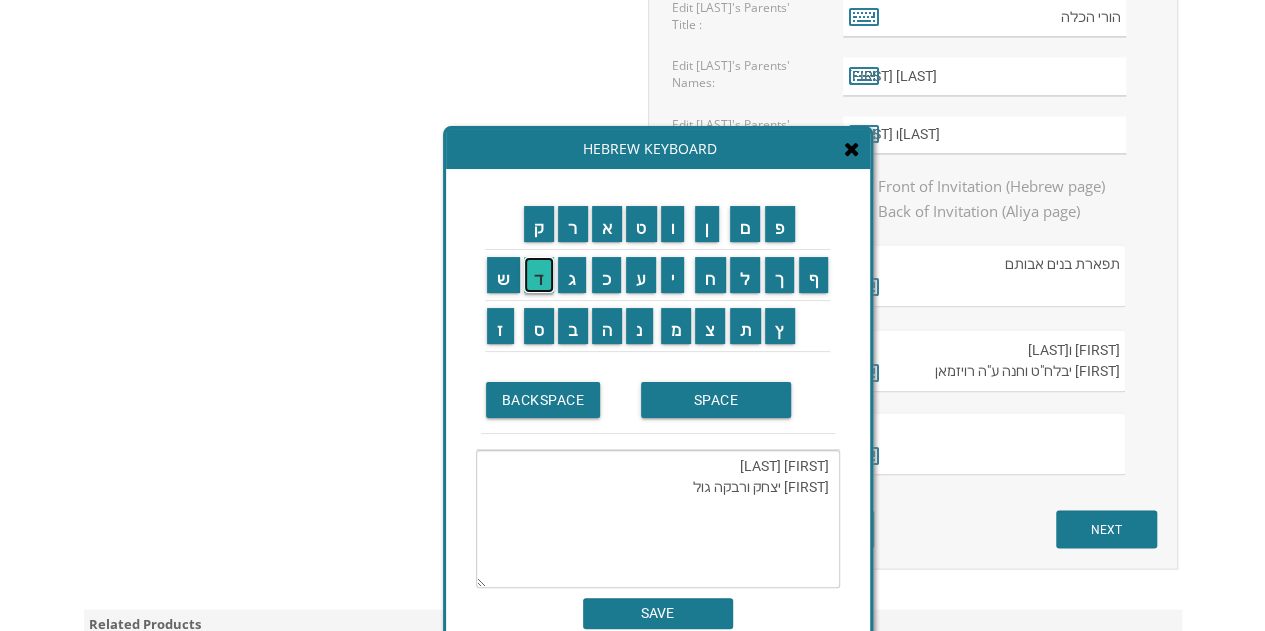 click on "ד" at bounding box center (539, 275) 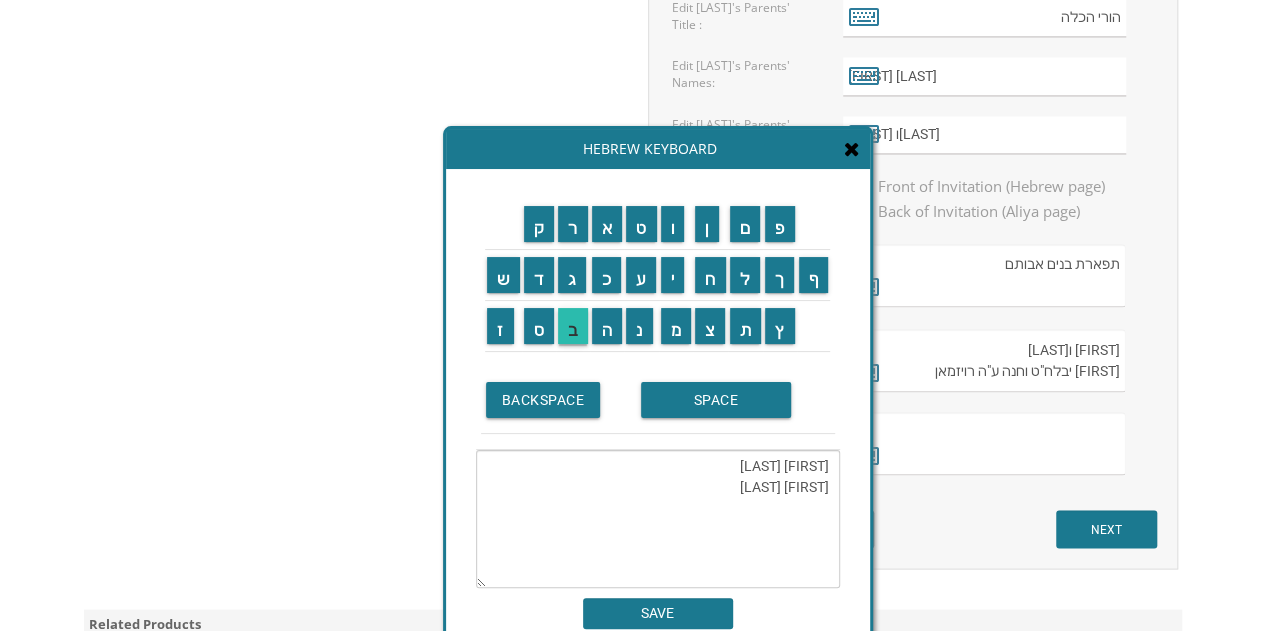 click on "ב" at bounding box center (573, 326) 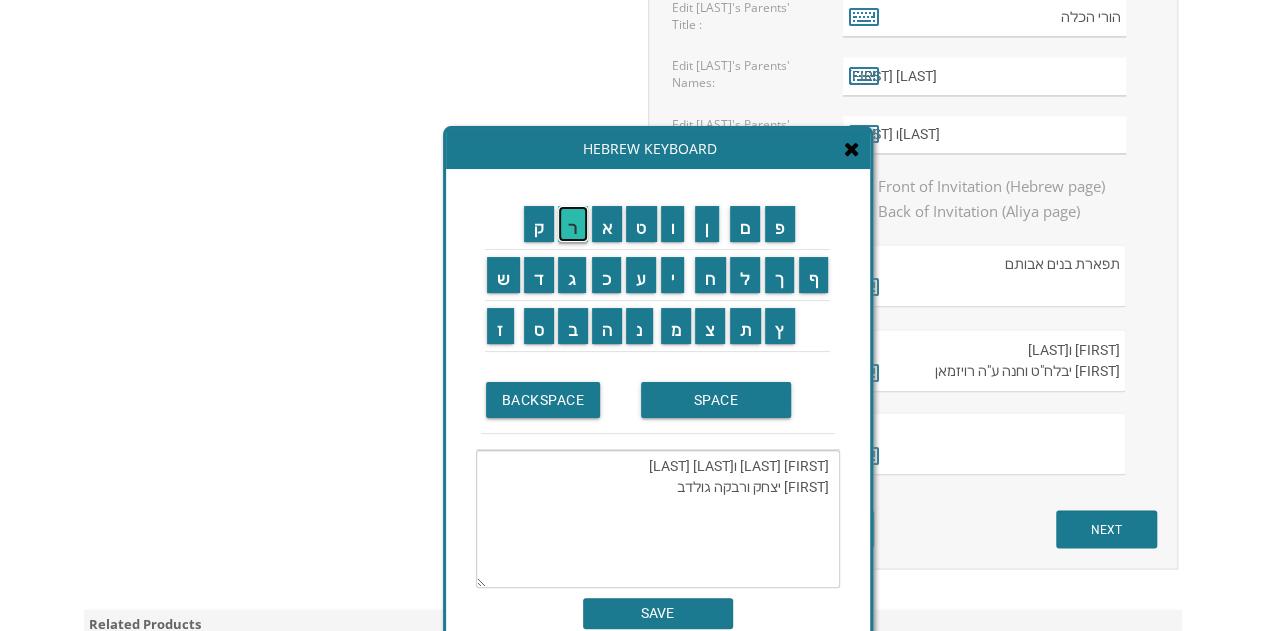 click on "ר" at bounding box center (573, 224) 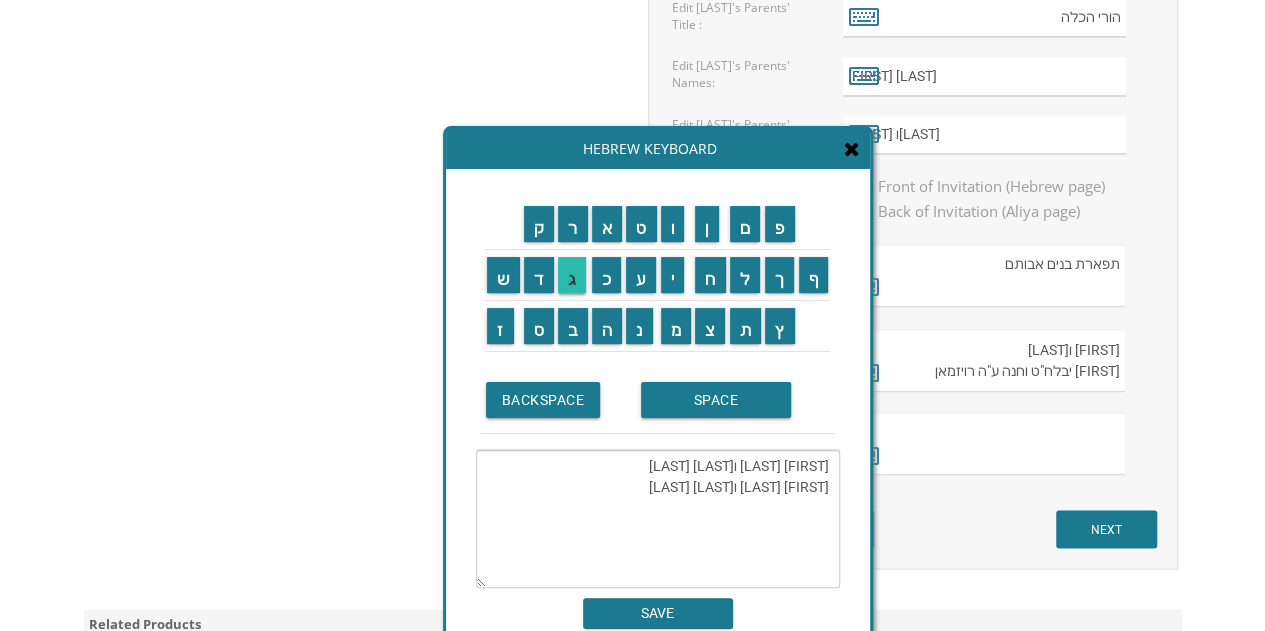 click on "ג" at bounding box center [572, 275] 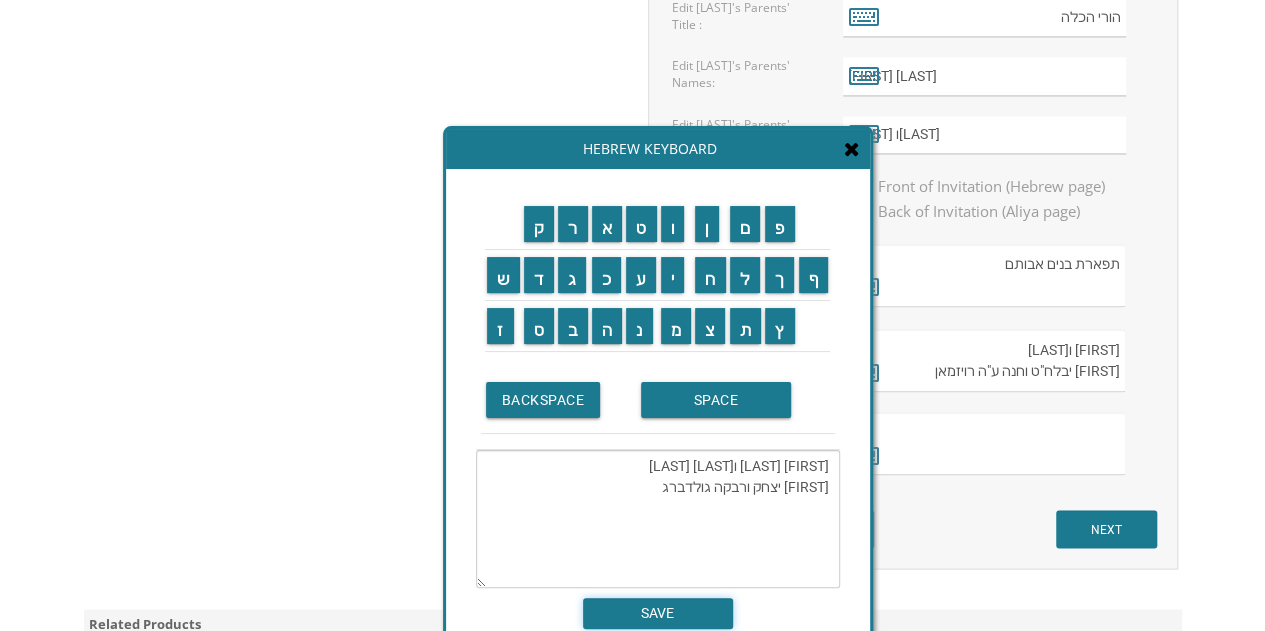 click on "SAVE" at bounding box center (658, 613) 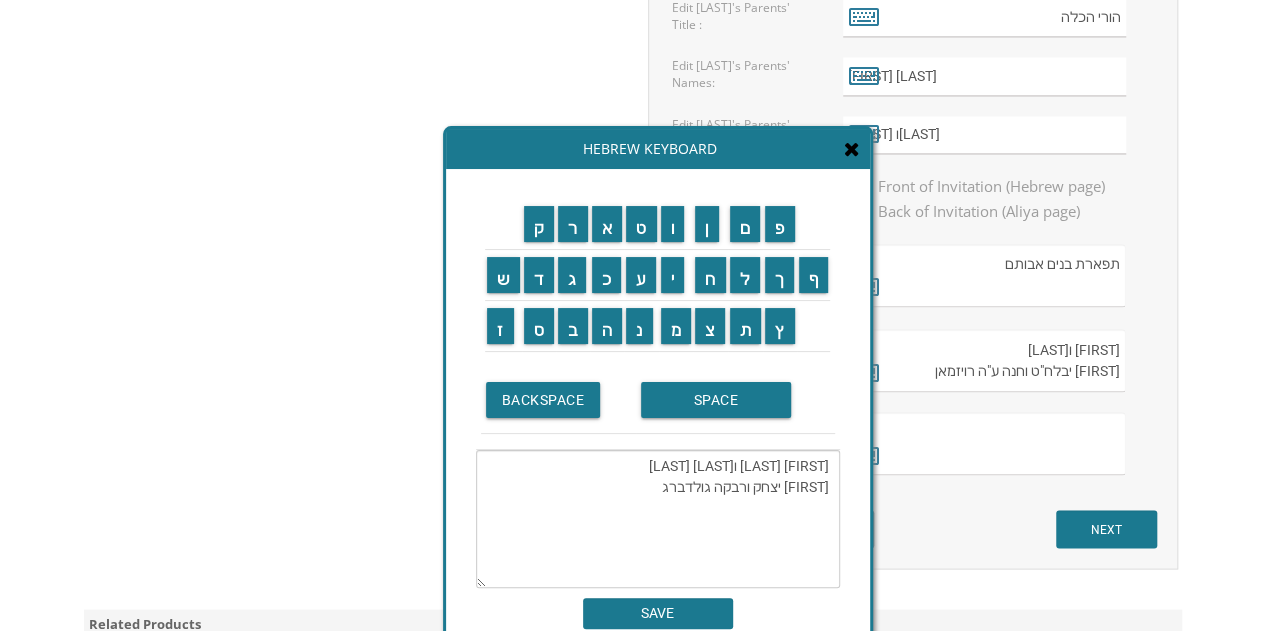 type on "[FIRST] [LAST] ו[LAST] [LAST]
[FIRST] יצחק ורבקה גולדברג" 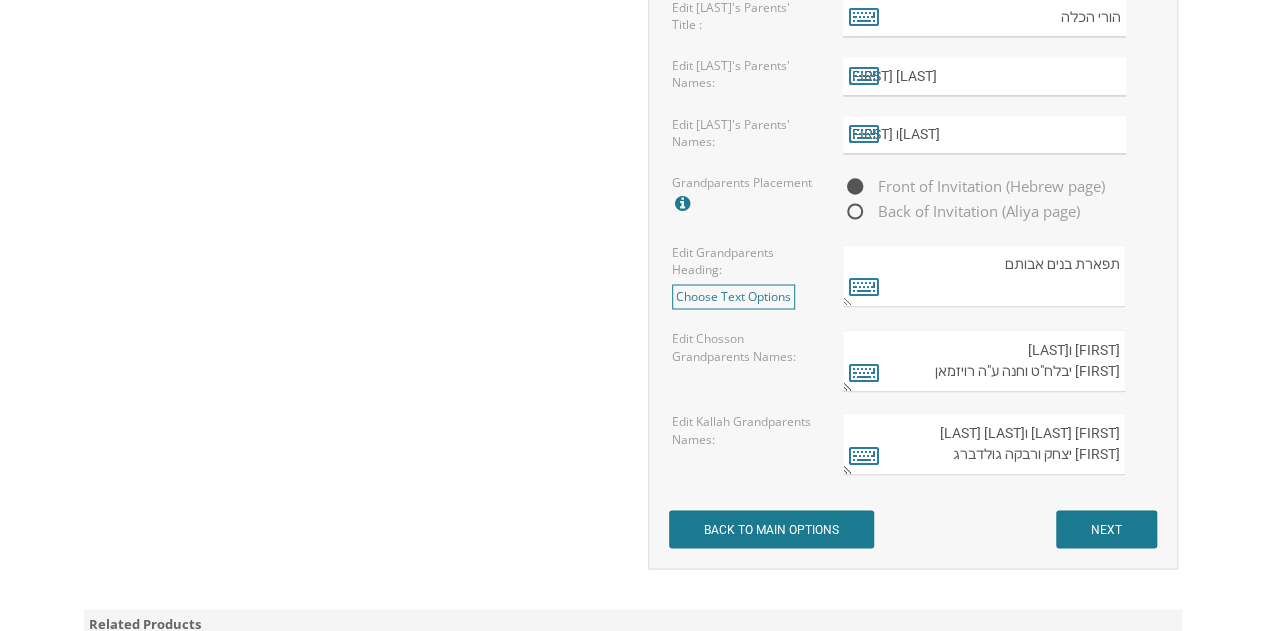 click on "NEXT" at bounding box center (1106, 529) 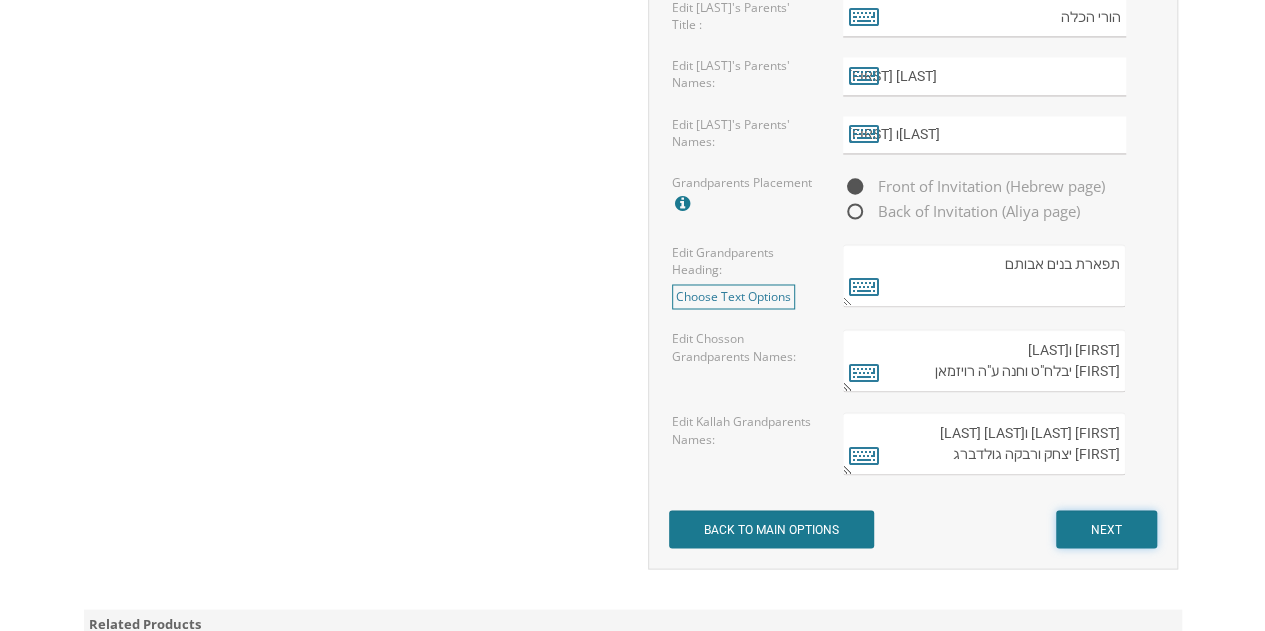 click on "NEXT" at bounding box center [1106, 529] 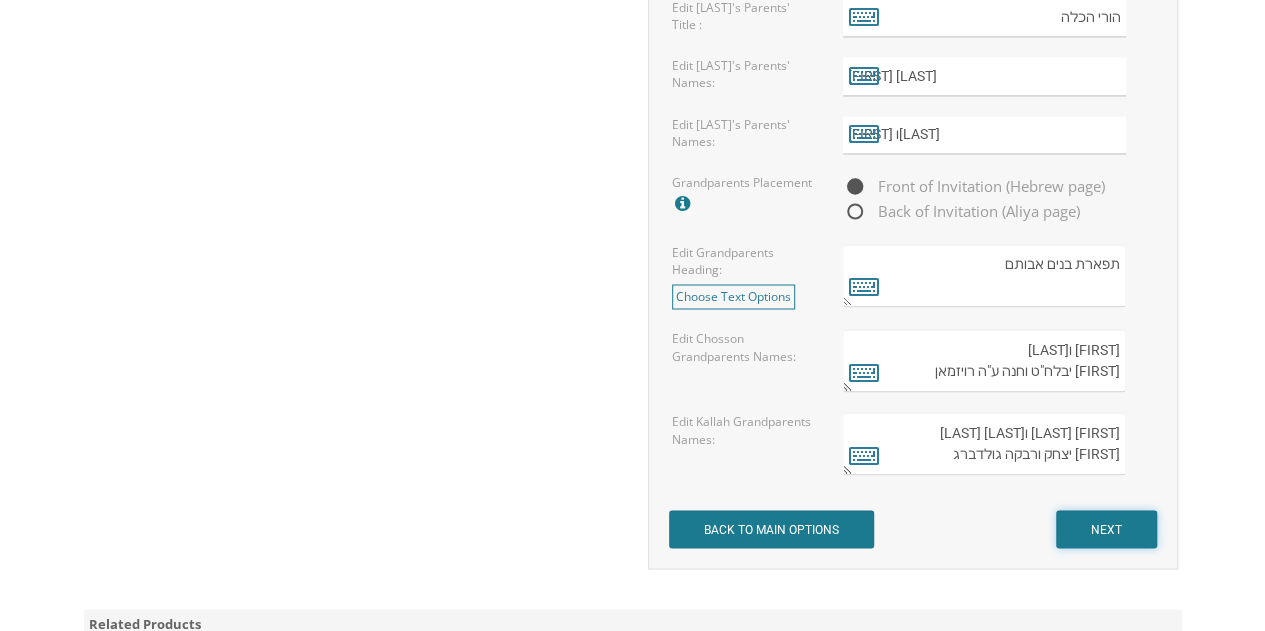 click on "NEXT" at bounding box center (1106, 529) 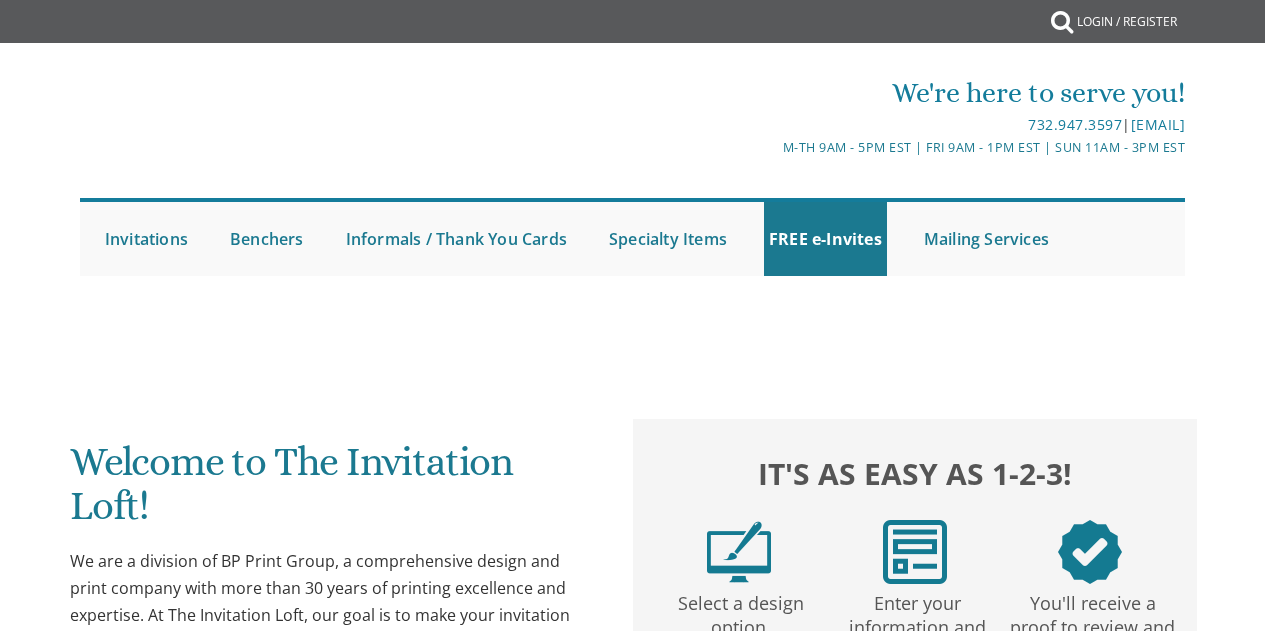scroll, scrollTop: 0, scrollLeft: 0, axis: both 